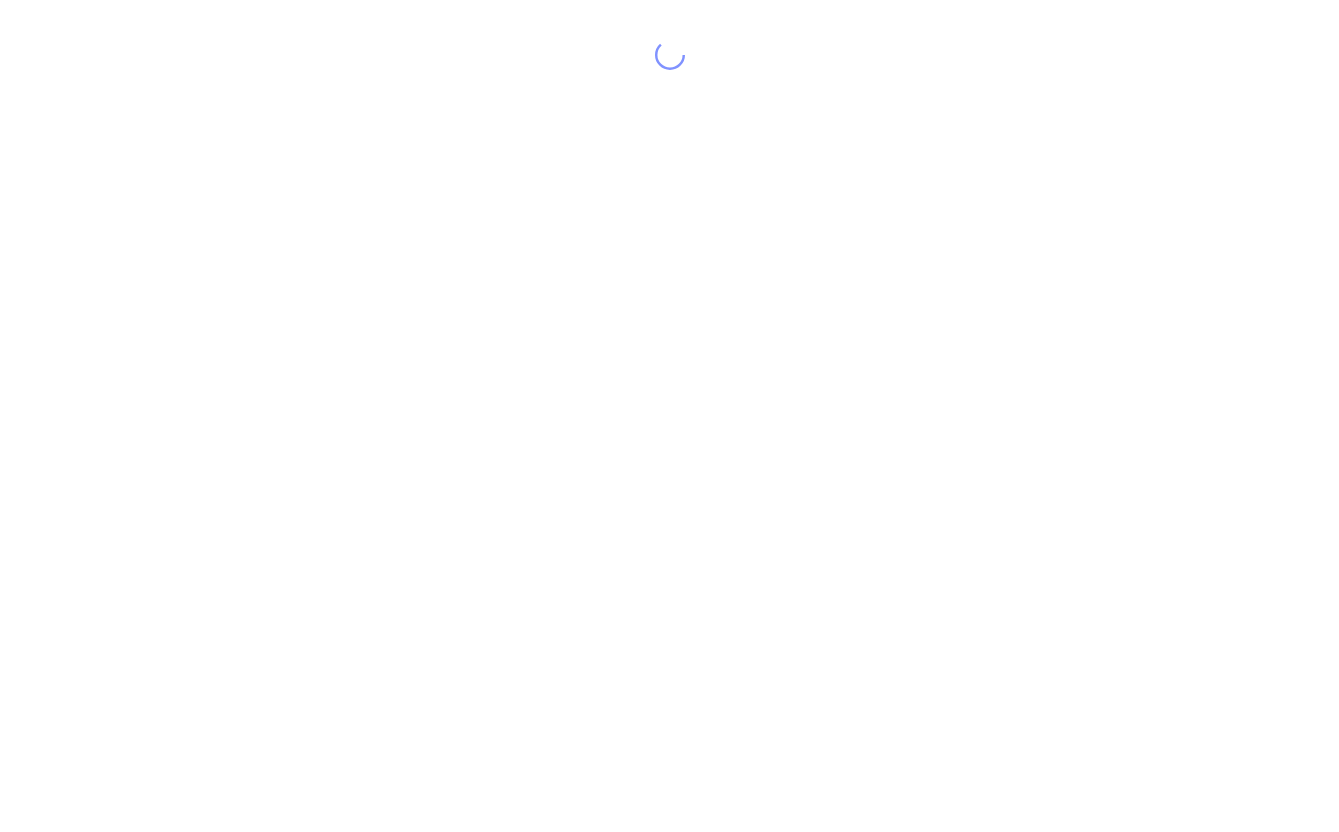 scroll, scrollTop: 0, scrollLeft: 0, axis: both 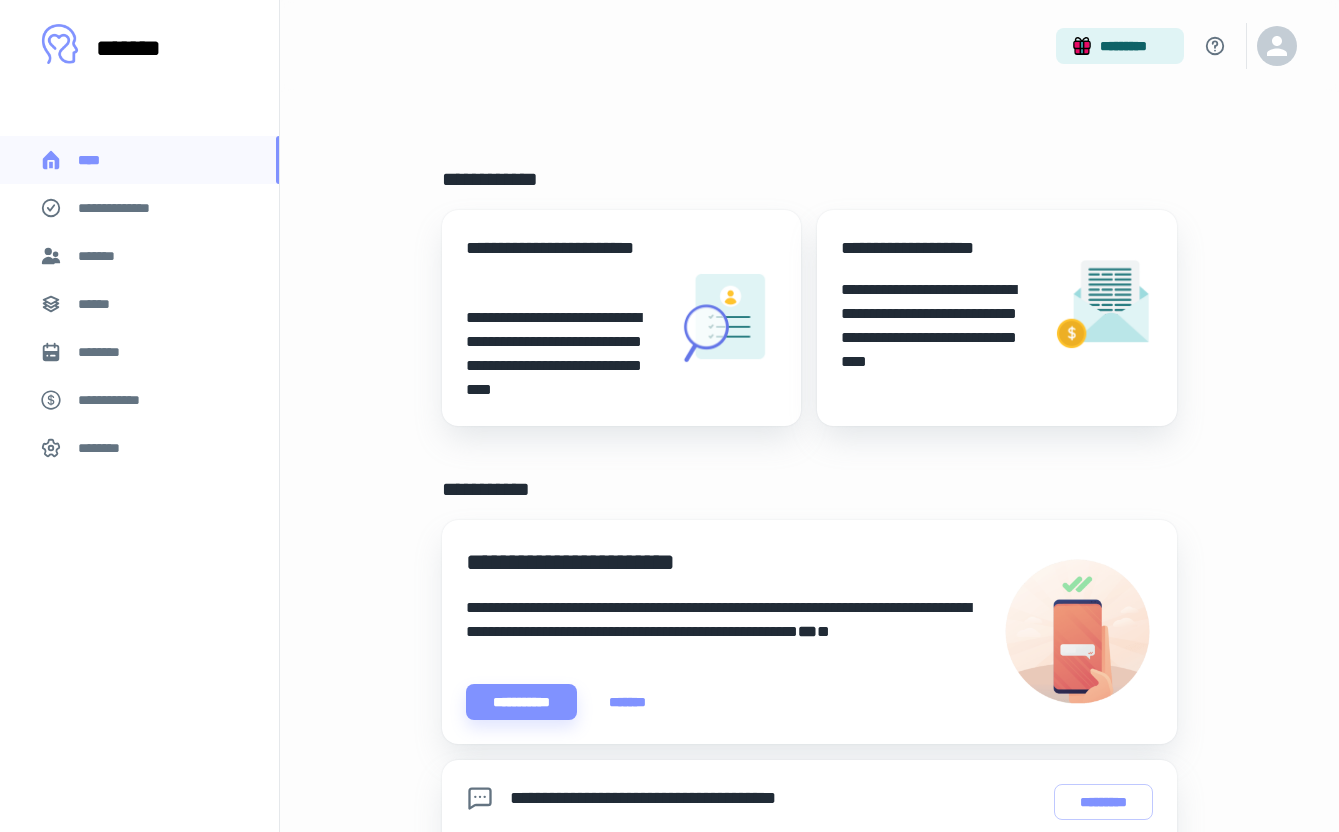 click on "*******" at bounding box center [139, 256] 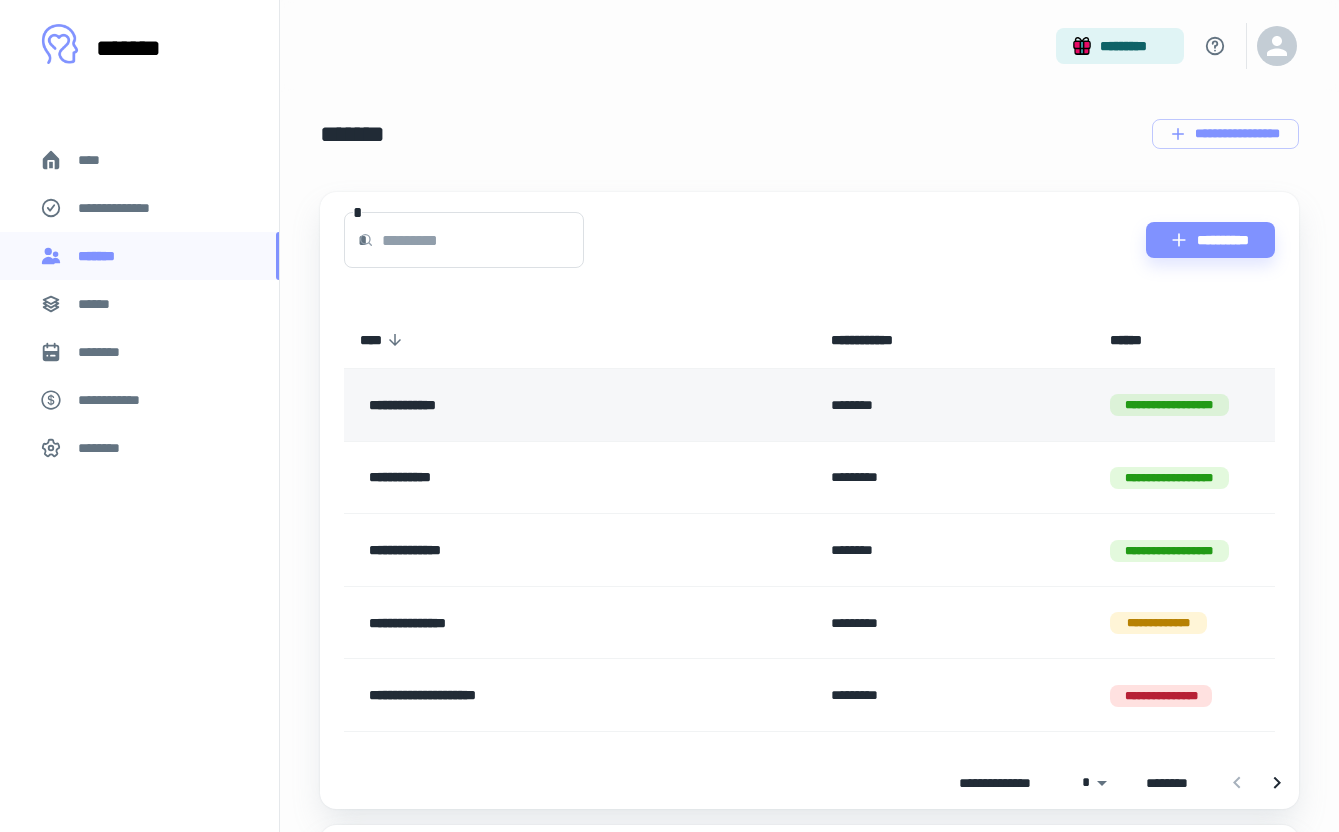 click on "********" at bounding box center [954, 405] 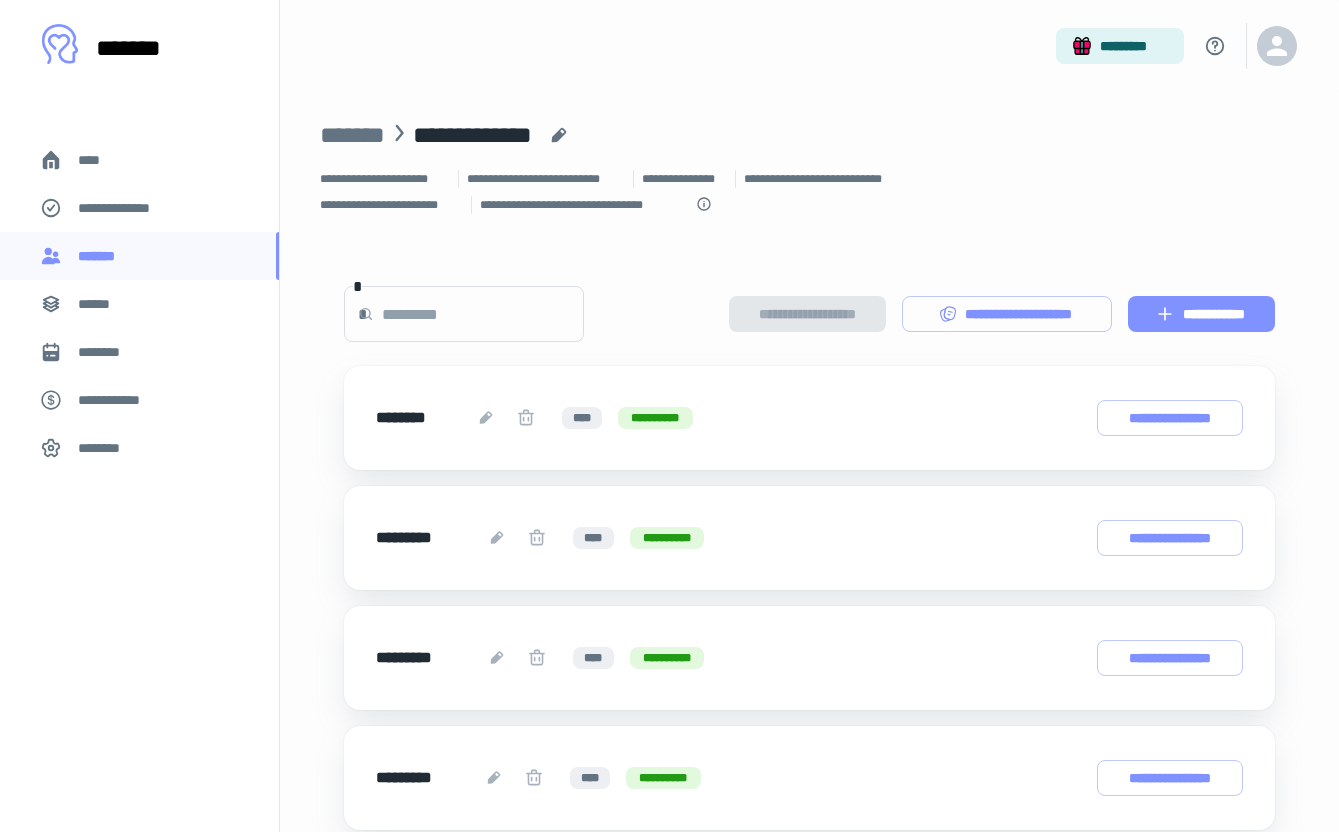 click 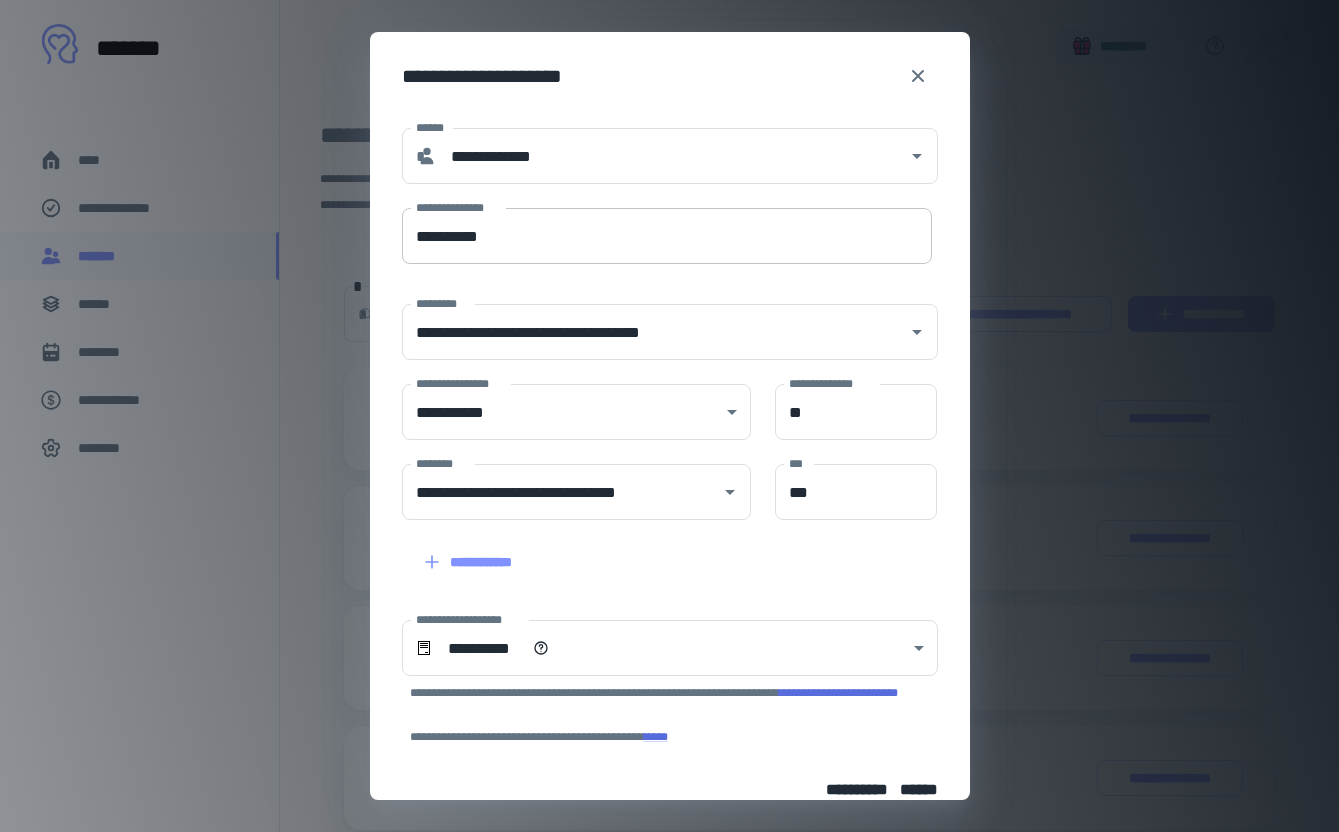 click on "**********" at bounding box center [667, 236] 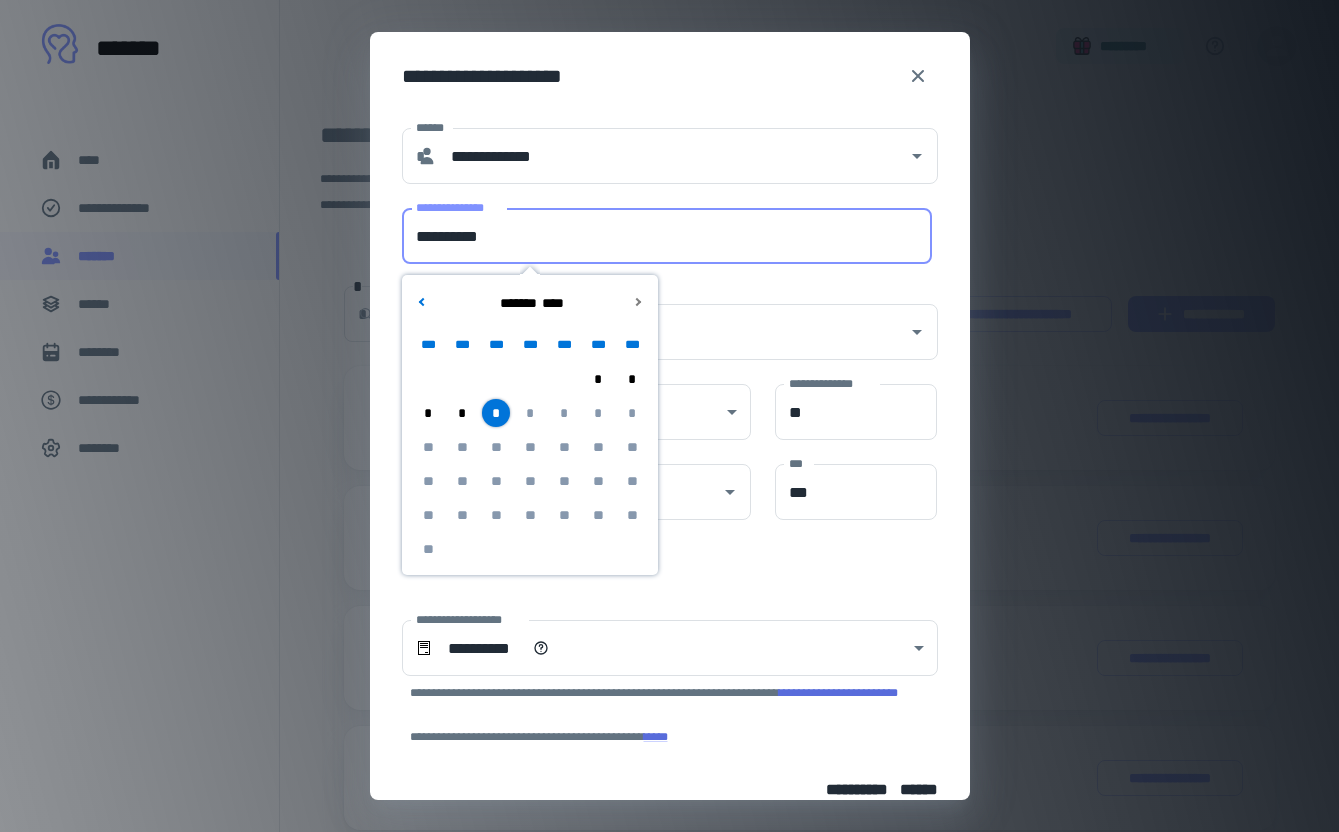 click on "*" at bounding box center [462, 413] 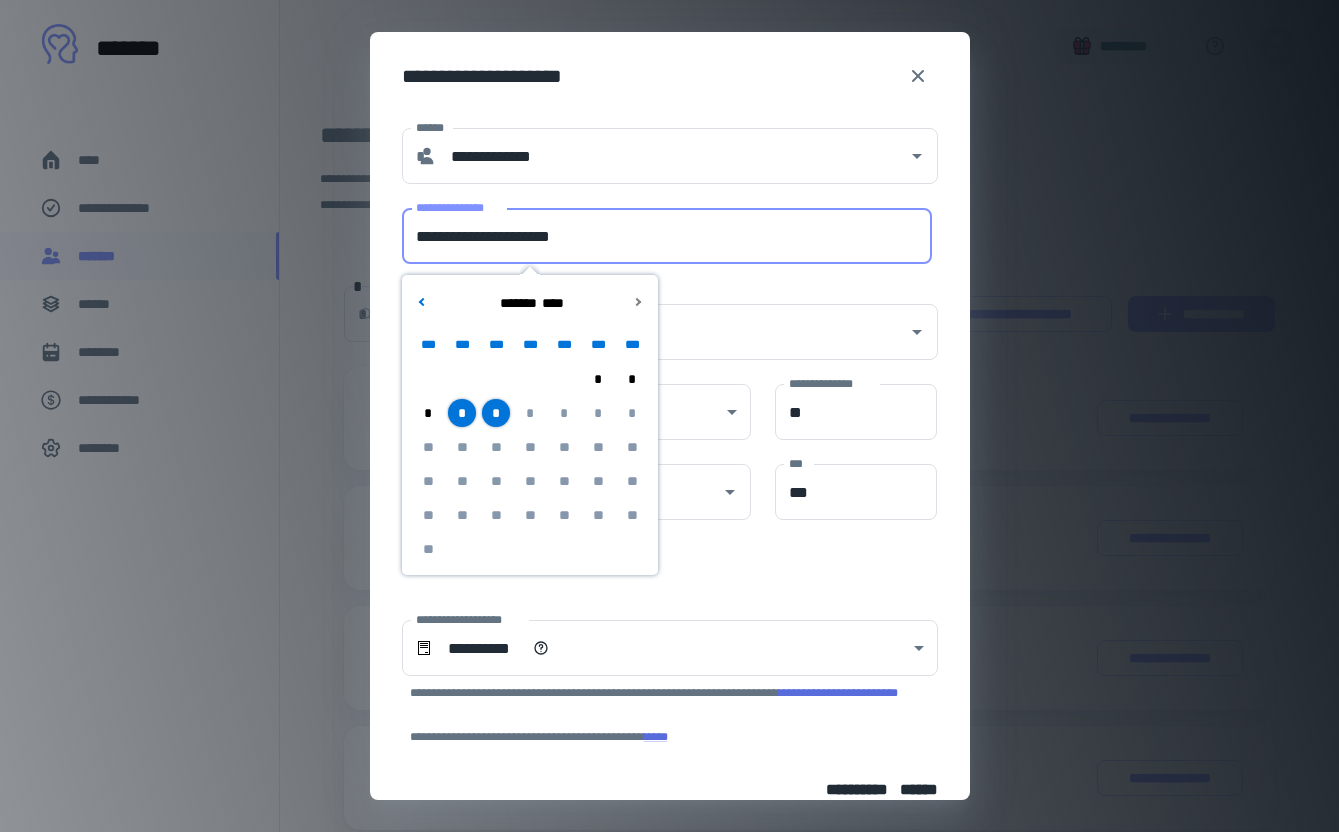 drag, startPoint x: 512, startPoint y: 239, endPoint x: 394, endPoint y: 215, distance: 120.41595 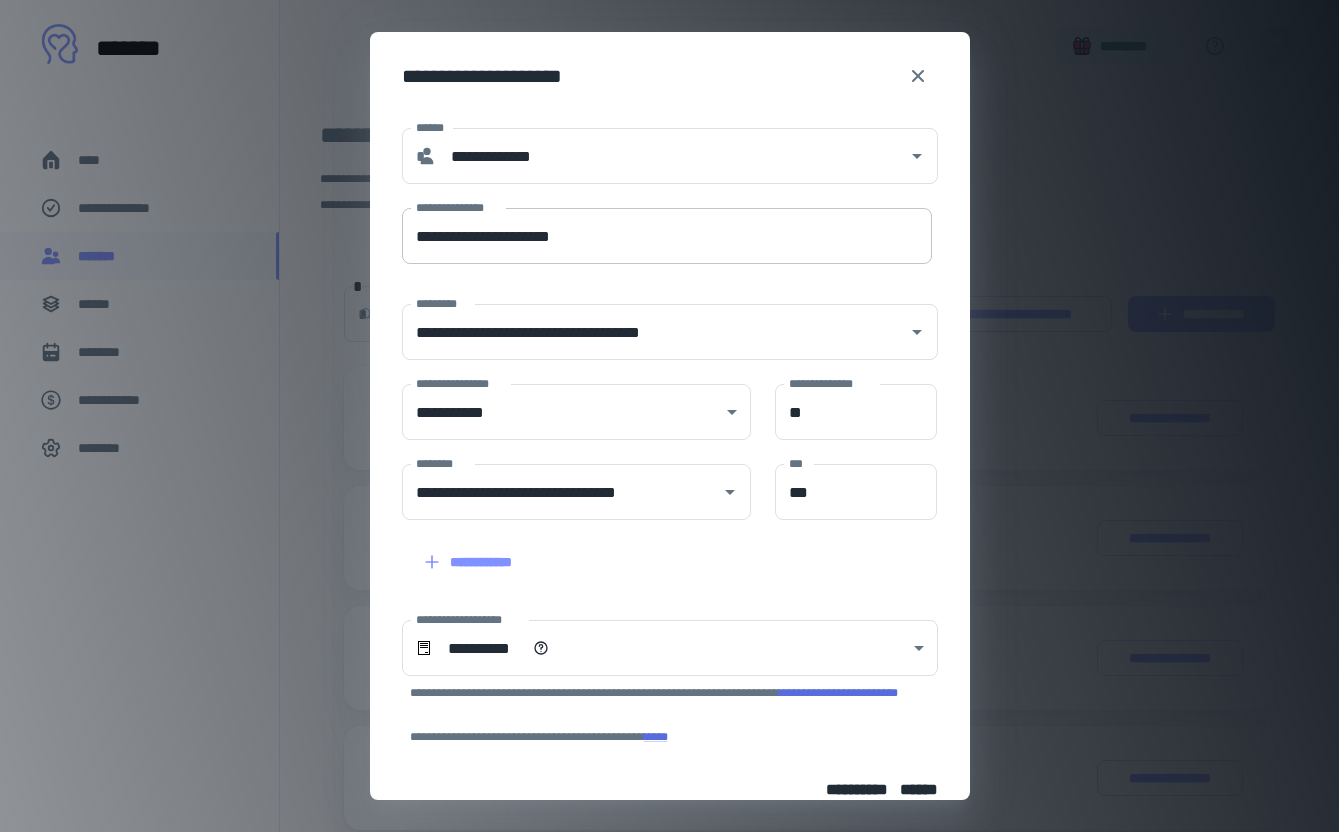 click on "**********" at bounding box center [667, 236] 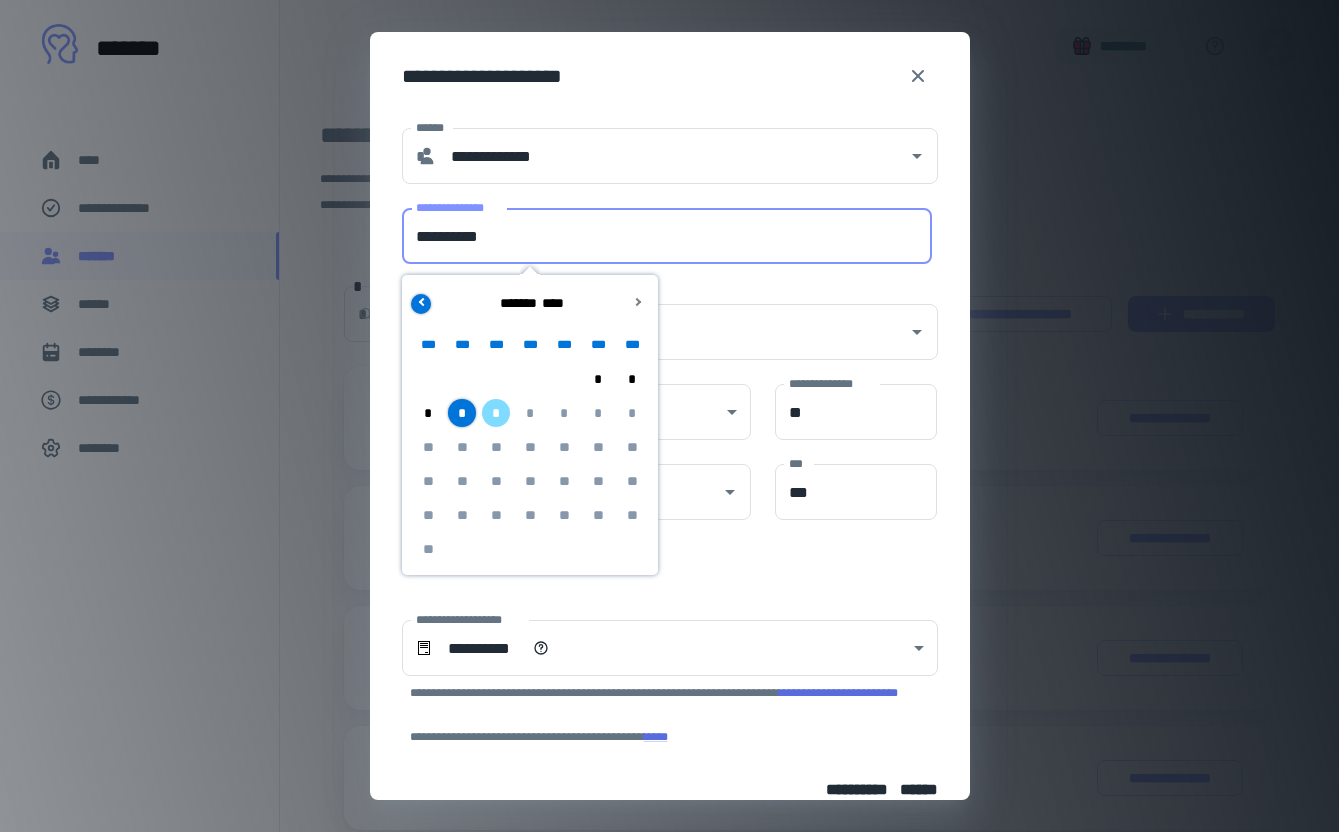 click at bounding box center (422, 301) 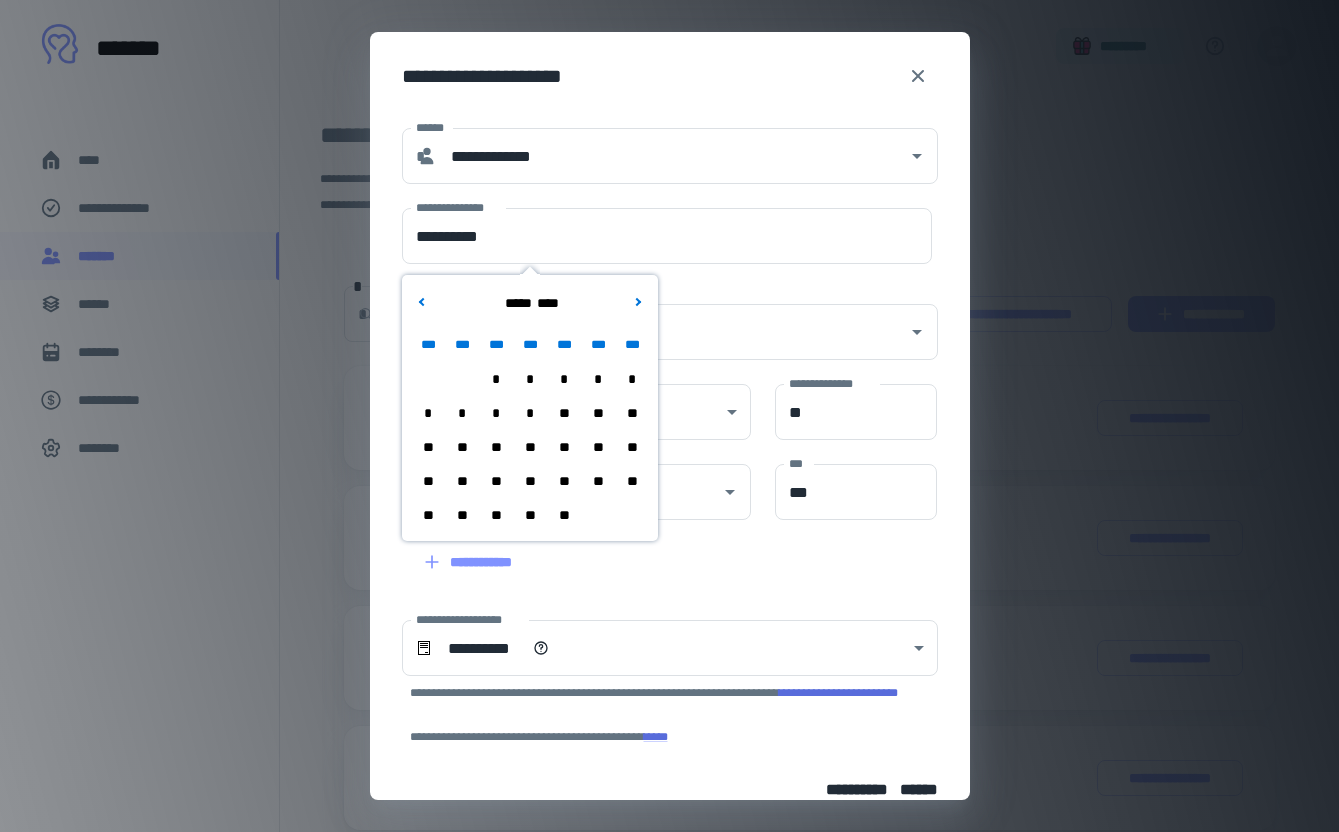 click on "**" at bounding box center (462, 515) 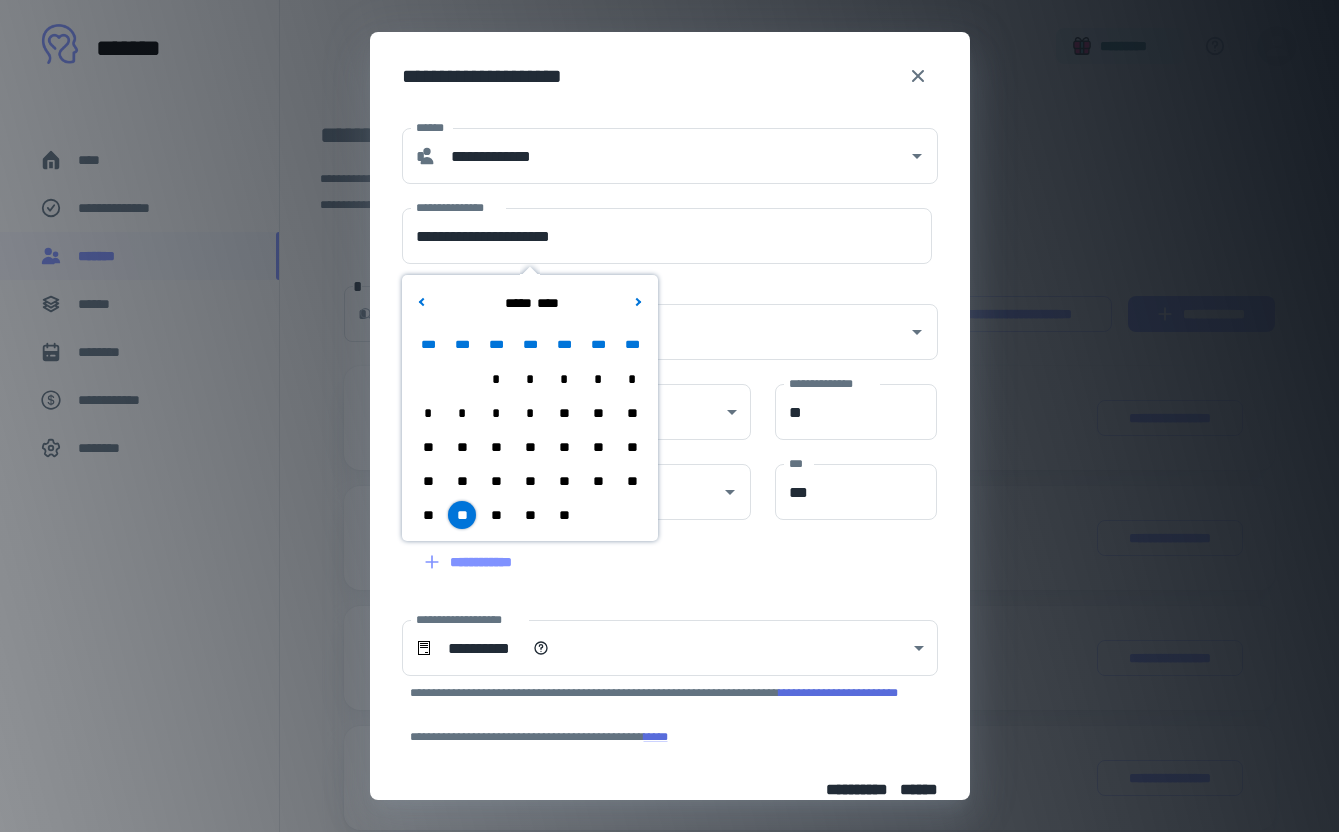 click on "**" at bounding box center (462, 481) 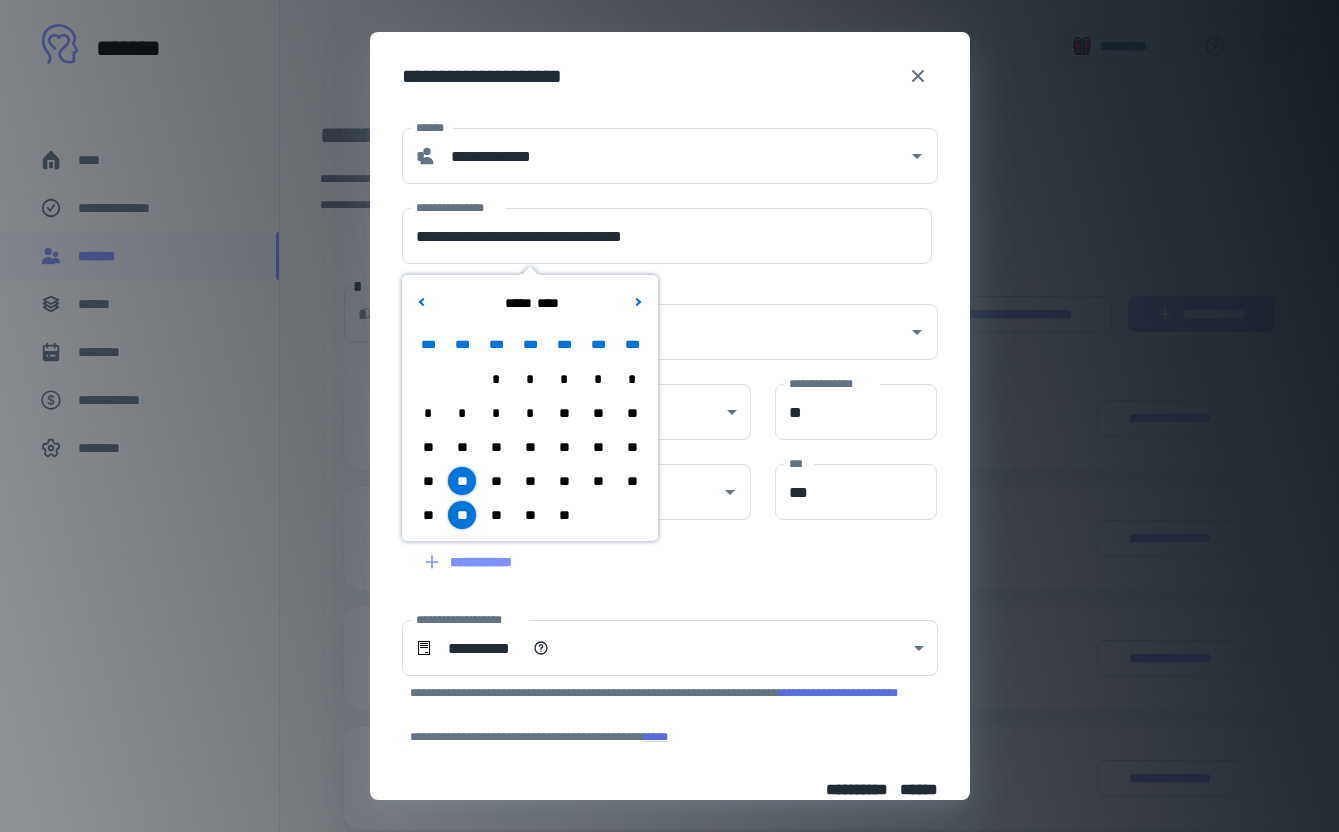click on "**" at bounding box center [462, 447] 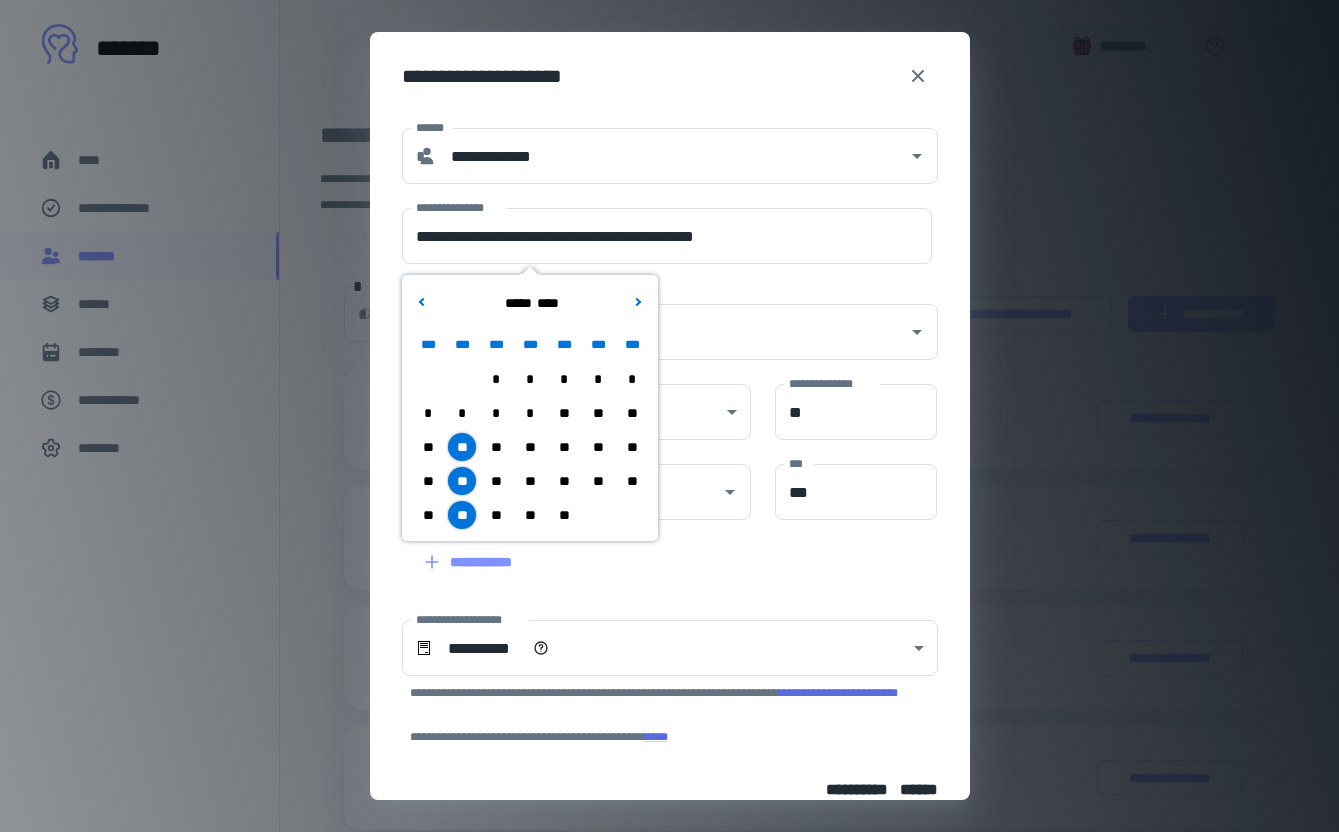 click on "**********" at bounding box center [658, 320] 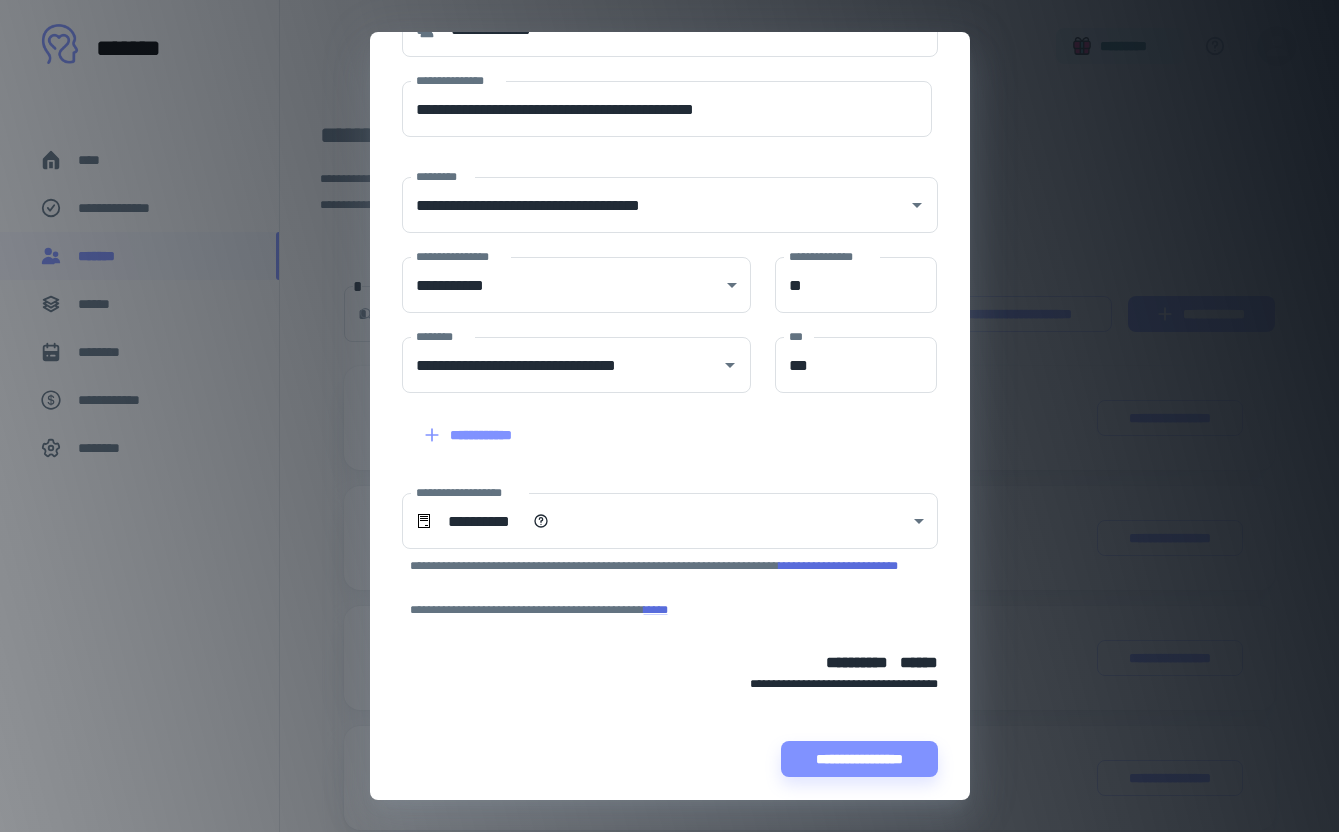 scroll, scrollTop: 136, scrollLeft: 0, axis: vertical 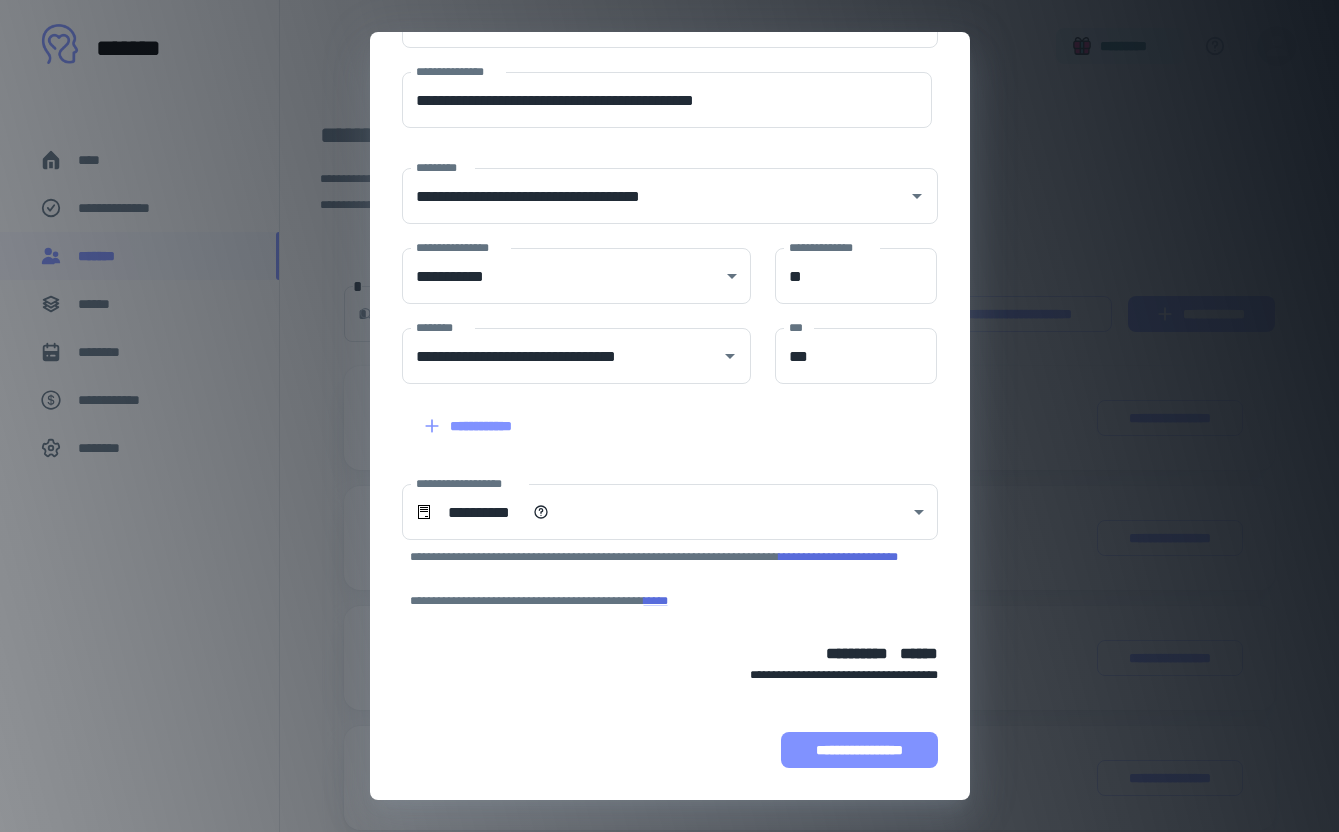 click on "**********" at bounding box center (859, 750) 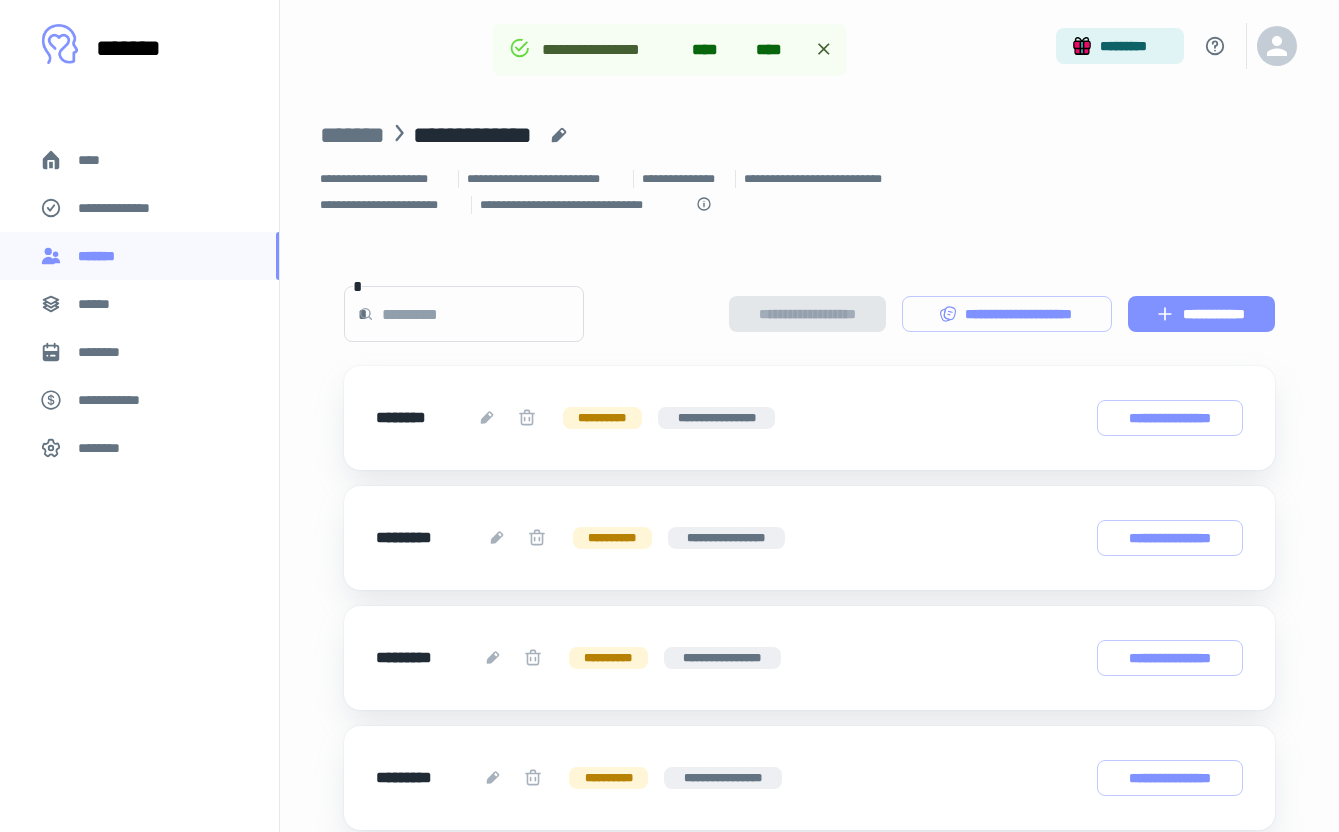 click on "****" at bounding box center [139, 160] 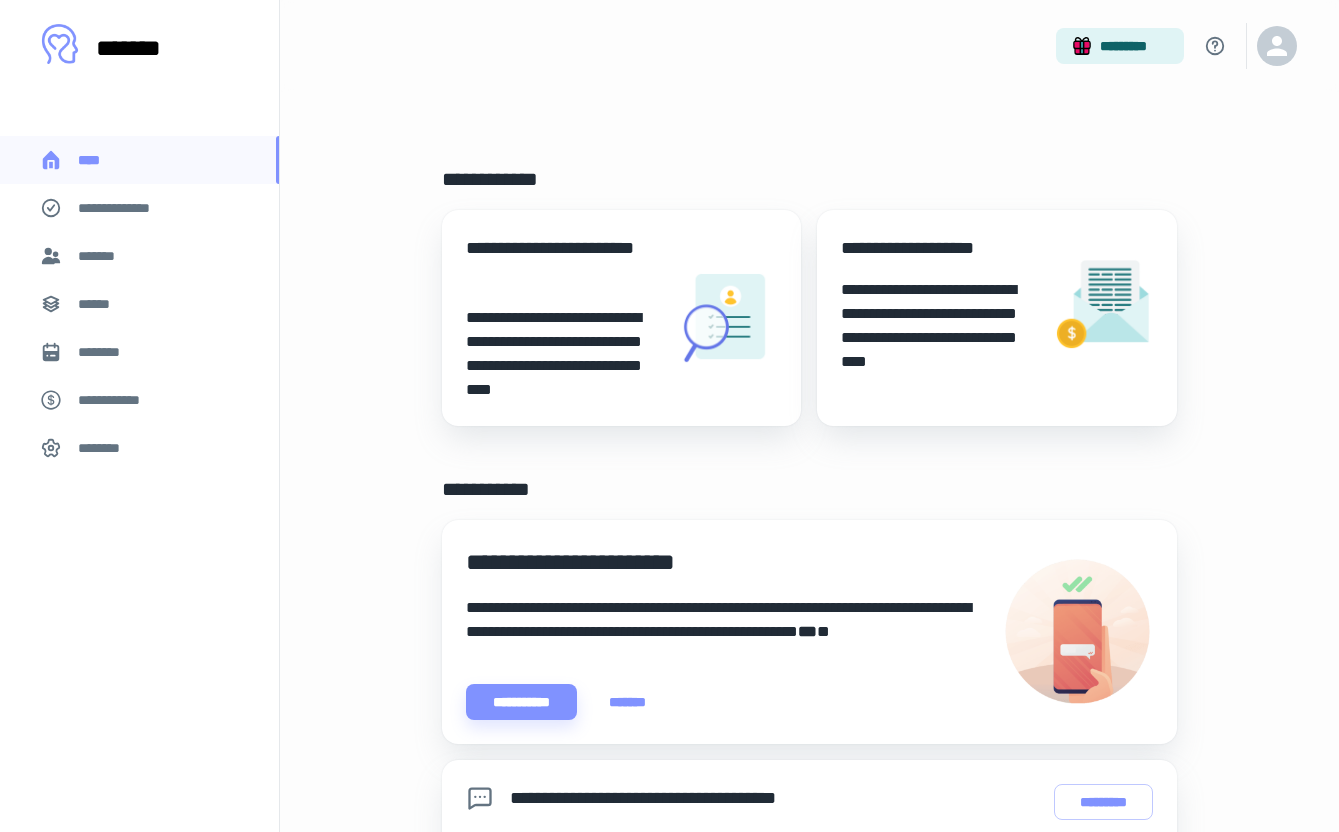 click on "*******" at bounding box center [139, 256] 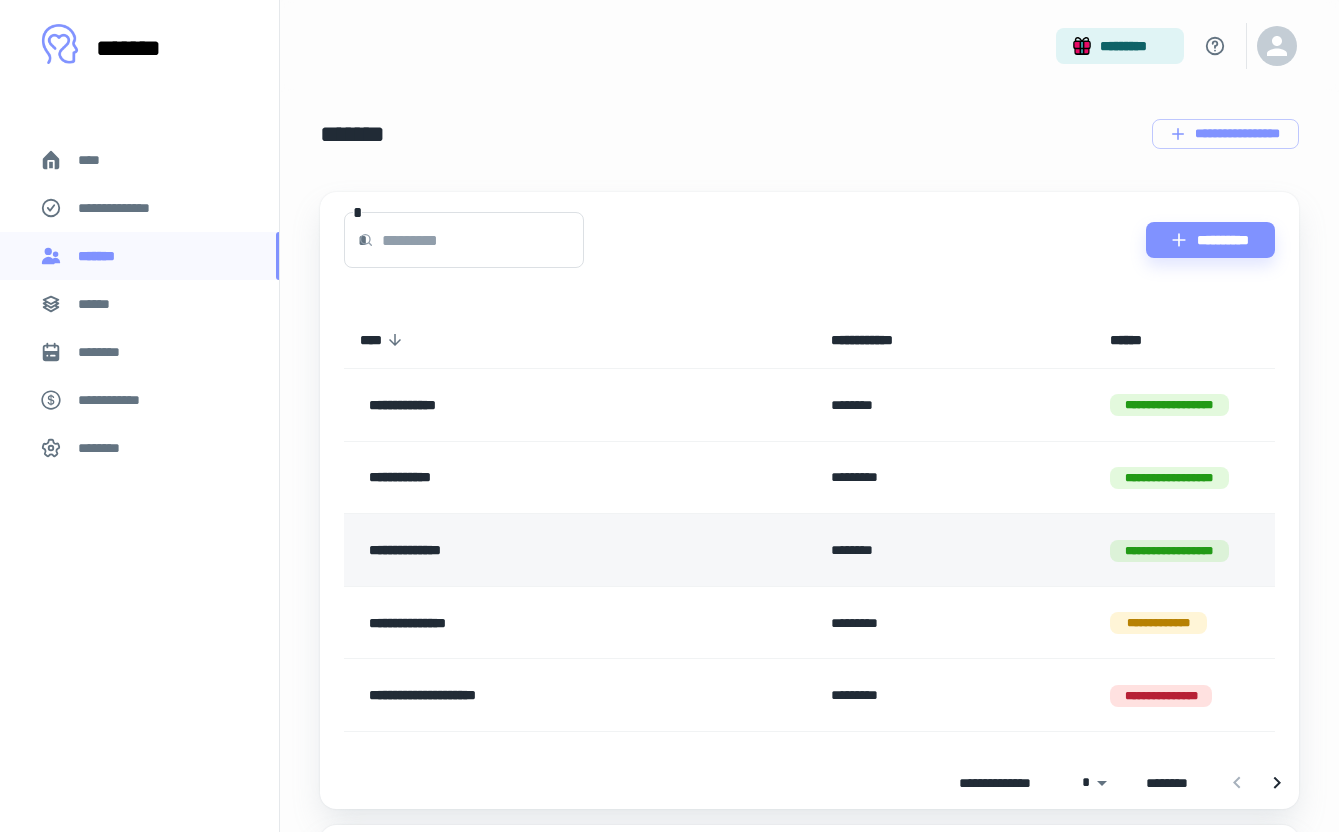 click on "**********" at bounding box center [541, 550] 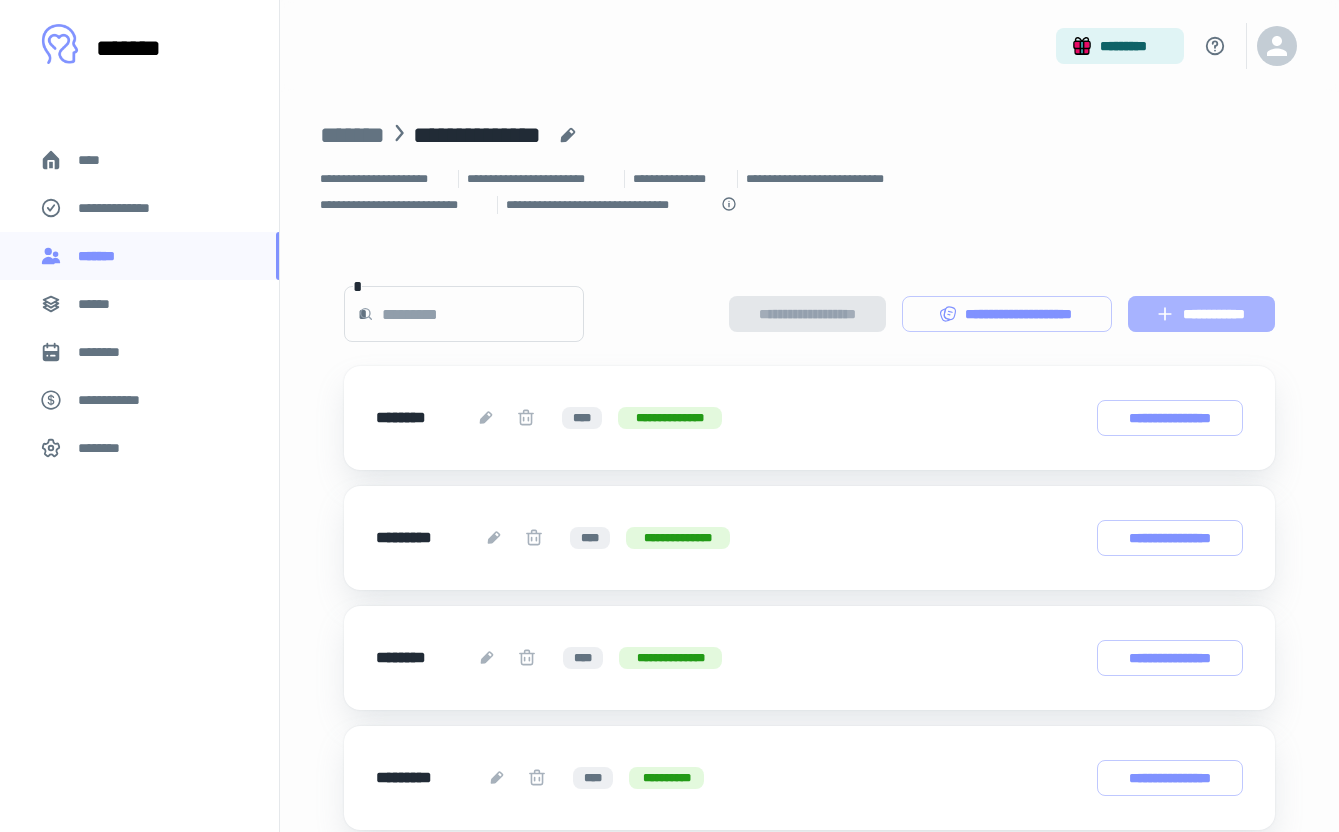 click on "**********" at bounding box center (1201, 314) 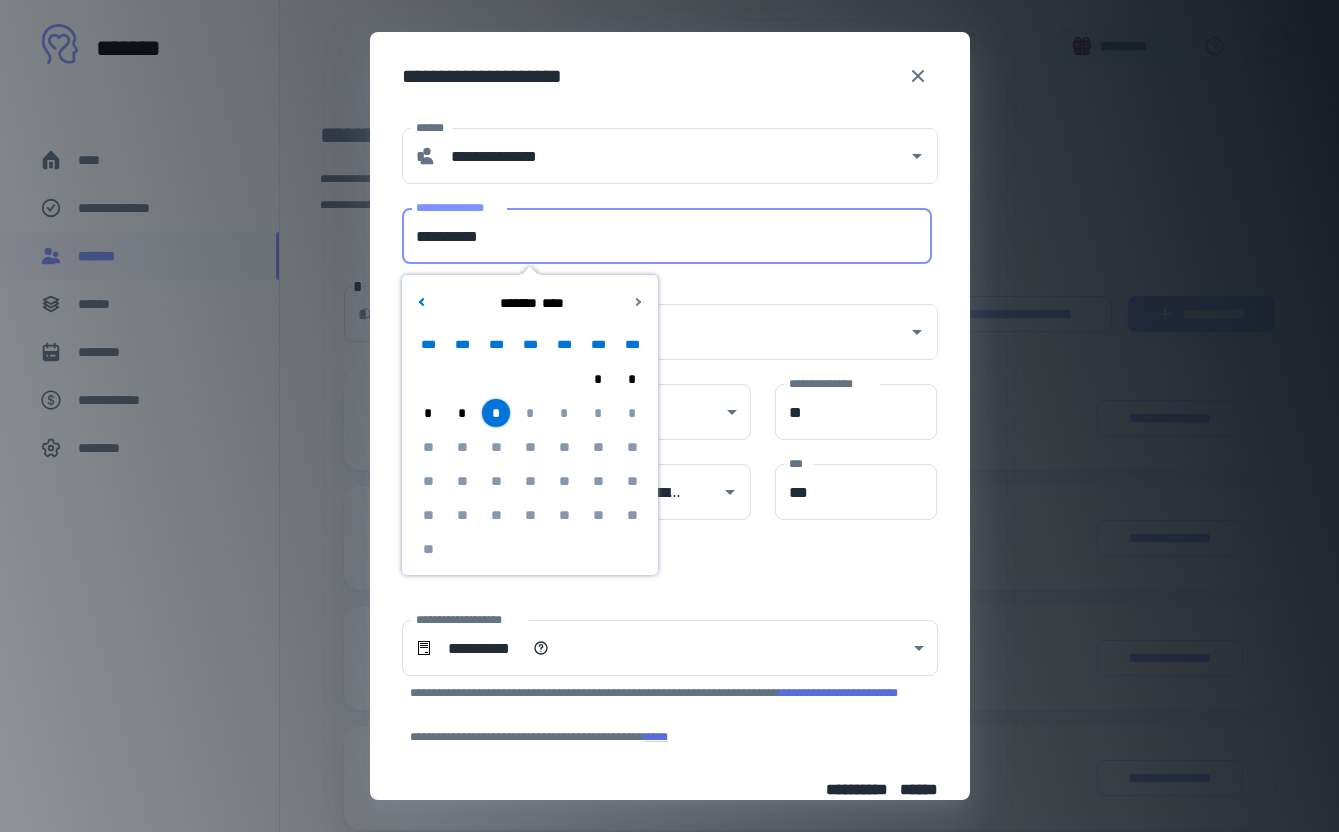 drag, startPoint x: 537, startPoint y: 237, endPoint x: 431, endPoint y: 235, distance: 106.01887 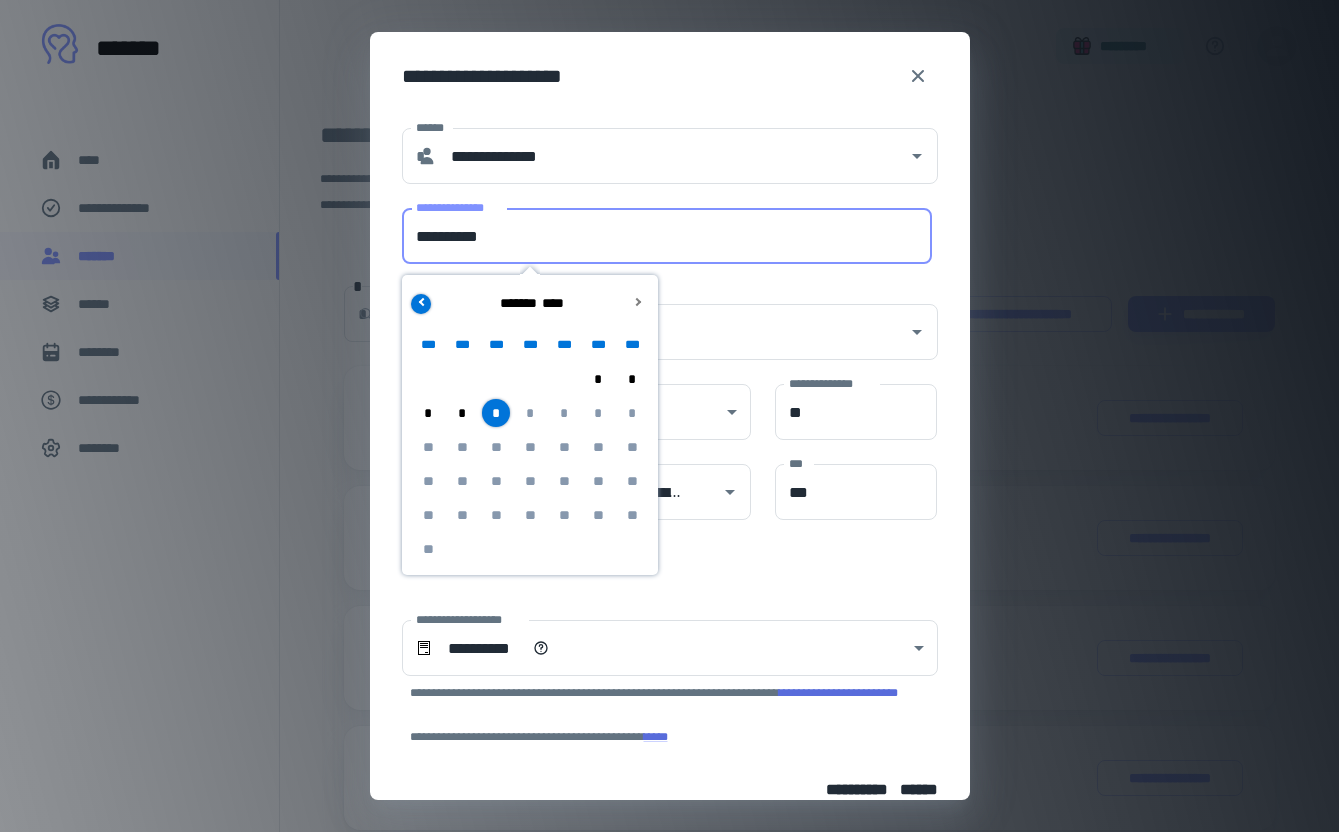 click at bounding box center (421, 304) 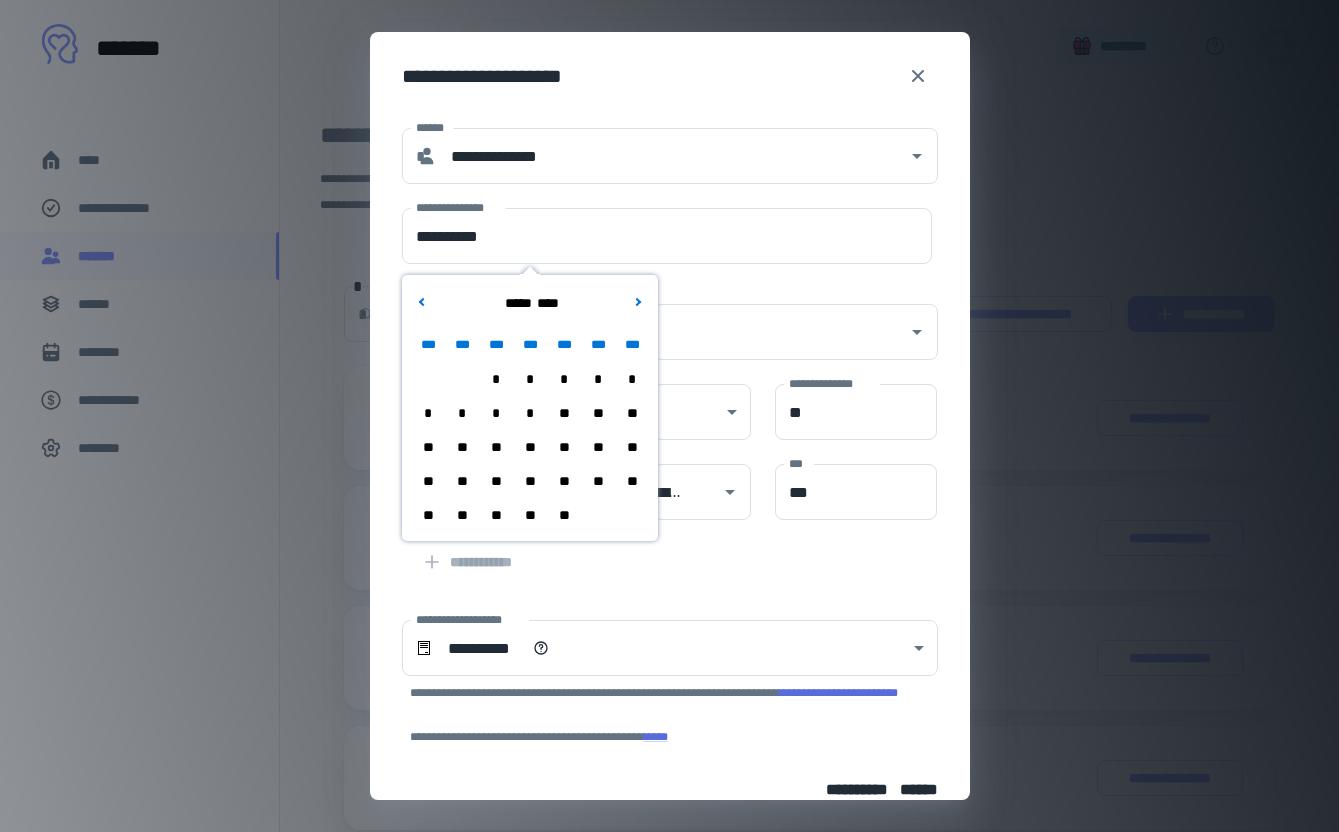 click on "**" at bounding box center [530, 515] 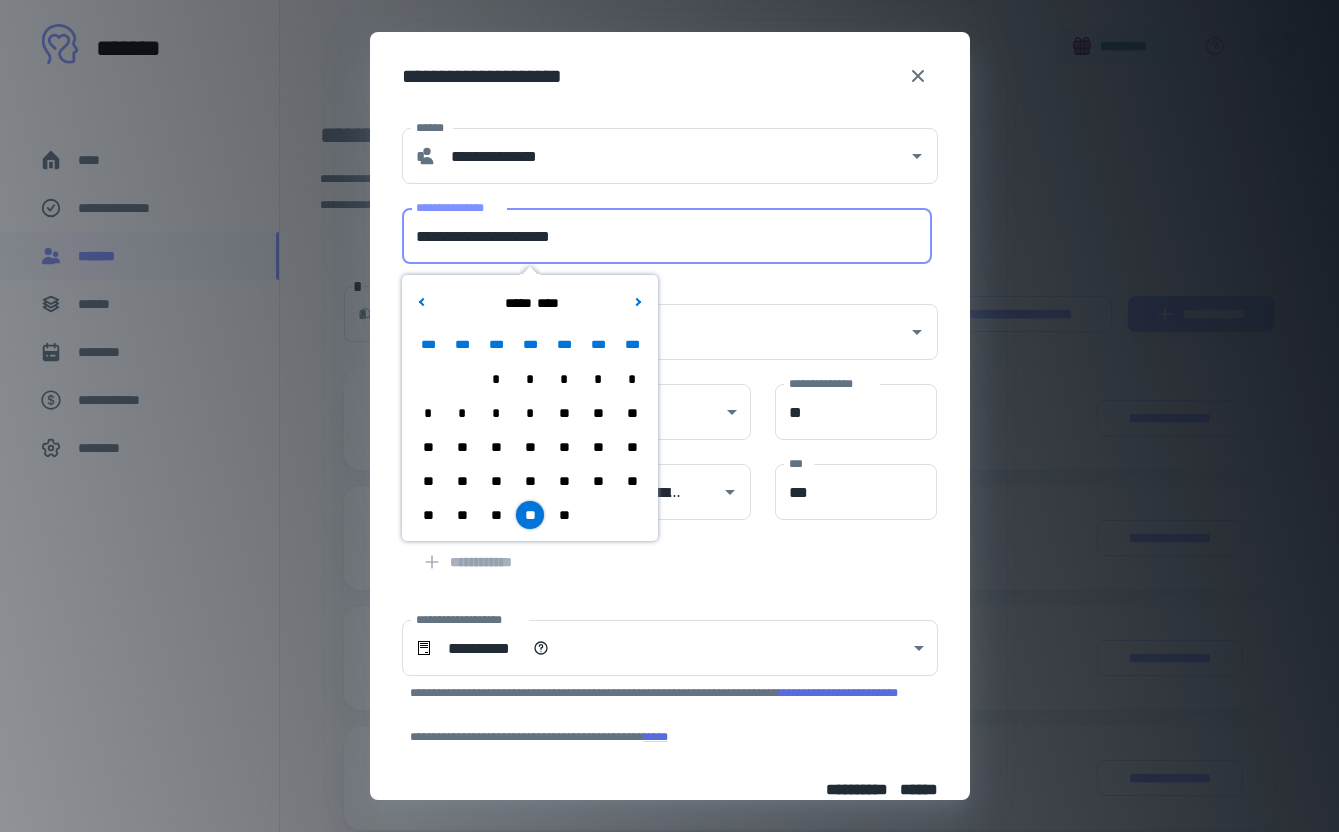 drag, startPoint x: 511, startPoint y: 239, endPoint x: 368, endPoint y: 230, distance: 143.28294 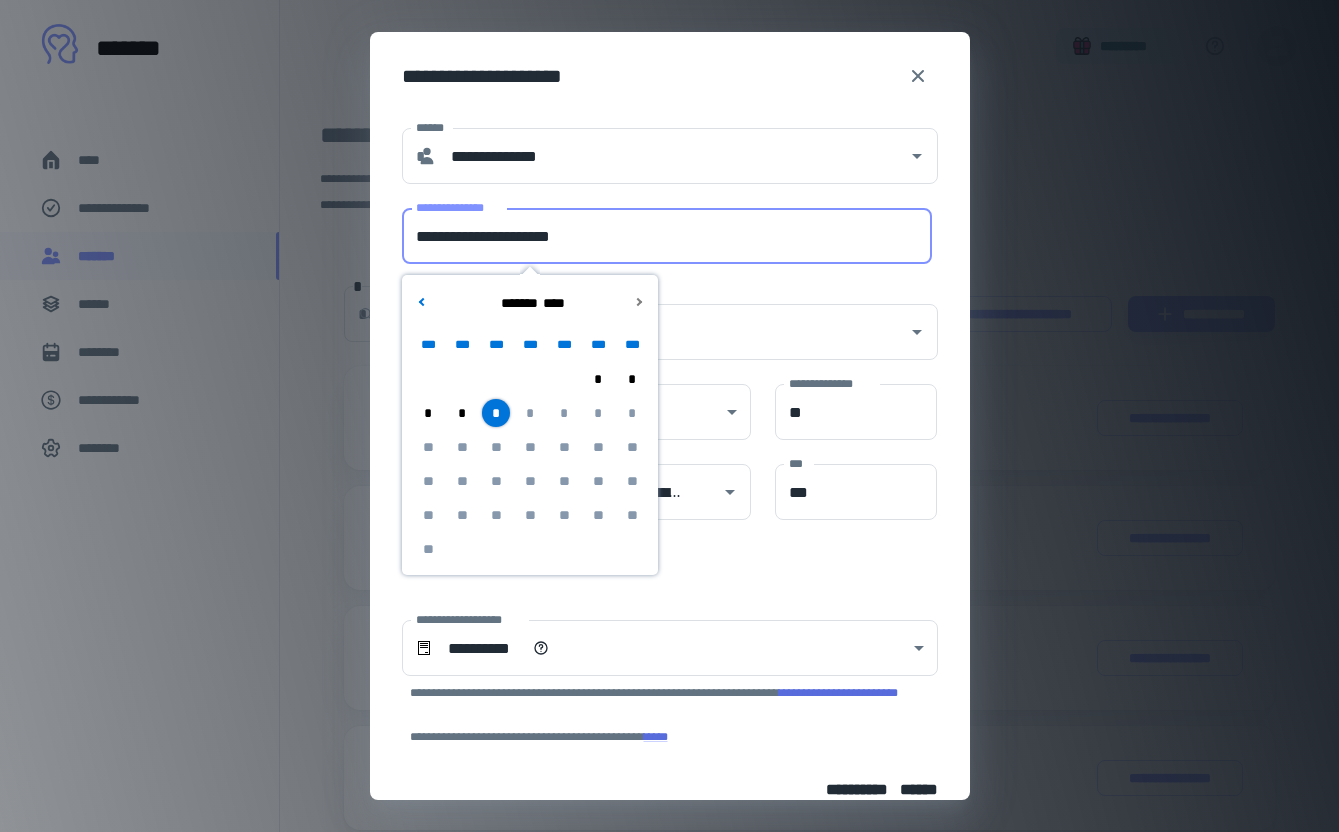 click on "**********" at bounding box center [667, 236] 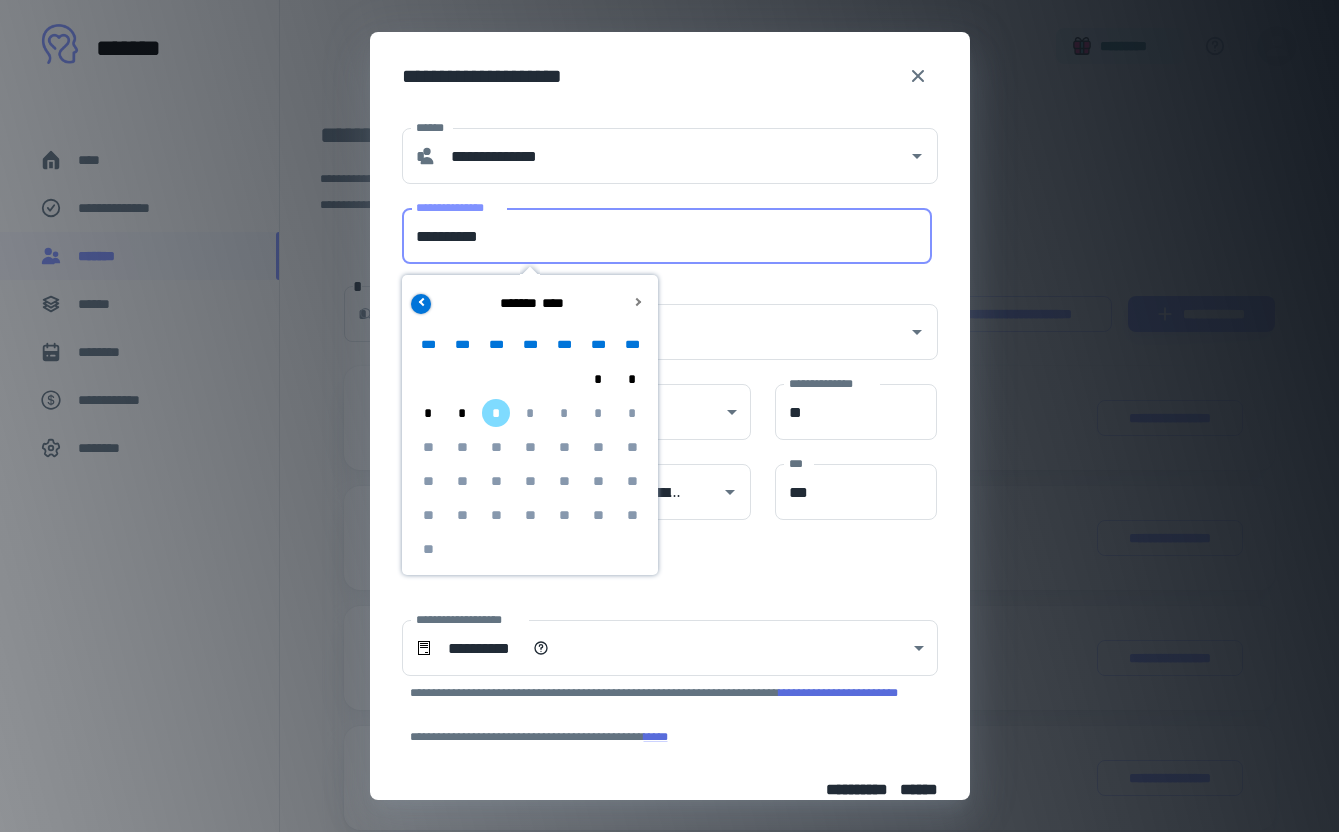 click at bounding box center (422, 301) 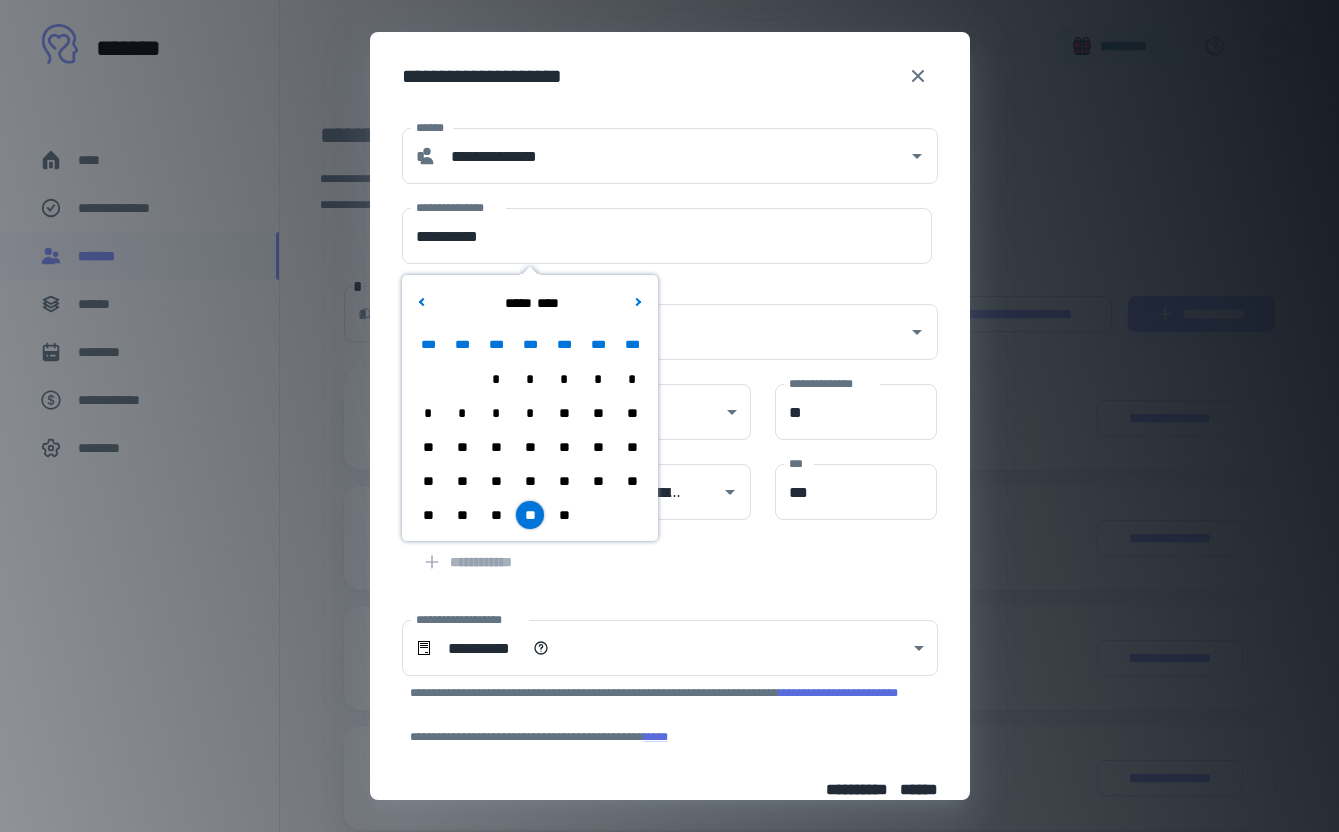 click on "**" at bounding box center (530, 447) 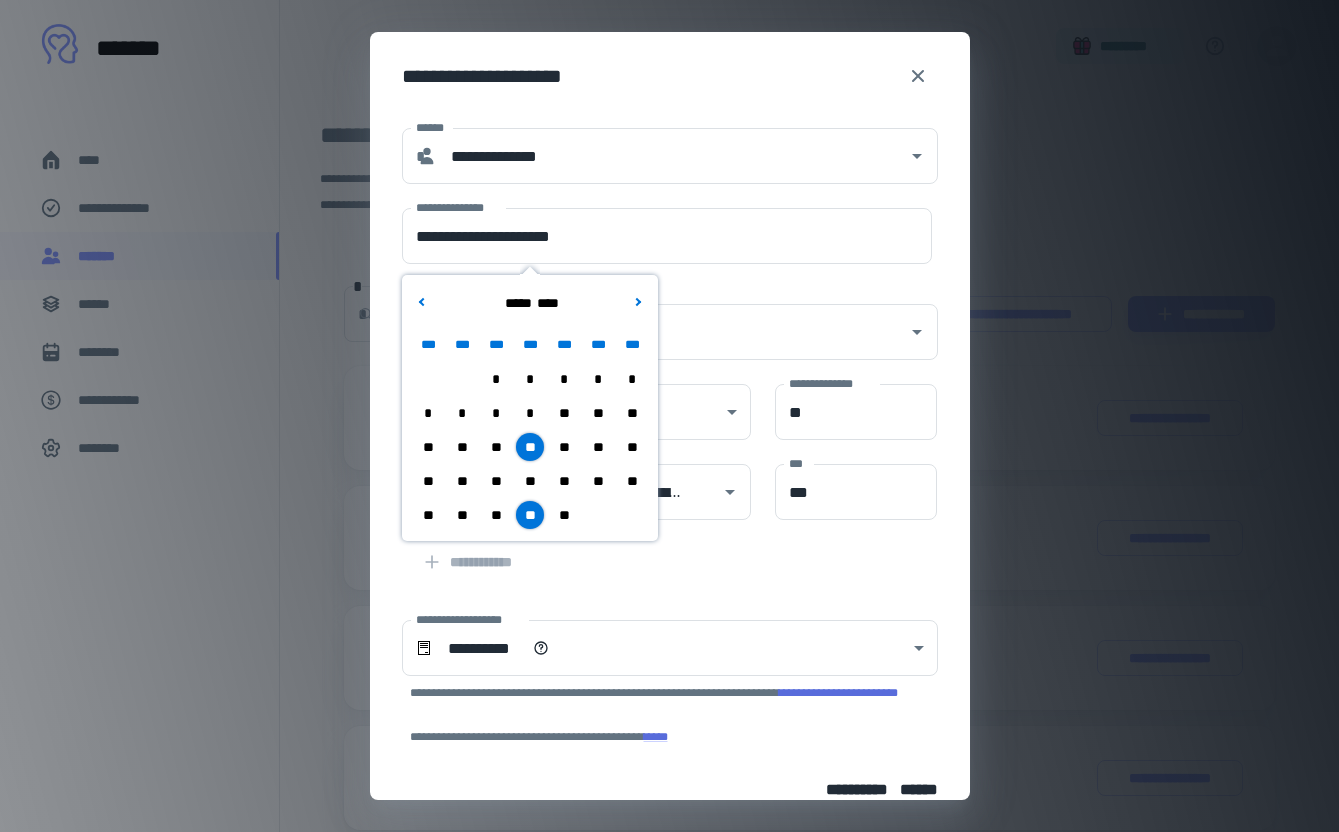 click on "**********" at bounding box center (658, 320) 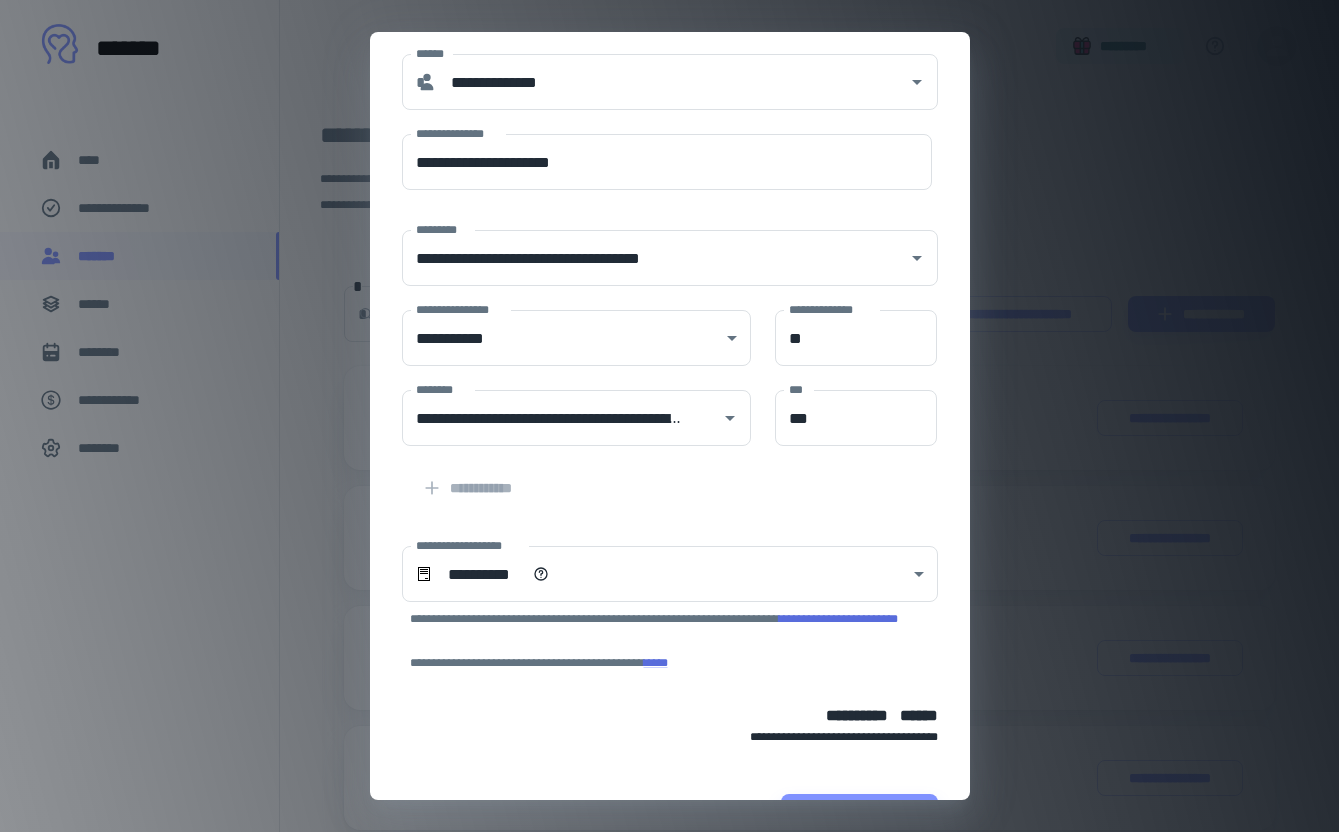 scroll, scrollTop: 136, scrollLeft: 0, axis: vertical 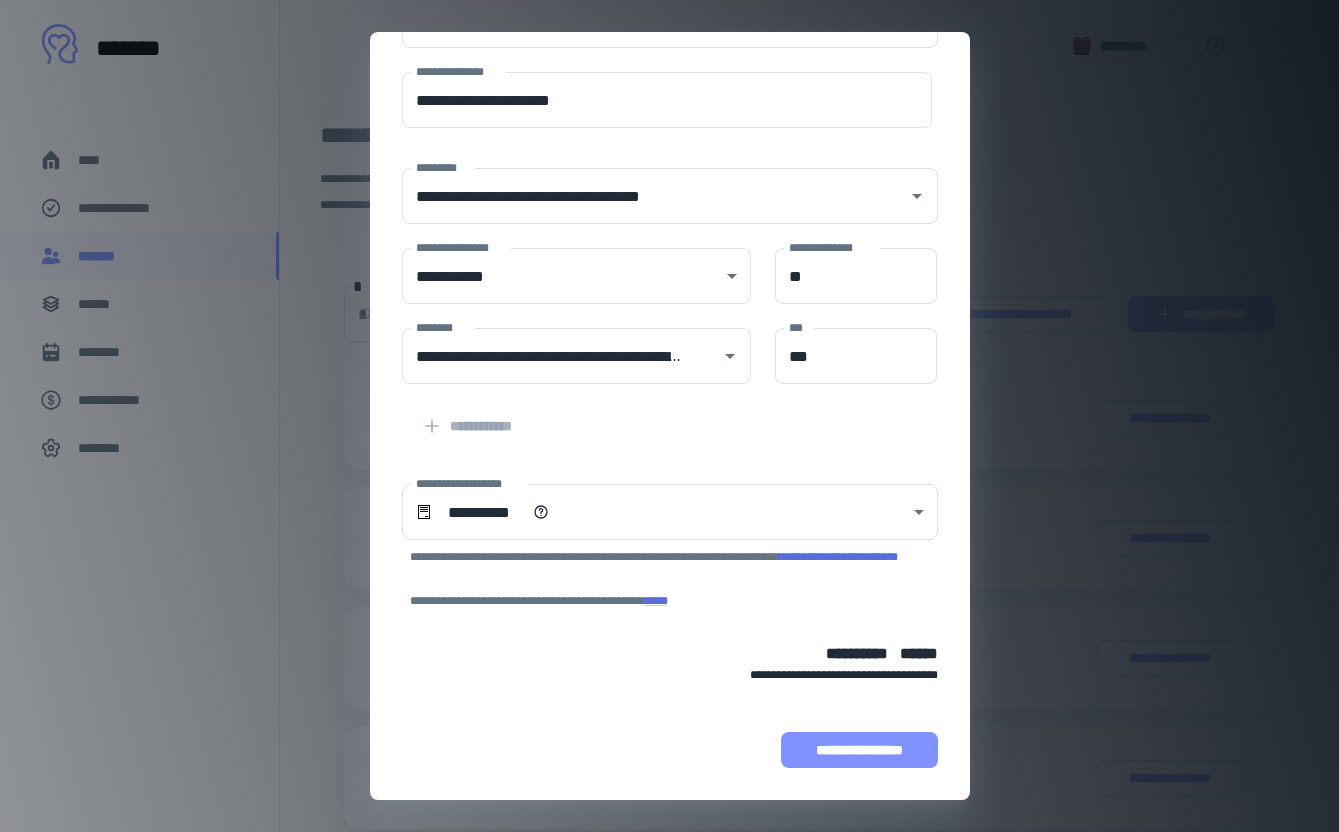 click on "**********" at bounding box center (859, 750) 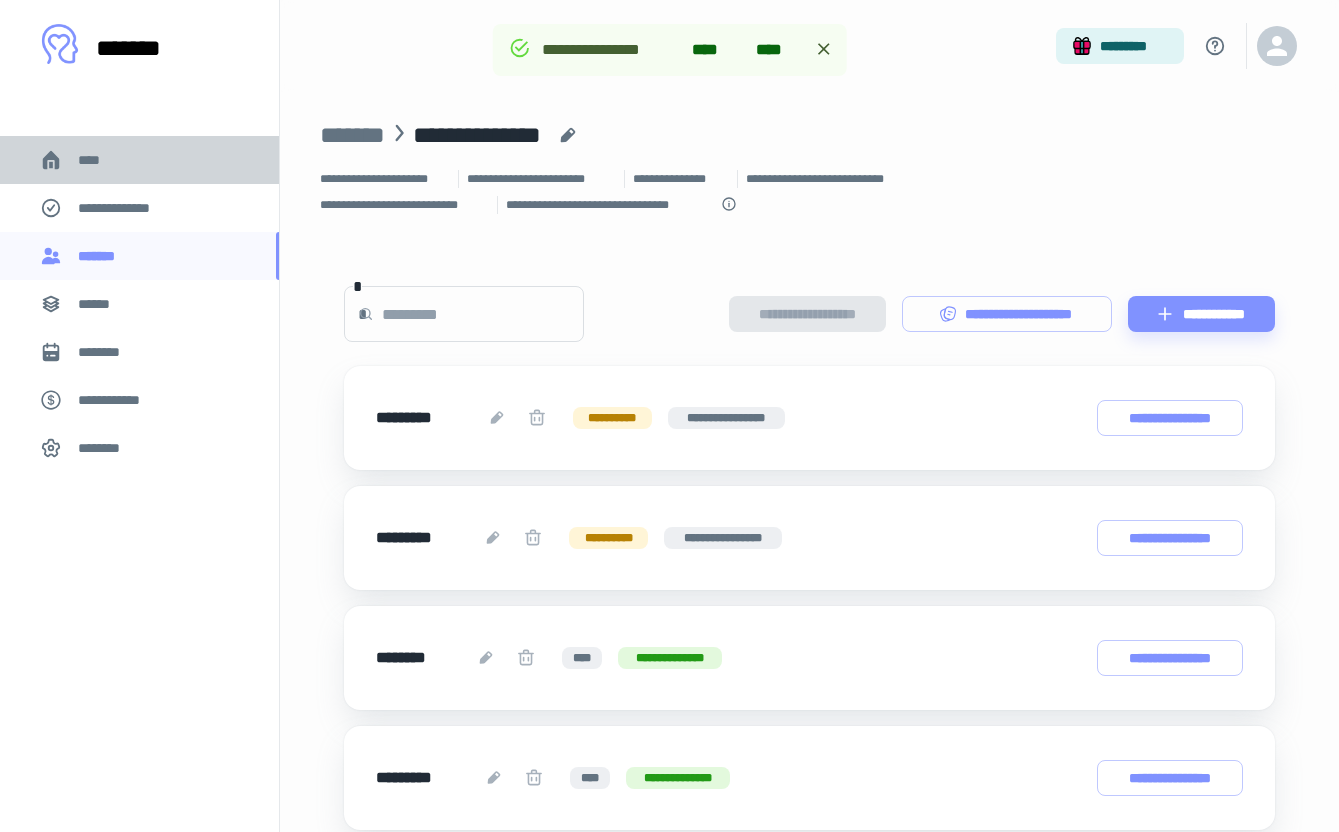 click on "****" at bounding box center [139, 160] 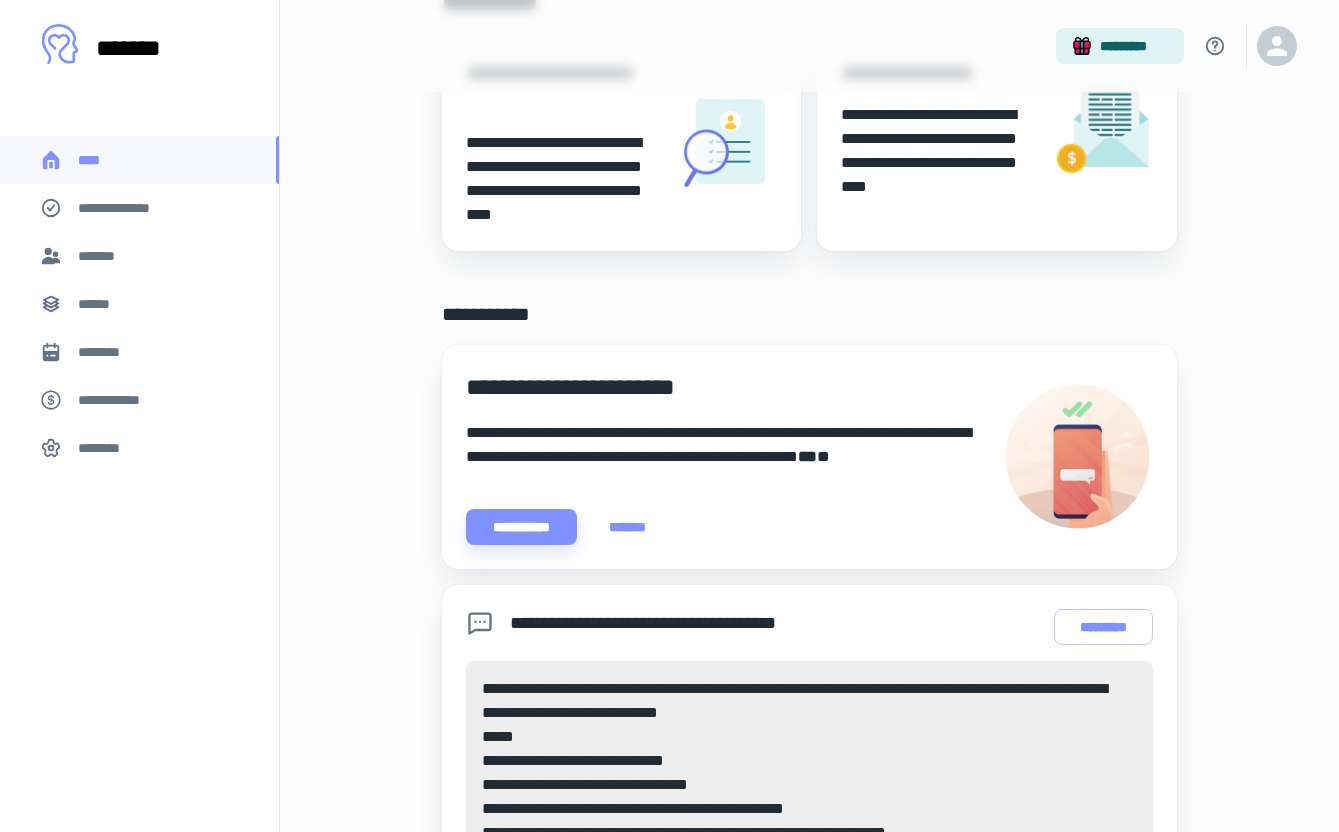 scroll, scrollTop: 268, scrollLeft: 0, axis: vertical 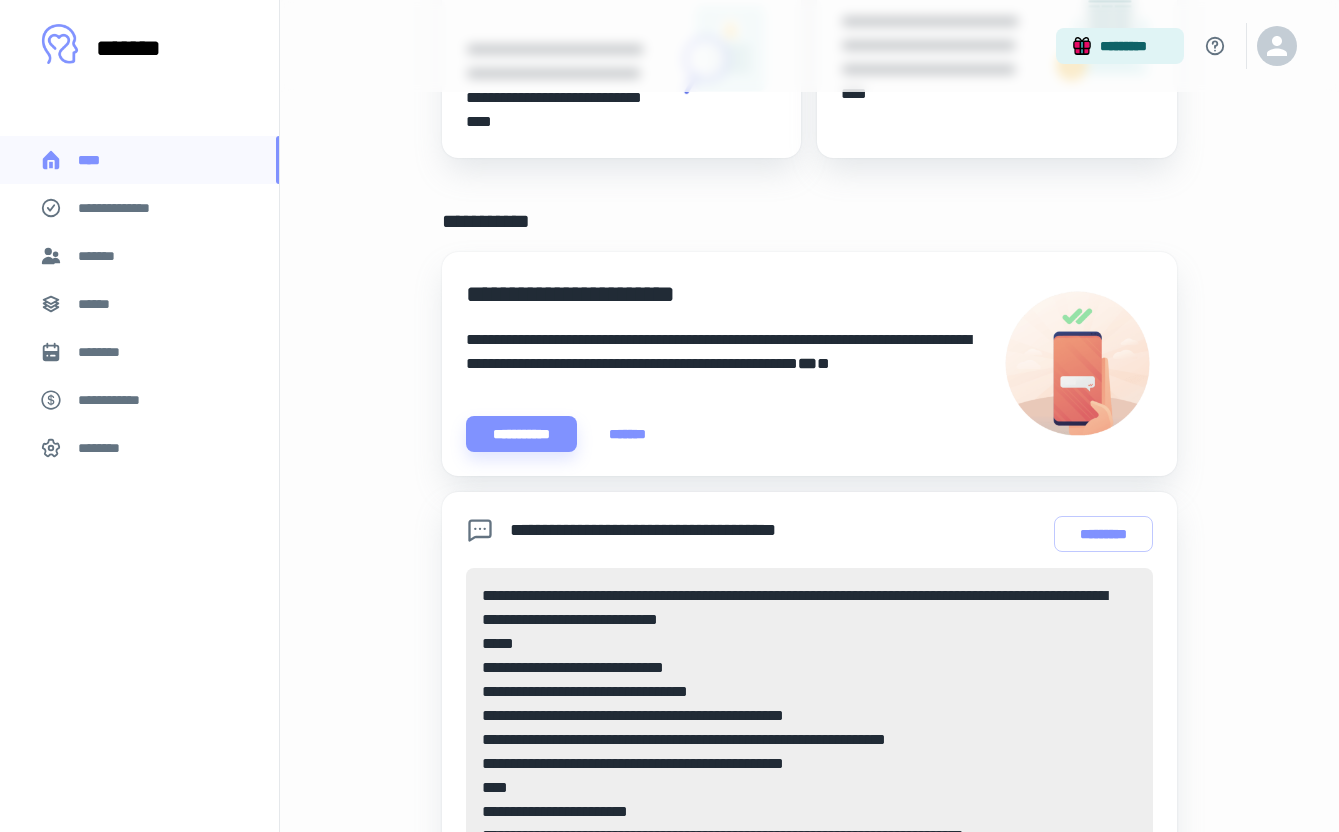 click on "*******" at bounding box center (139, 256) 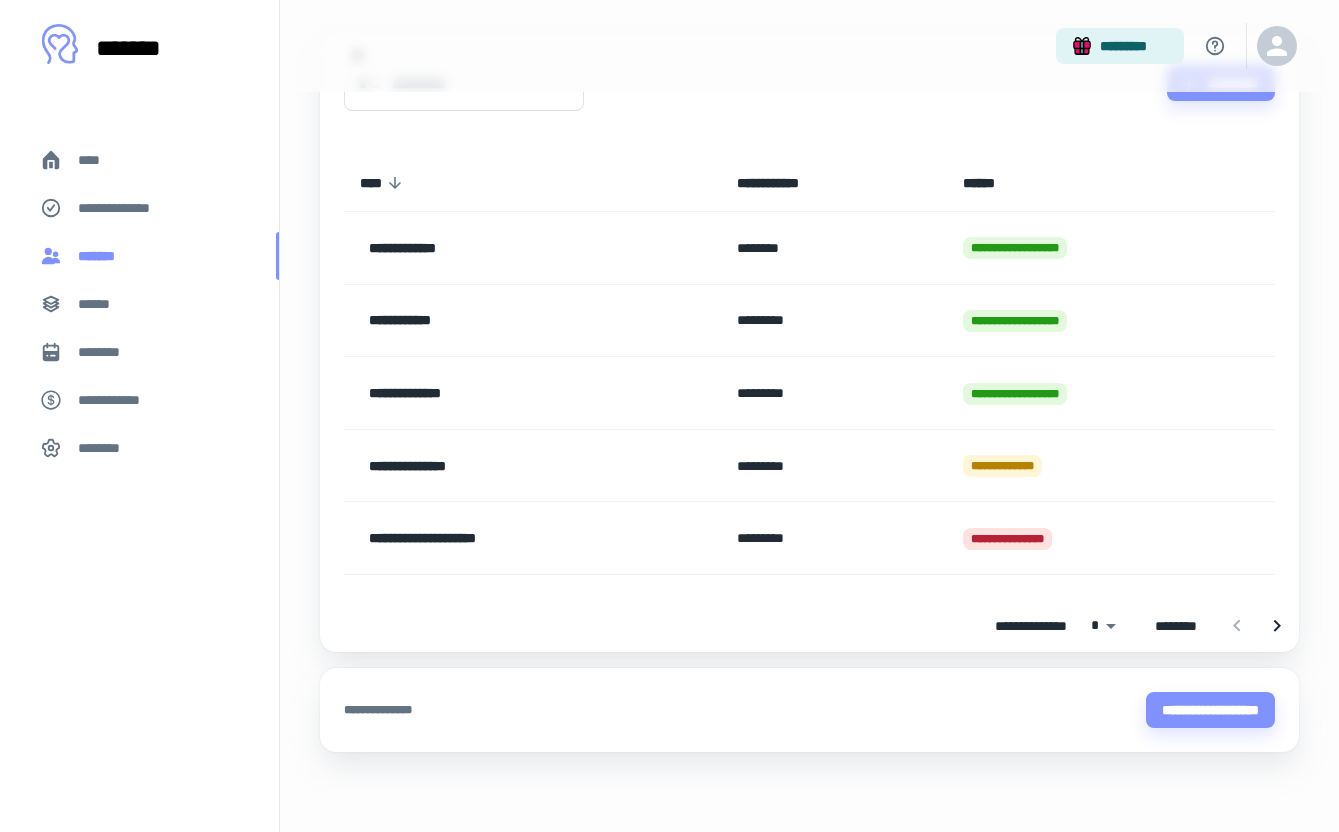 scroll, scrollTop: 0, scrollLeft: 0, axis: both 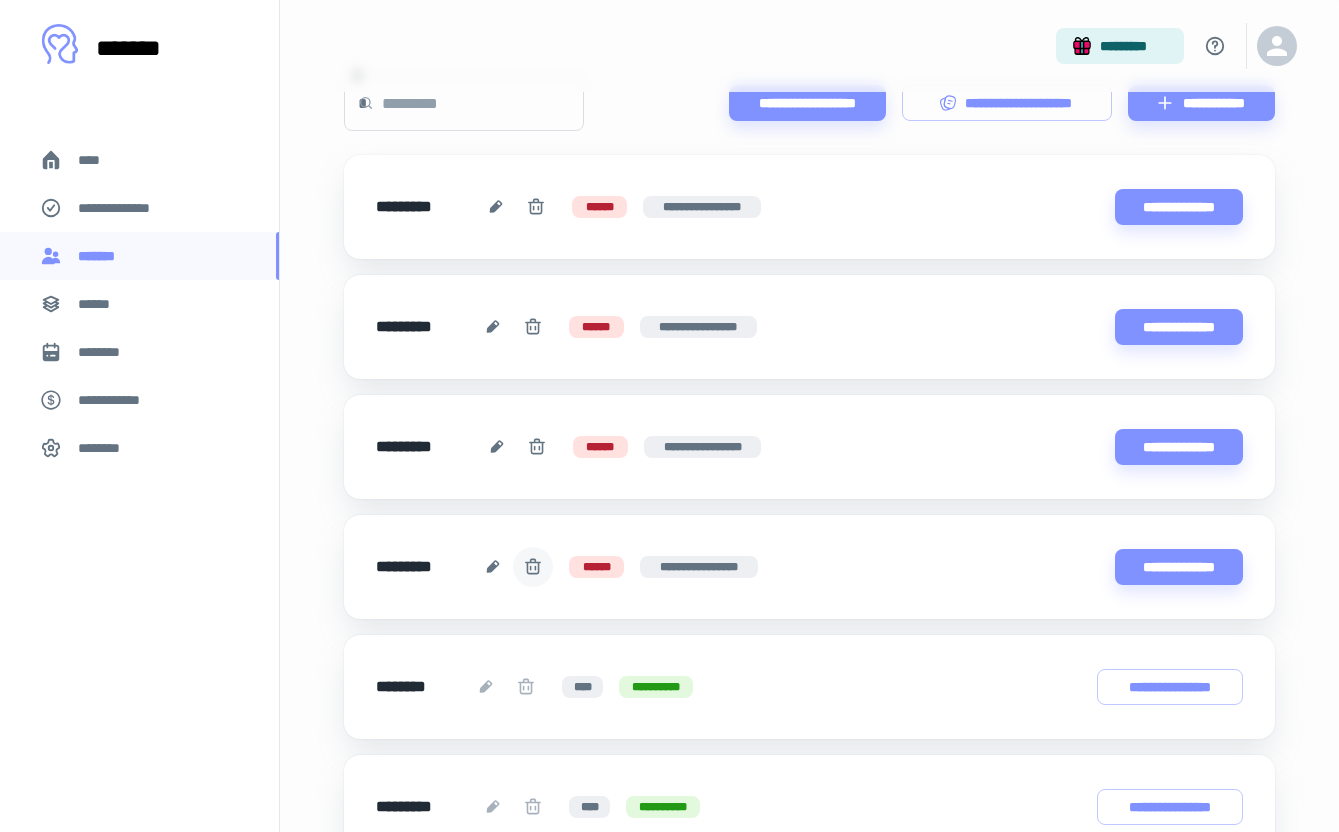 click 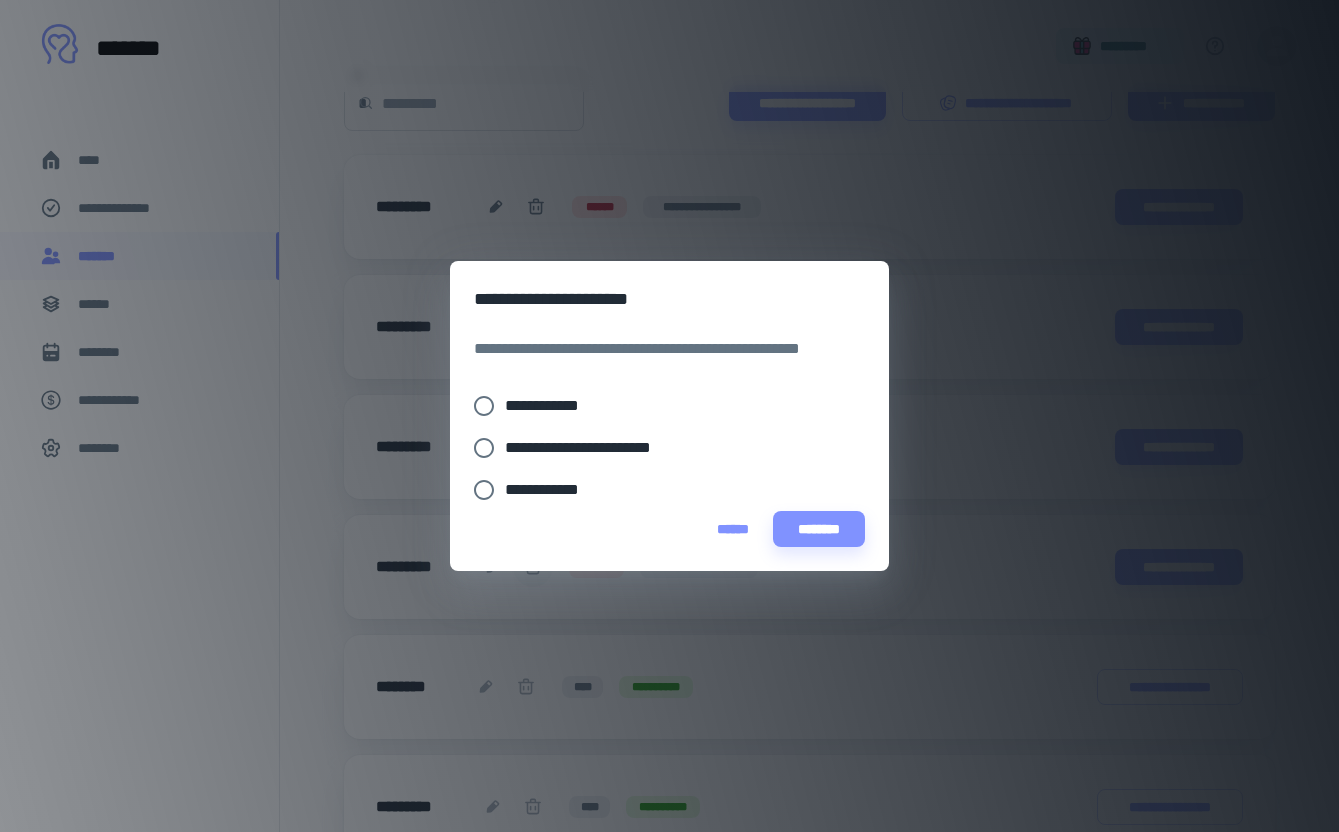 click on "**********" at bounding box center (550, 406) 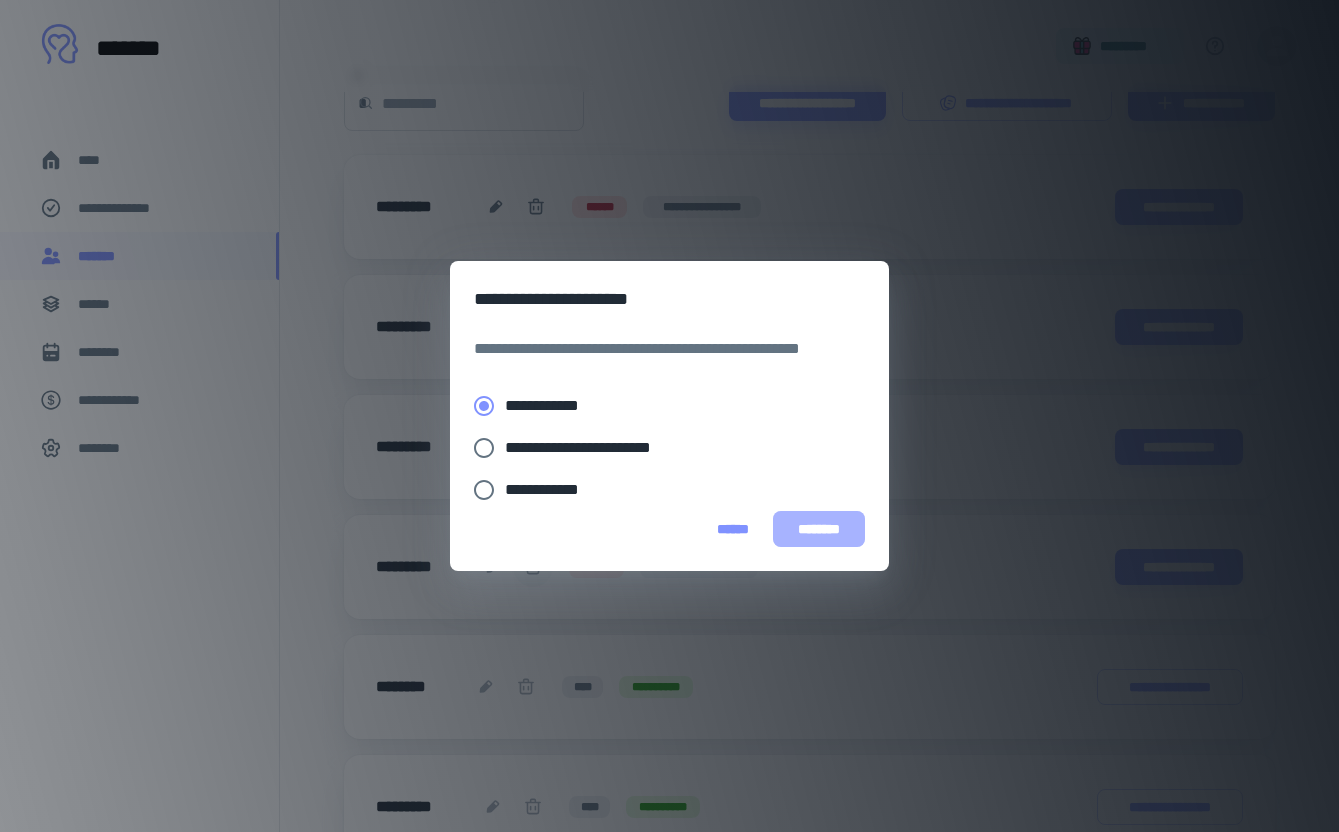 click on "********" at bounding box center (819, 529) 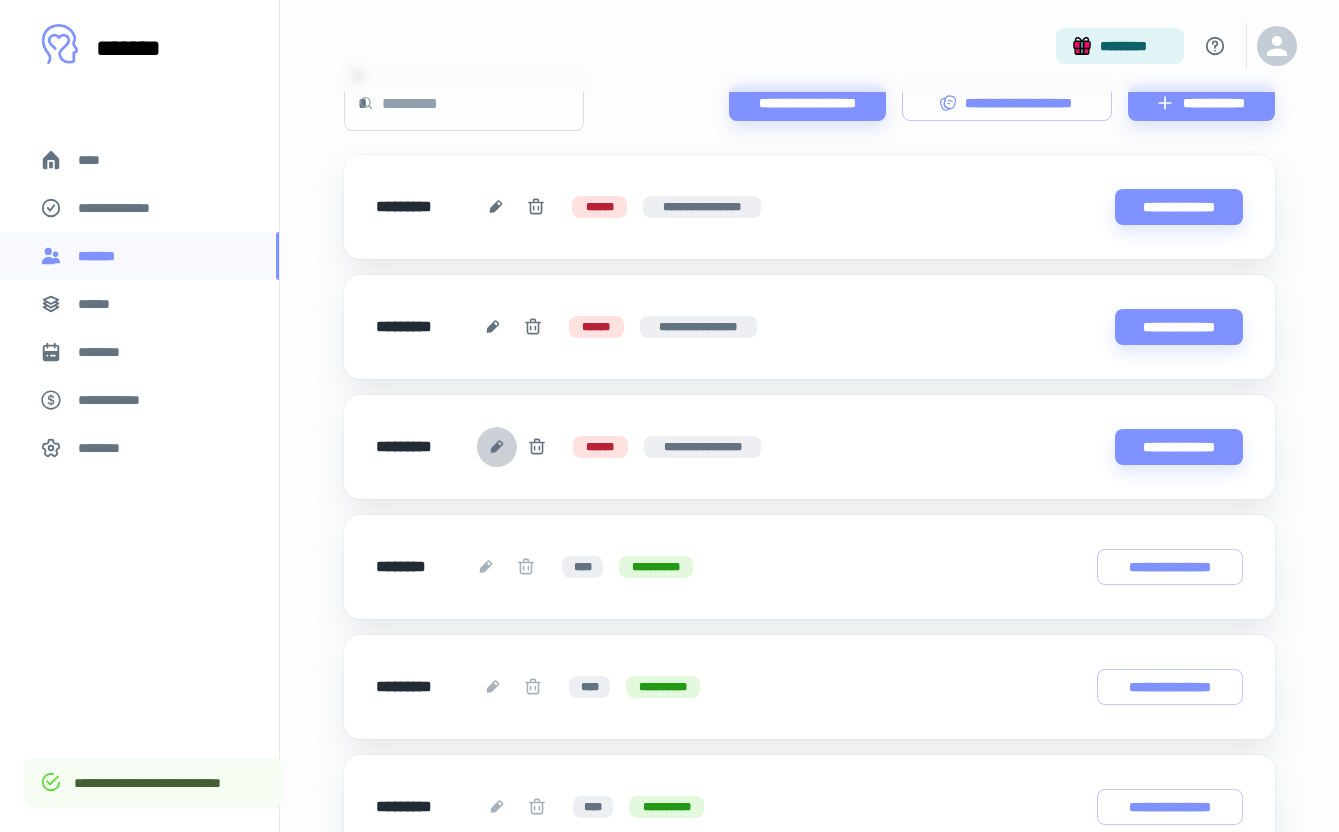 click 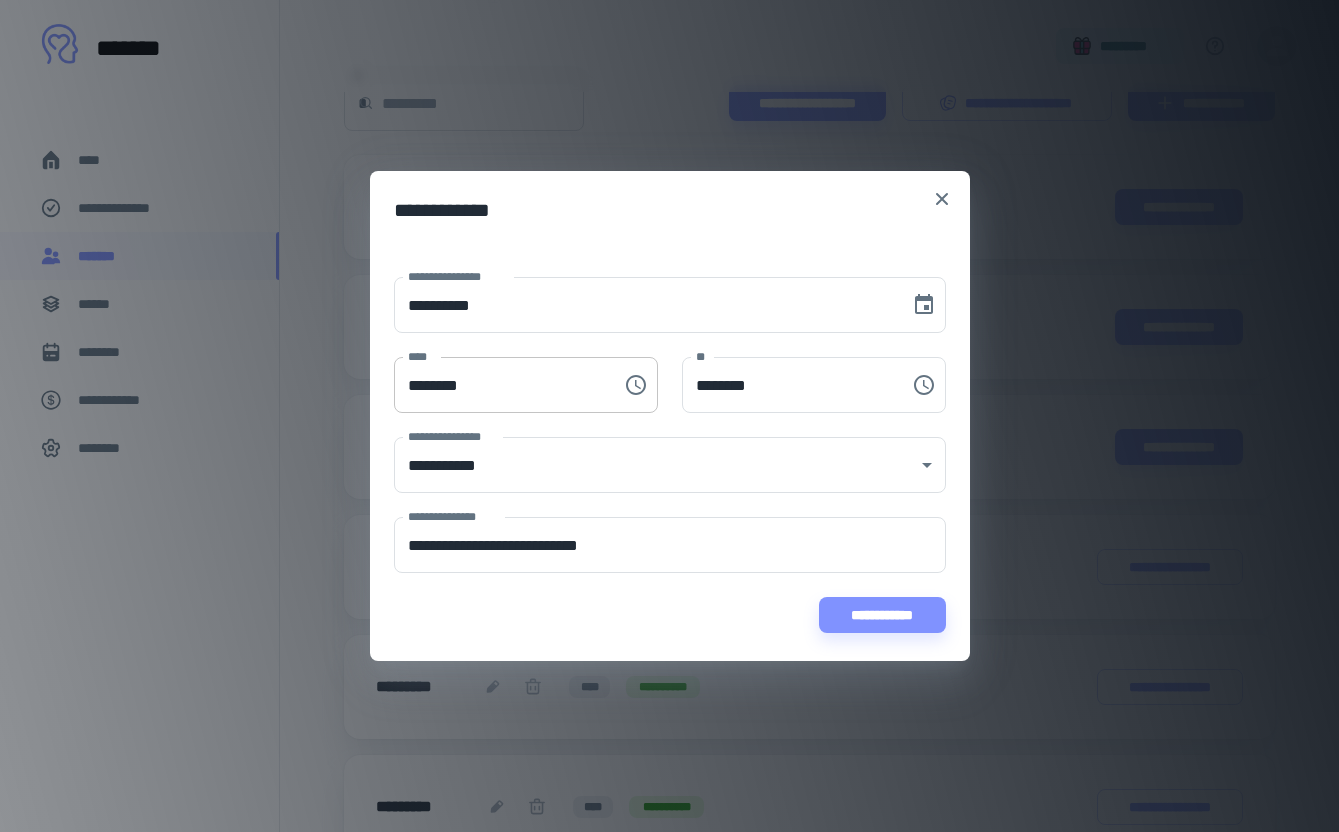 click on "********" at bounding box center [501, 385] 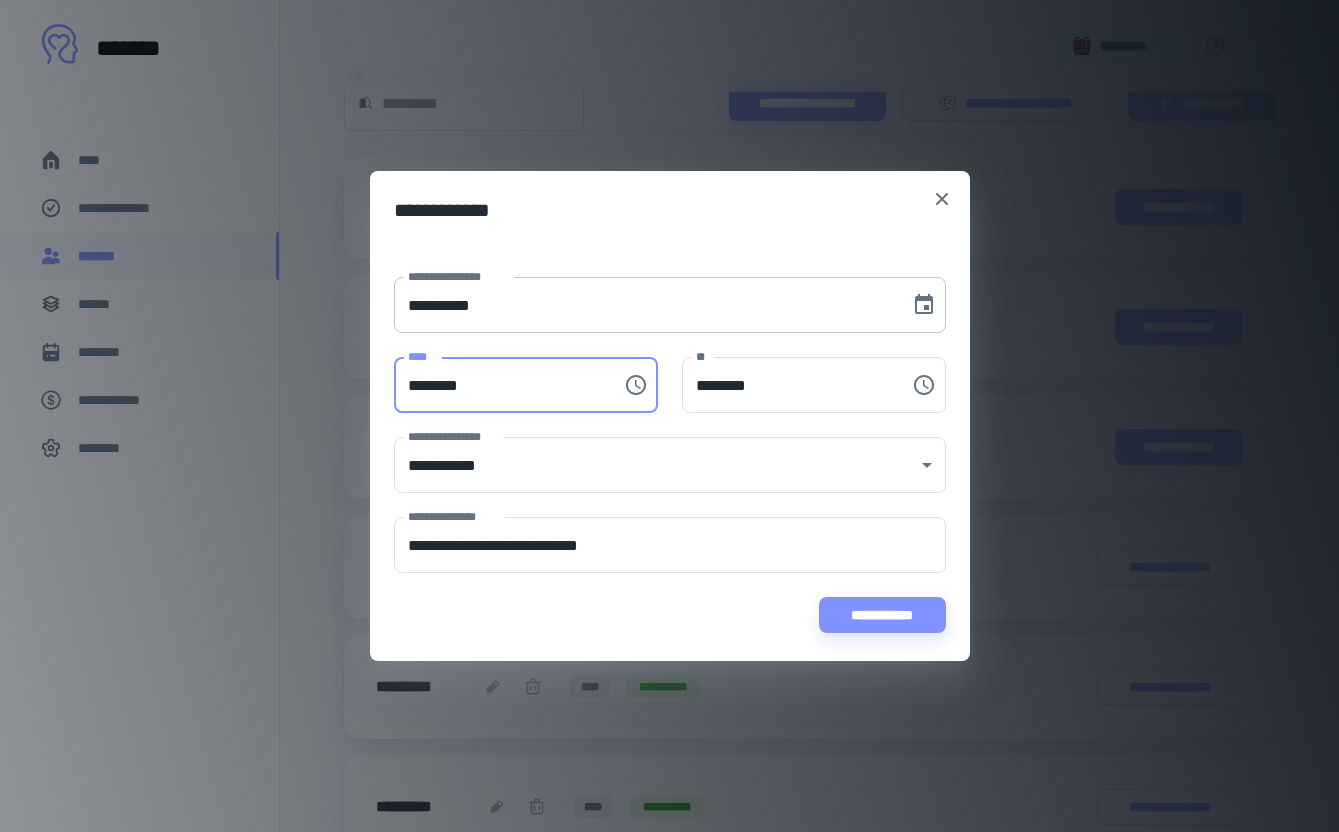 click on "**********" at bounding box center [645, 305] 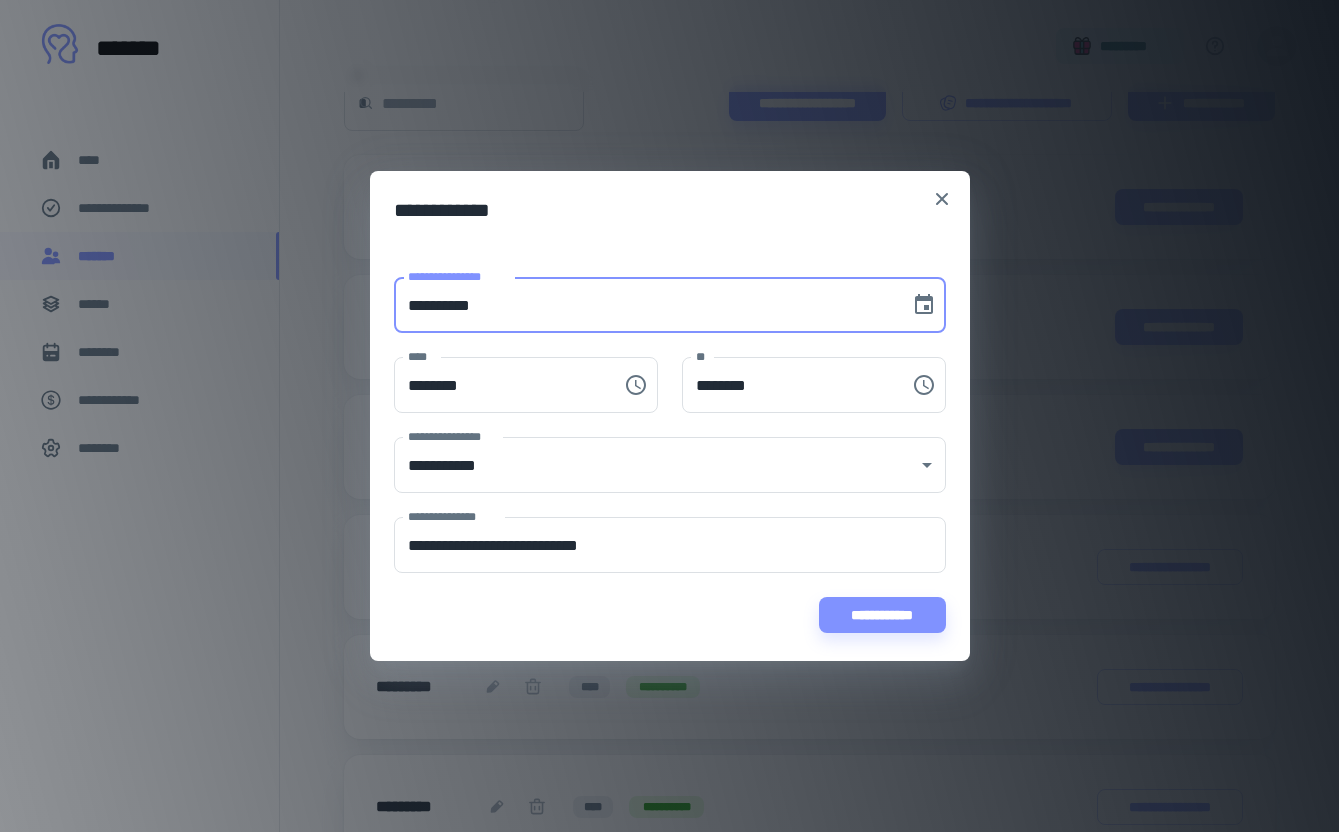 click on "**********" at bounding box center [645, 305] 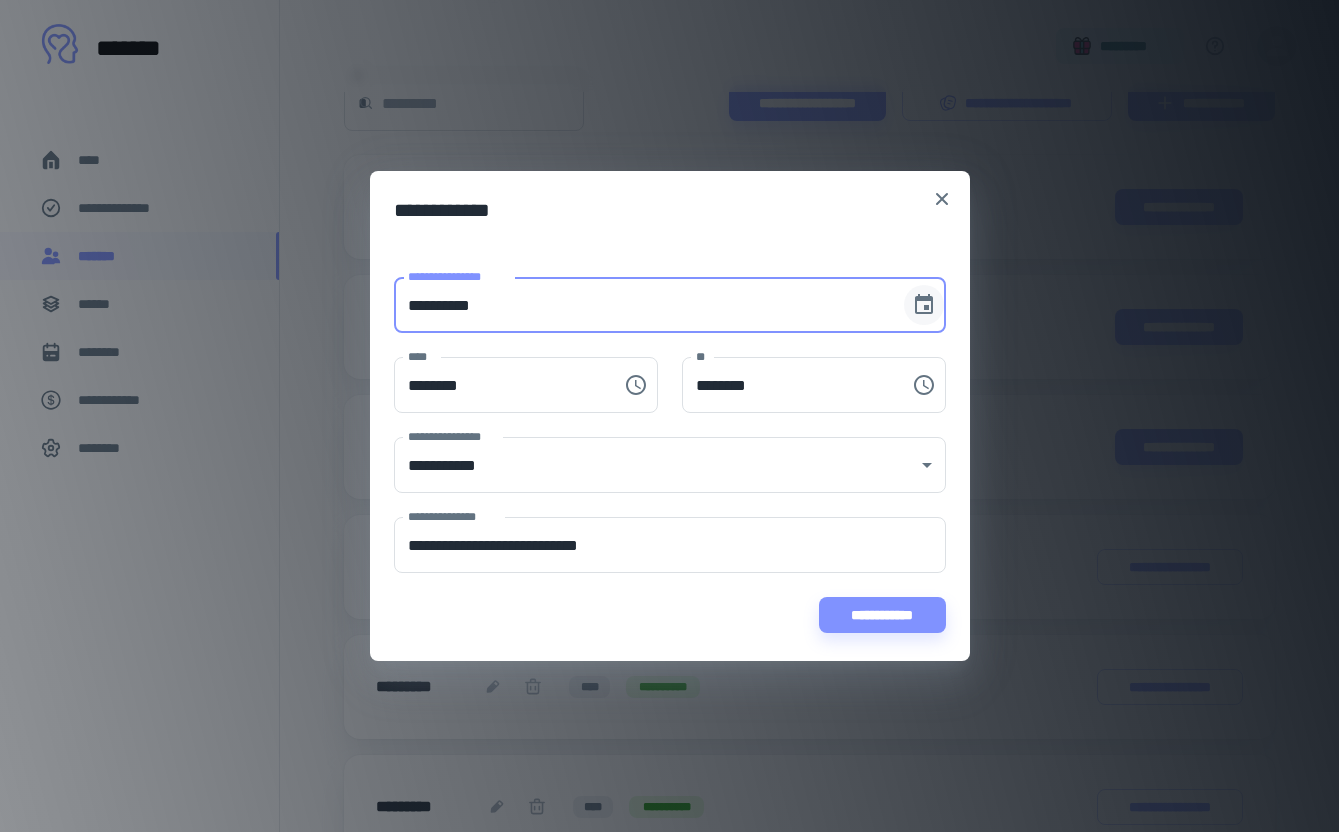 click 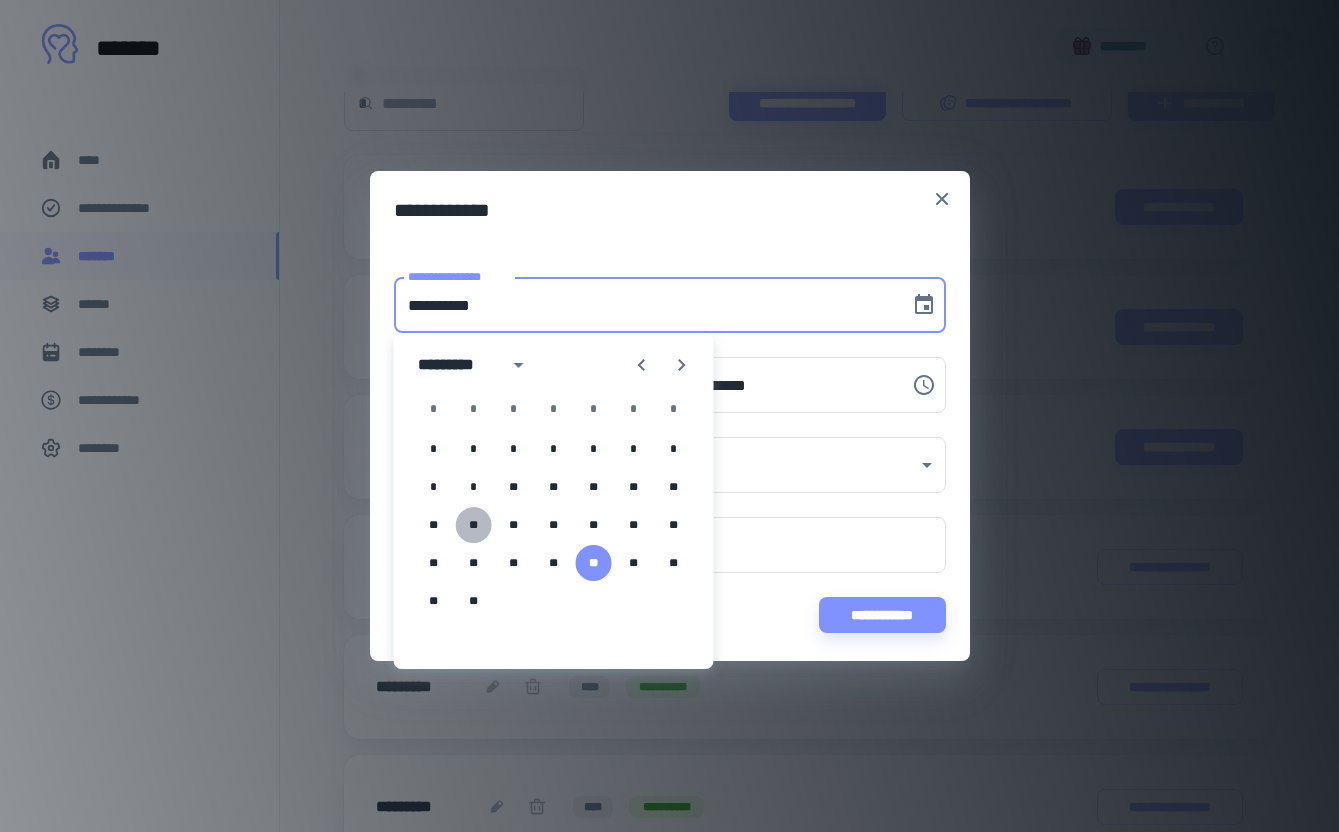 click on "**" at bounding box center (474, 525) 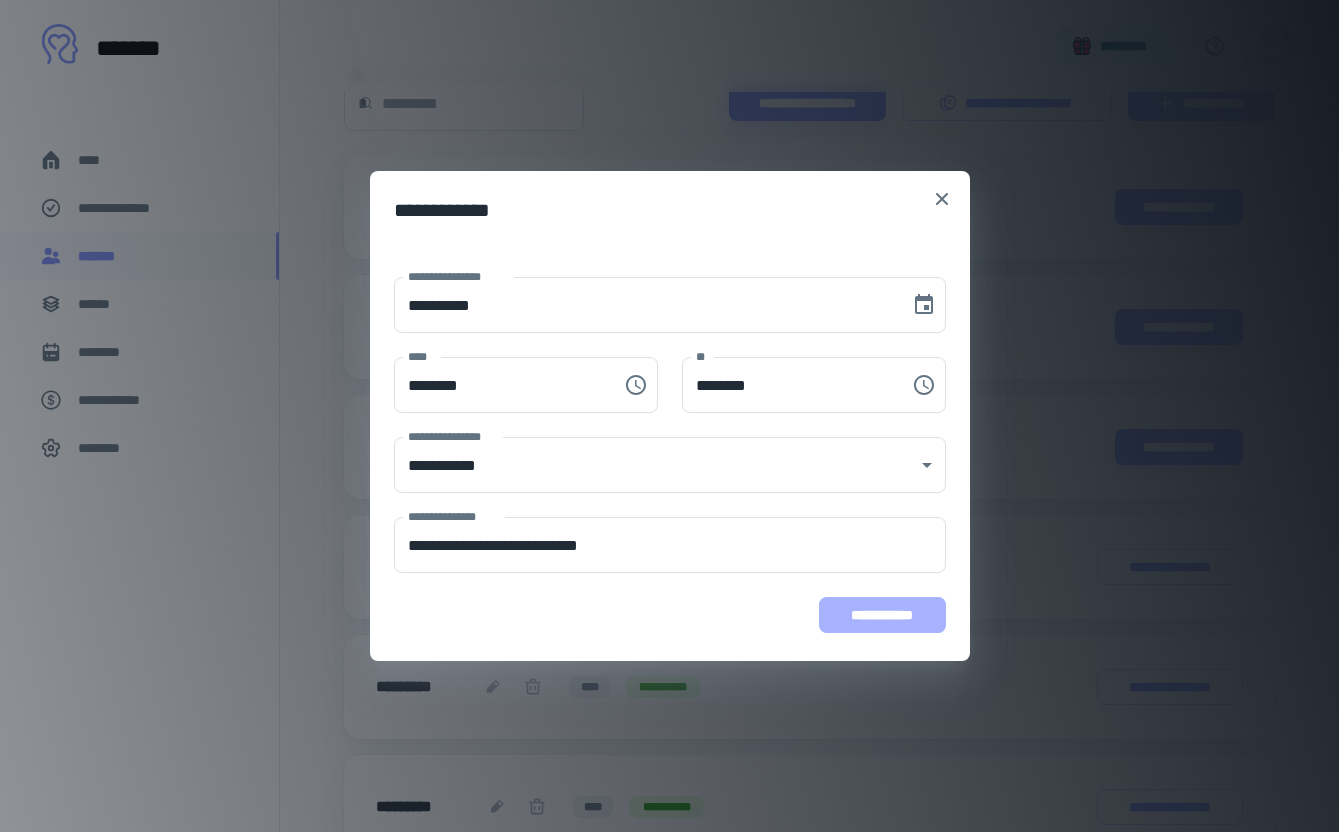 click on "**********" at bounding box center (882, 615) 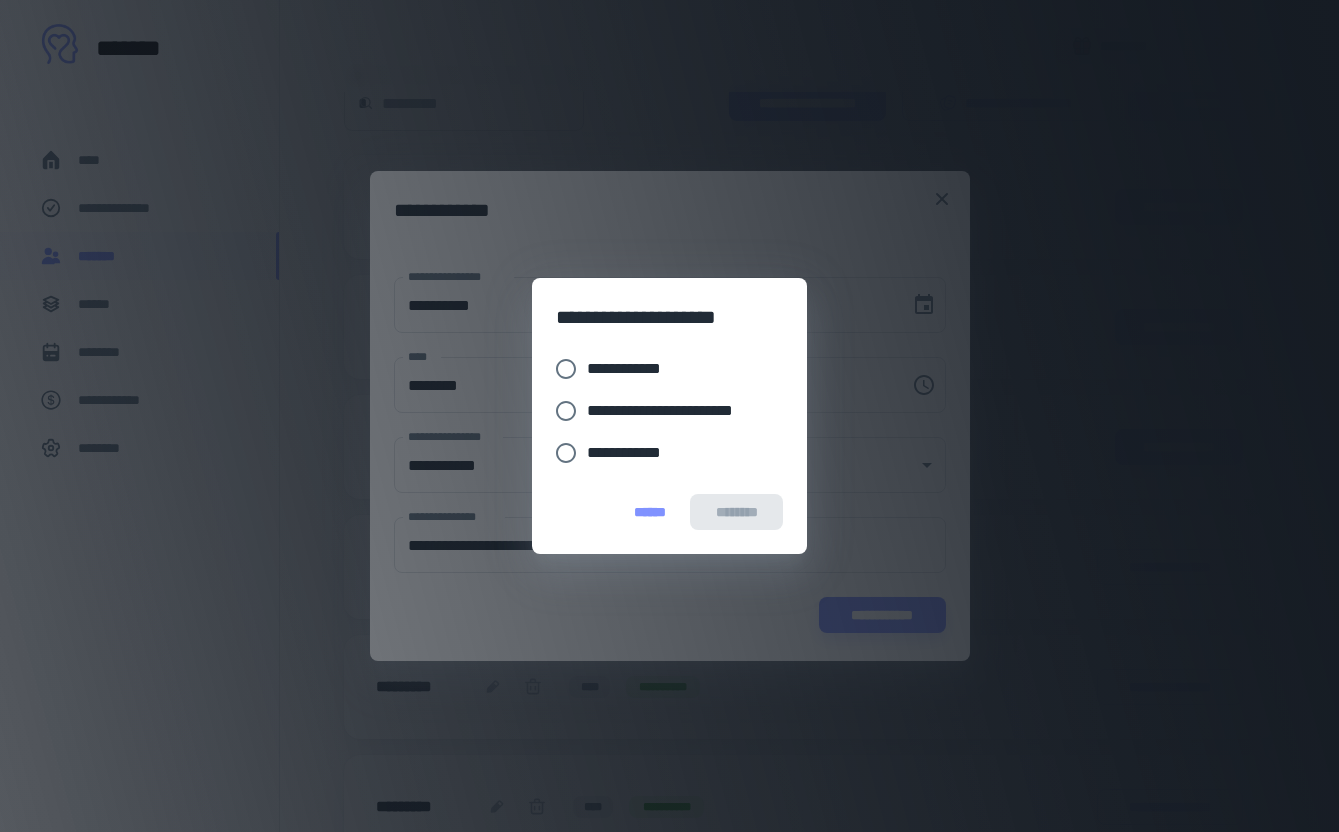 click on "**********" at bounding box center (677, 411) 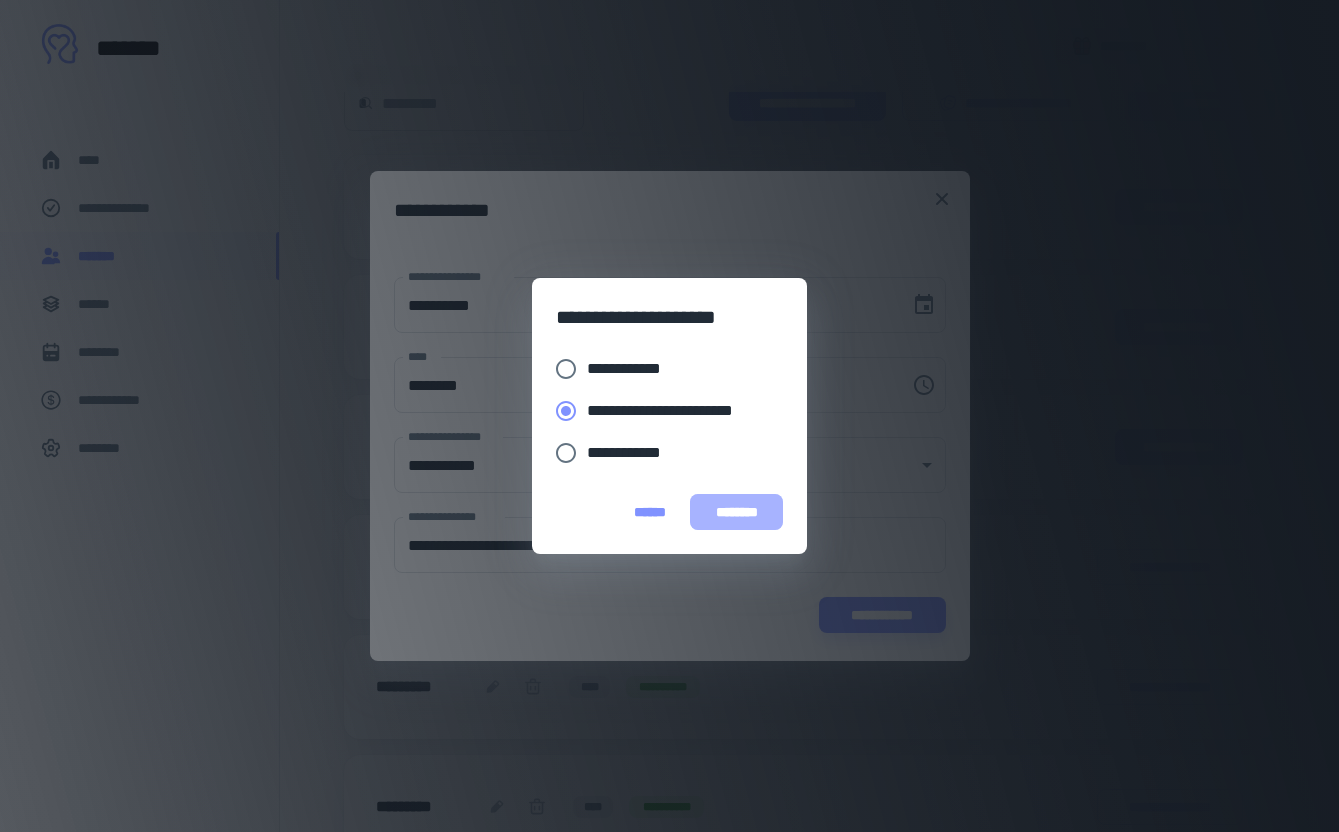 click on "********" at bounding box center (736, 512) 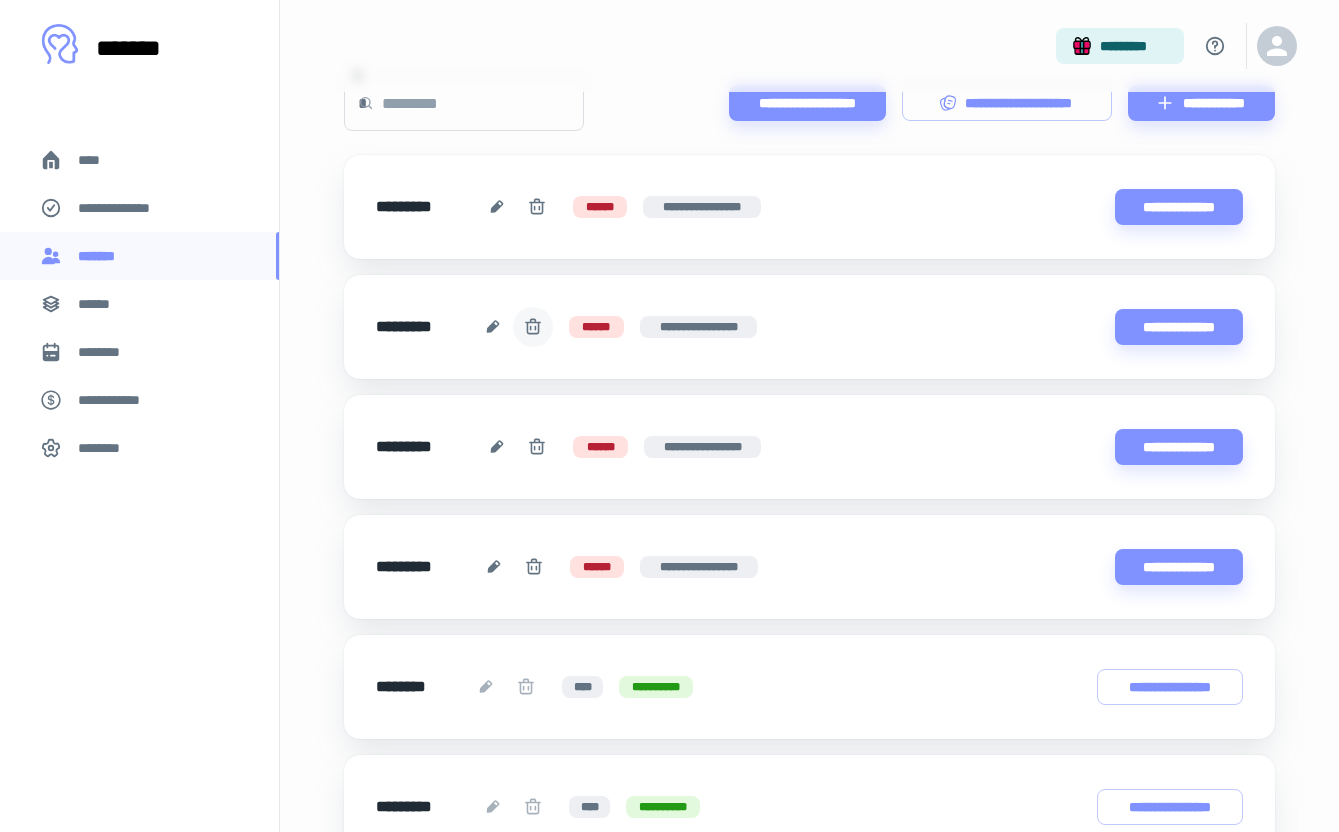 click 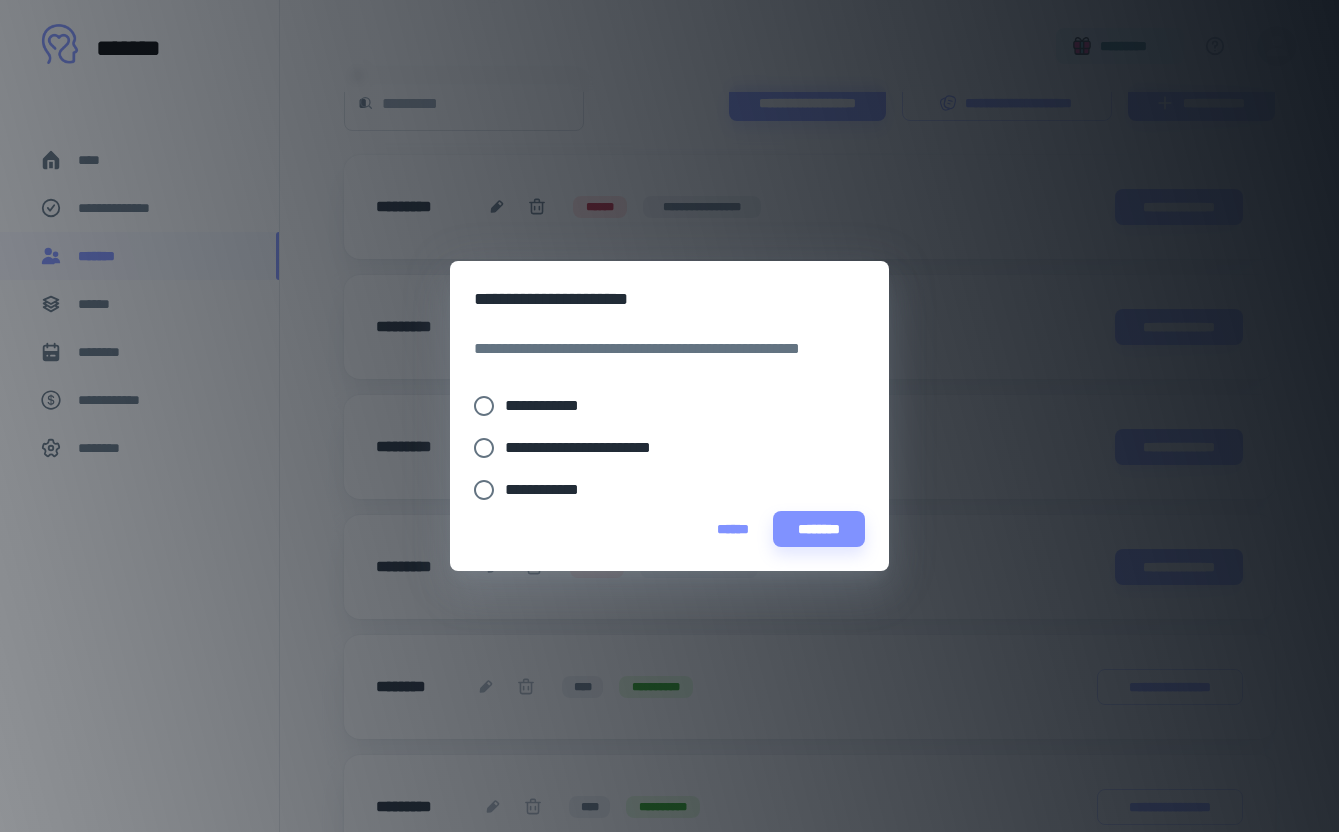 click on "**********" at bounding box center (550, 406) 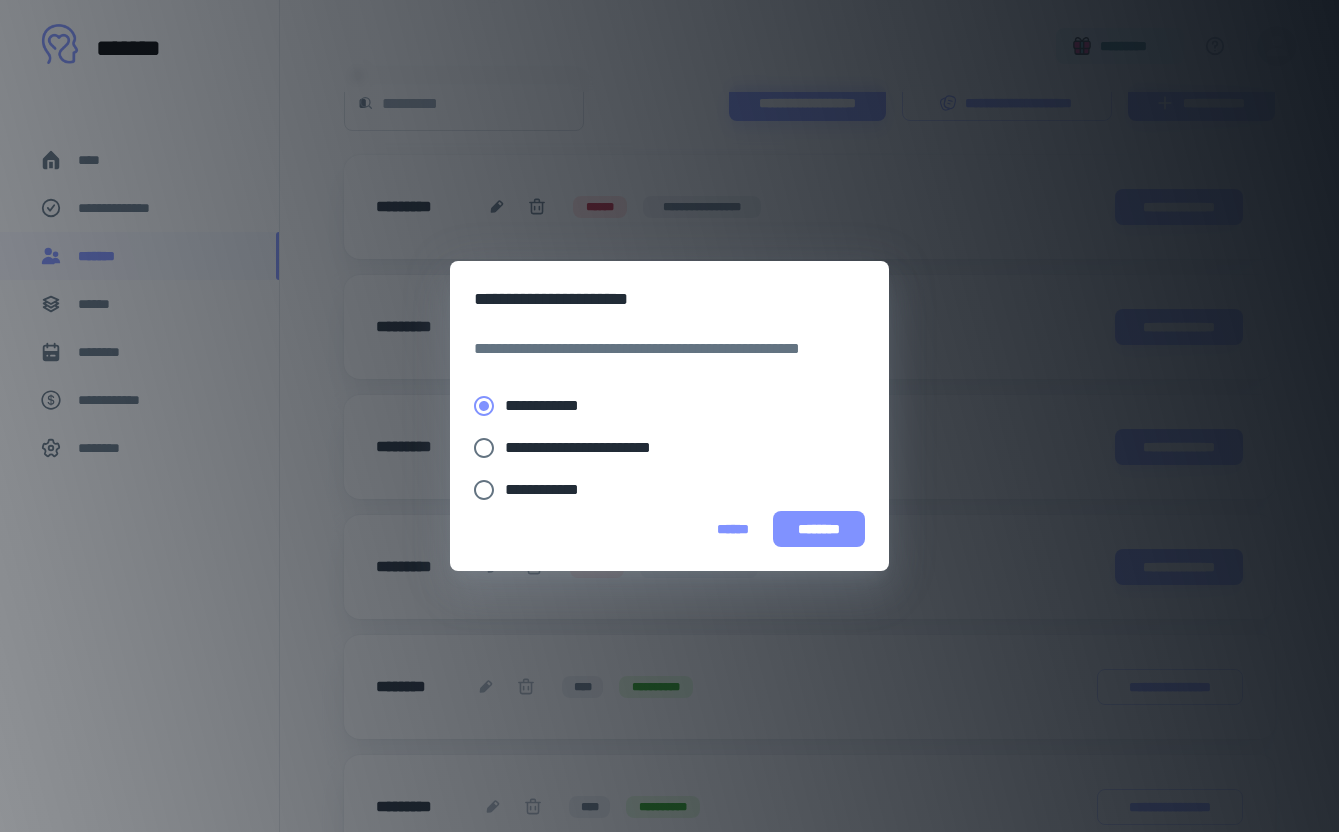 click on "********" at bounding box center [819, 529] 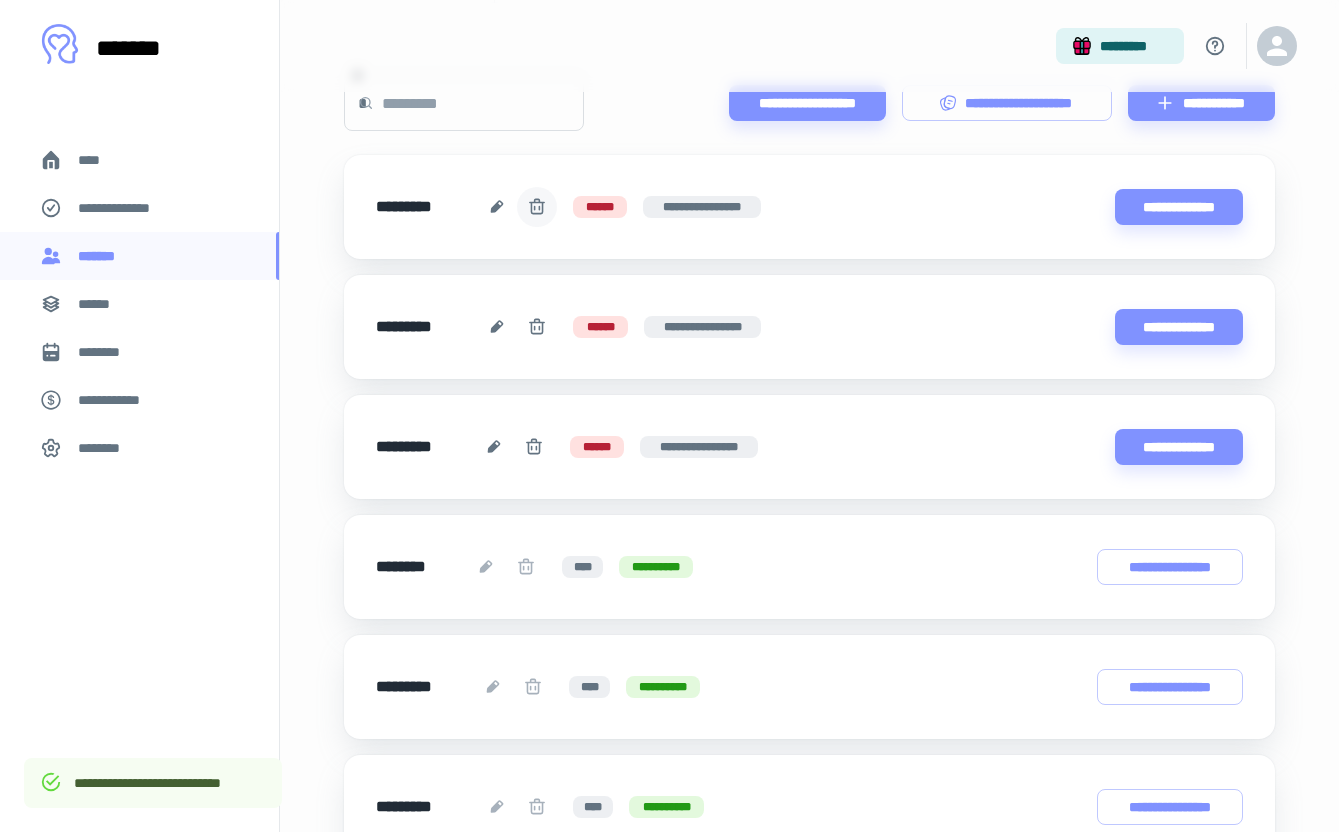 click 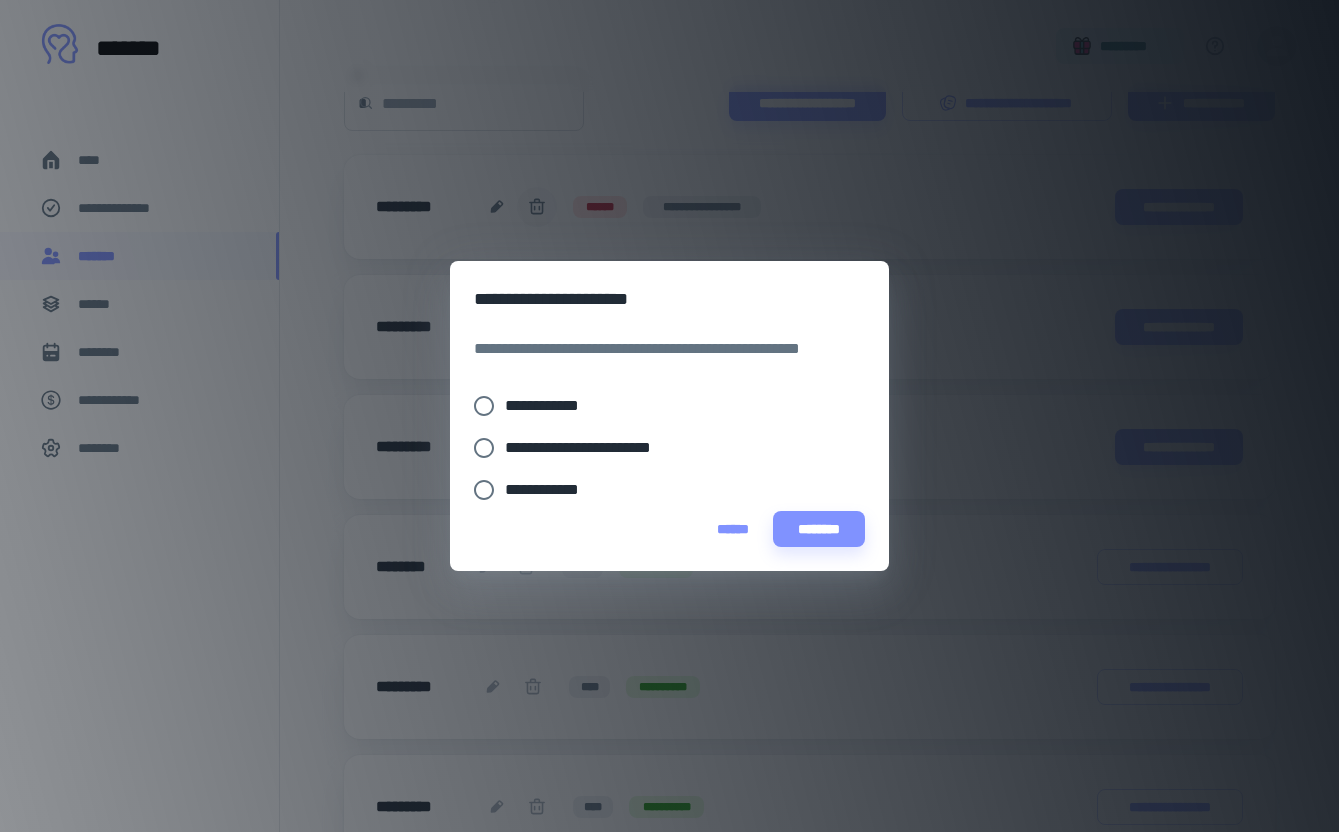 click on "**********" at bounding box center [550, 406] 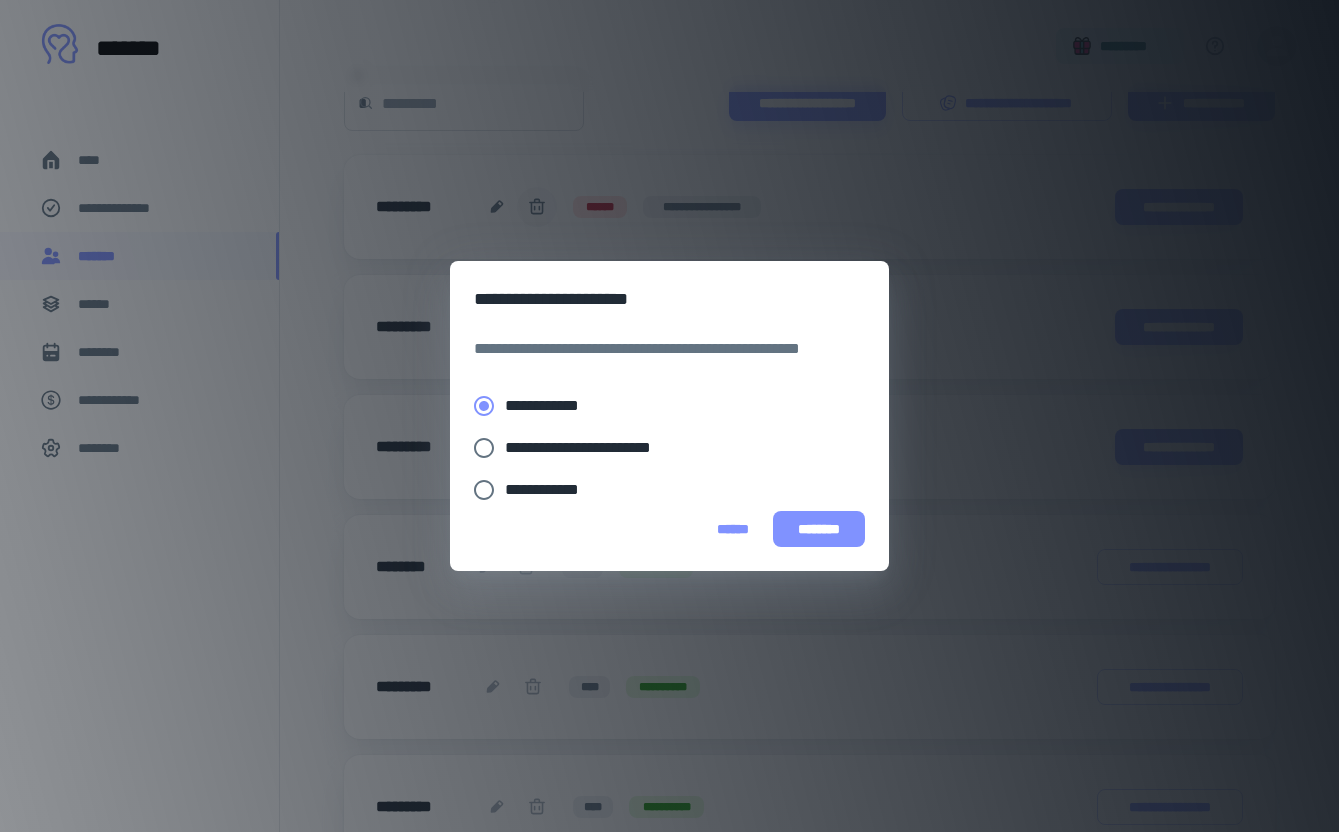 click on "********" at bounding box center [819, 529] 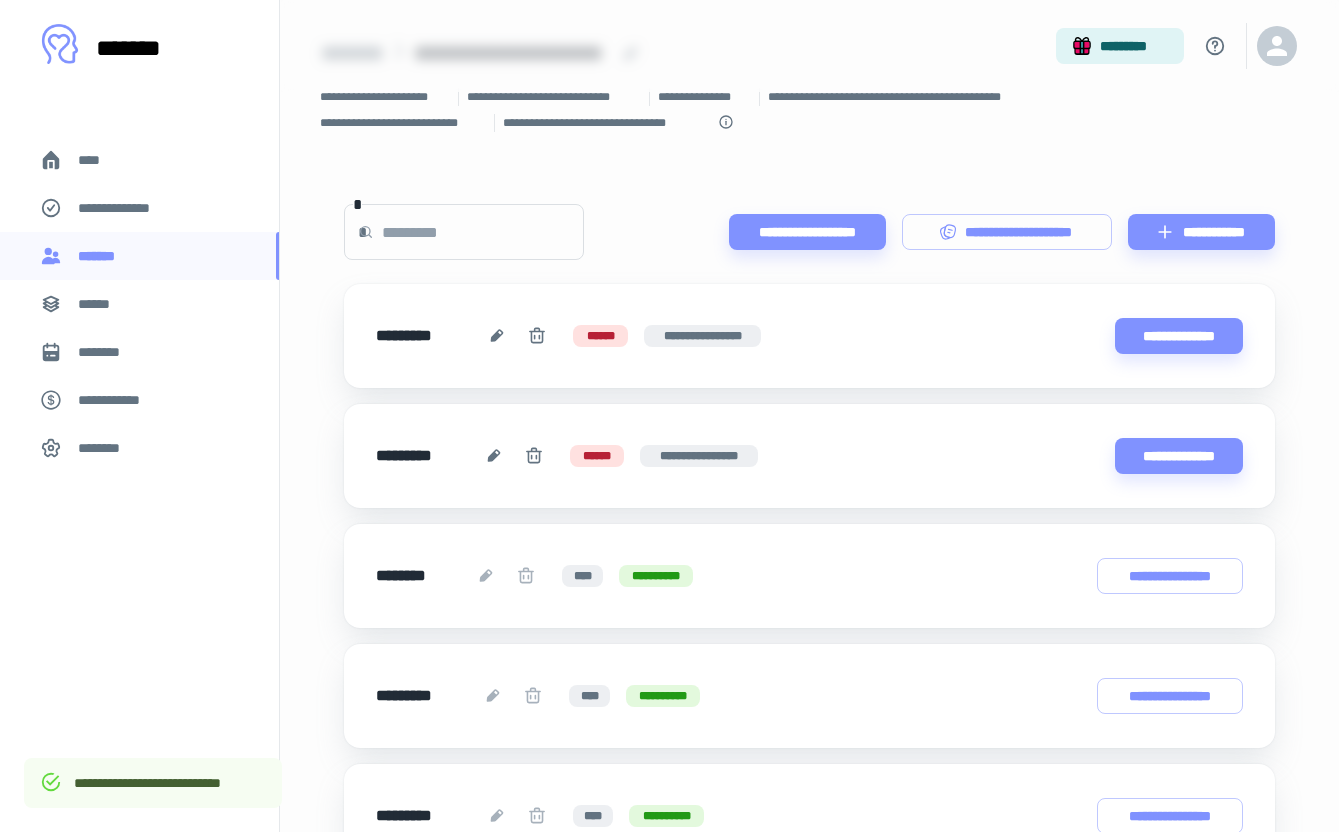 scroll, scrollTop: 0, scrollLeft: 0, axis: both 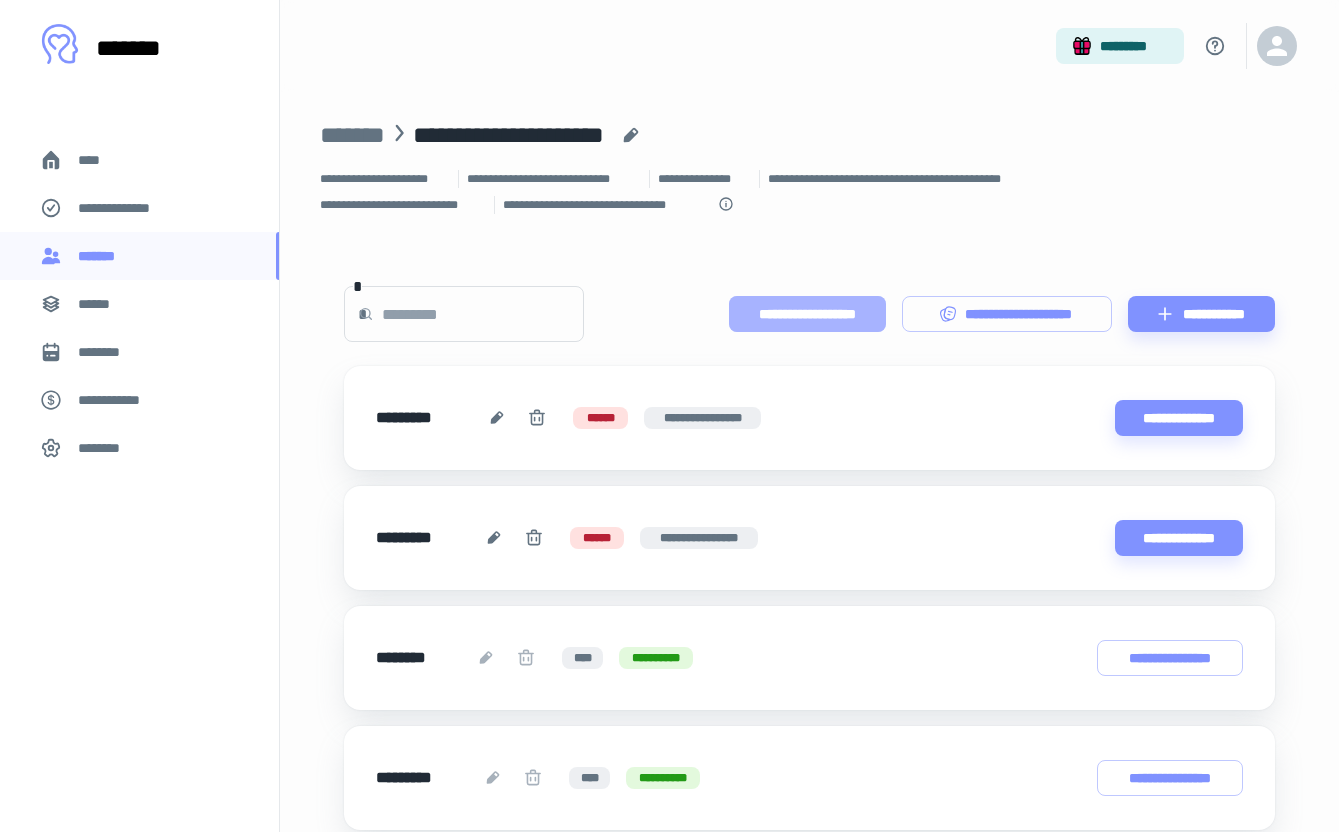 click on "**********" at bounding box center [807, 314] 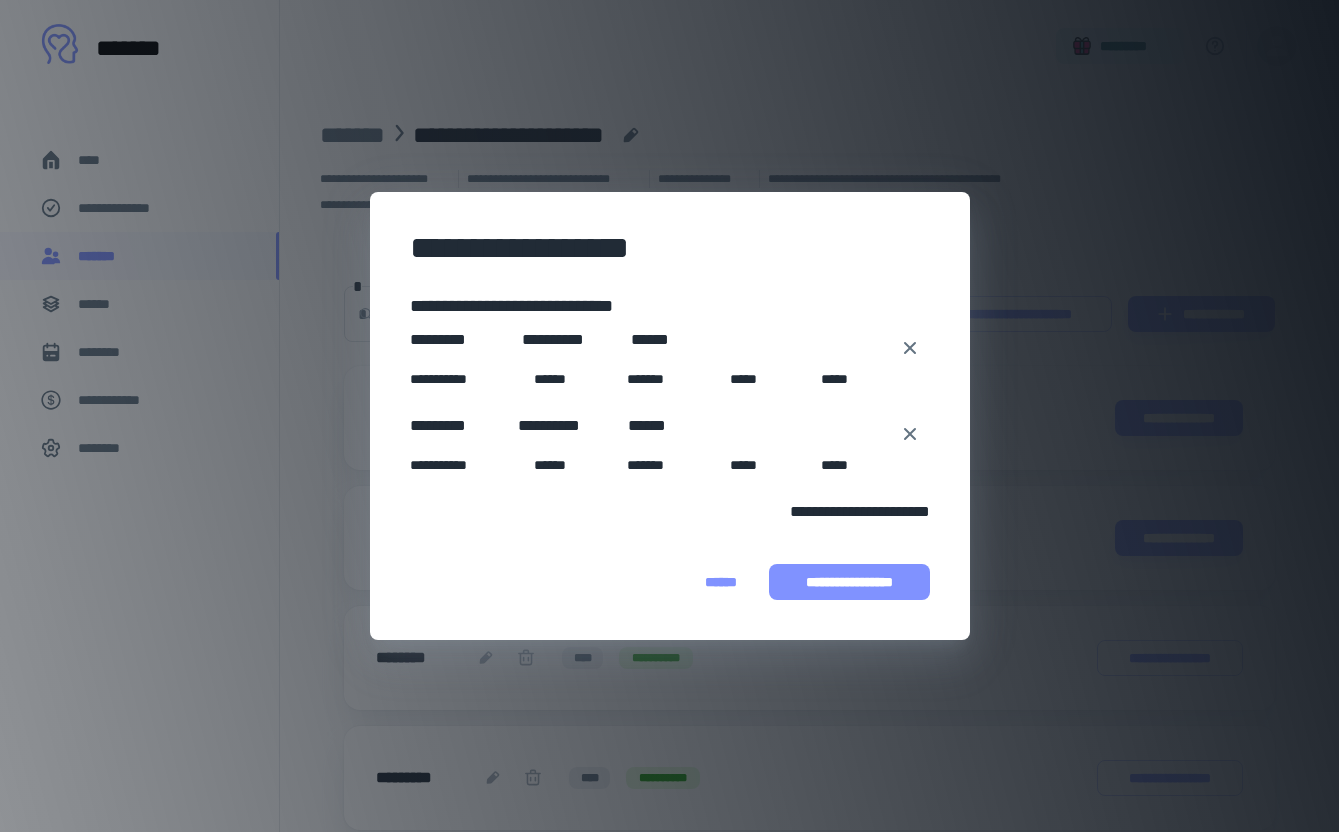 click on "**********" at bounding box center [849, 582] 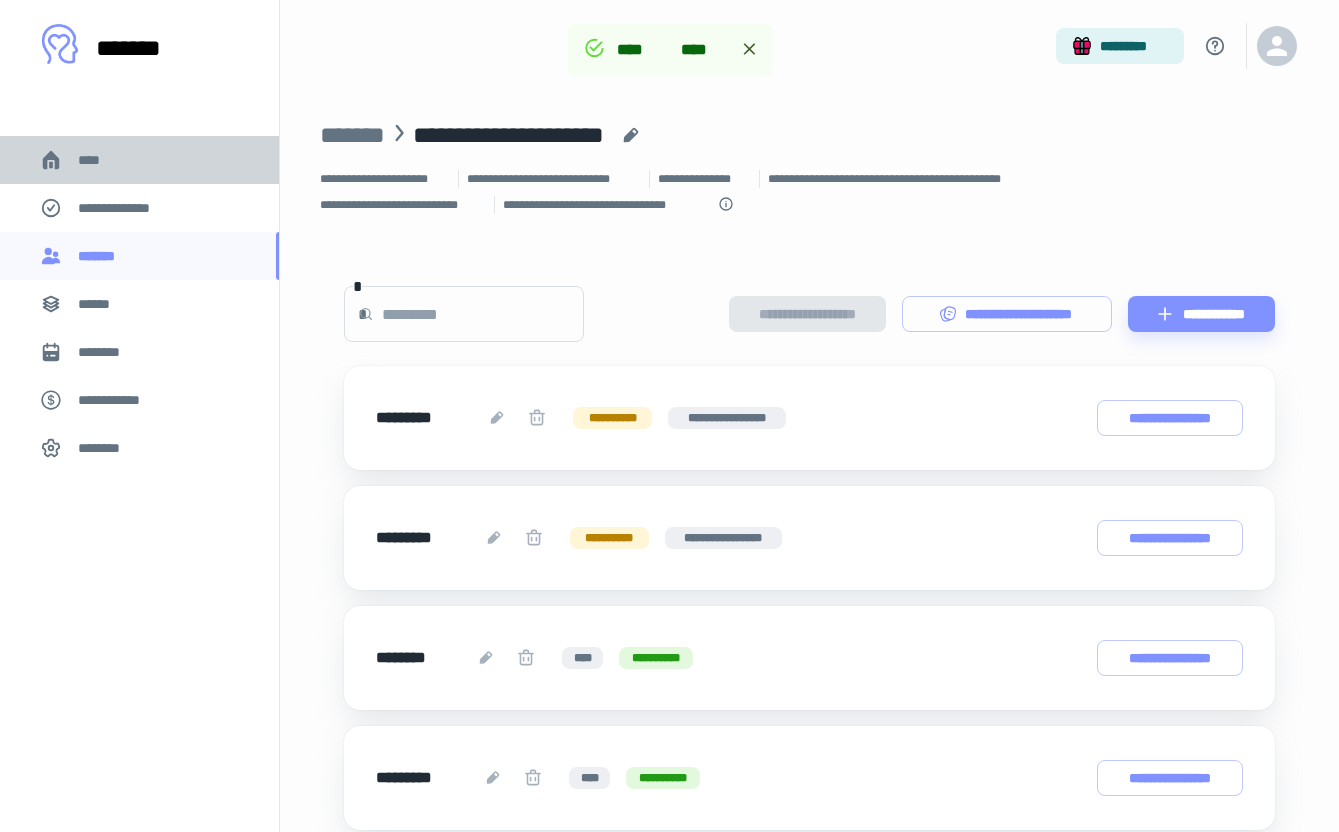 click on "****" at bounding box center [139, 160] 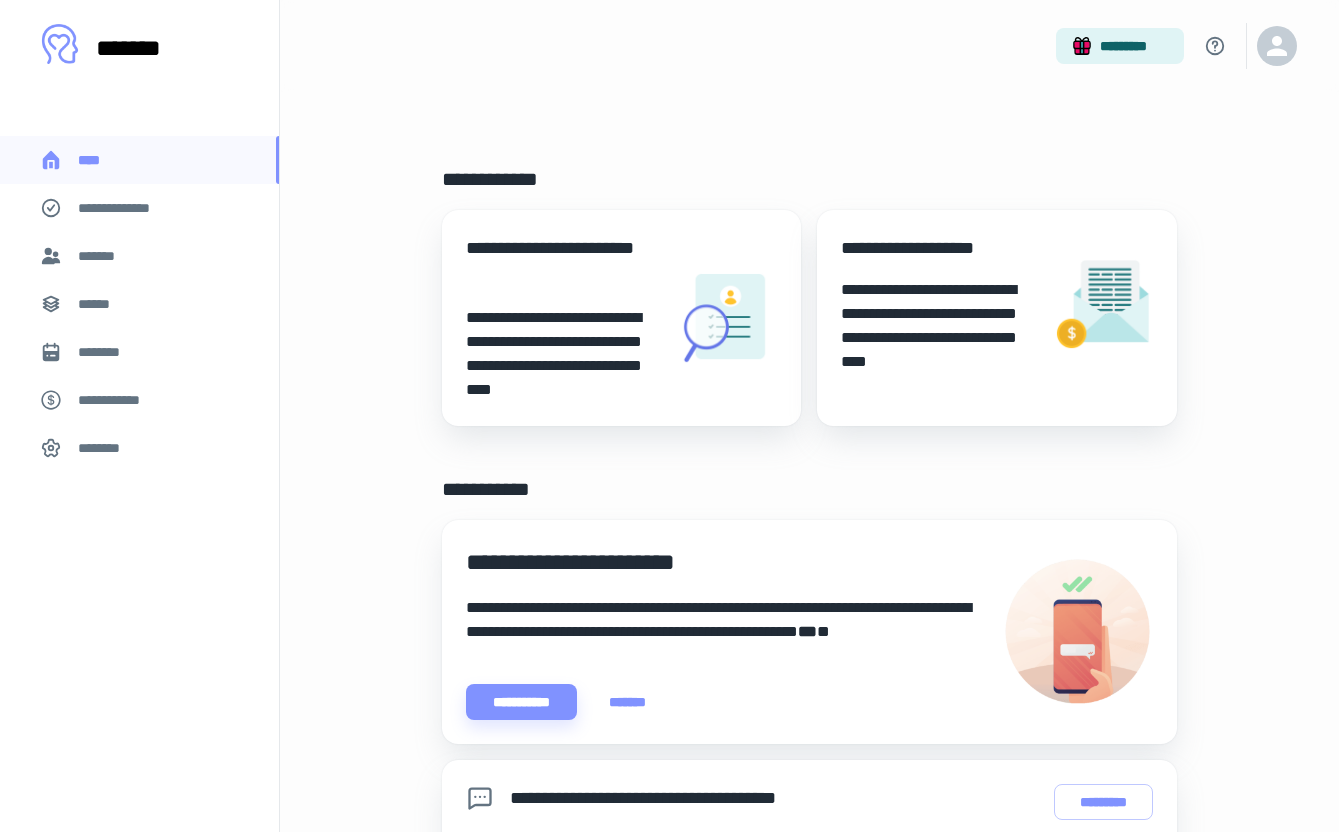 scroll, scrollTop: 12, scrollLeft: 0, axis: vertical 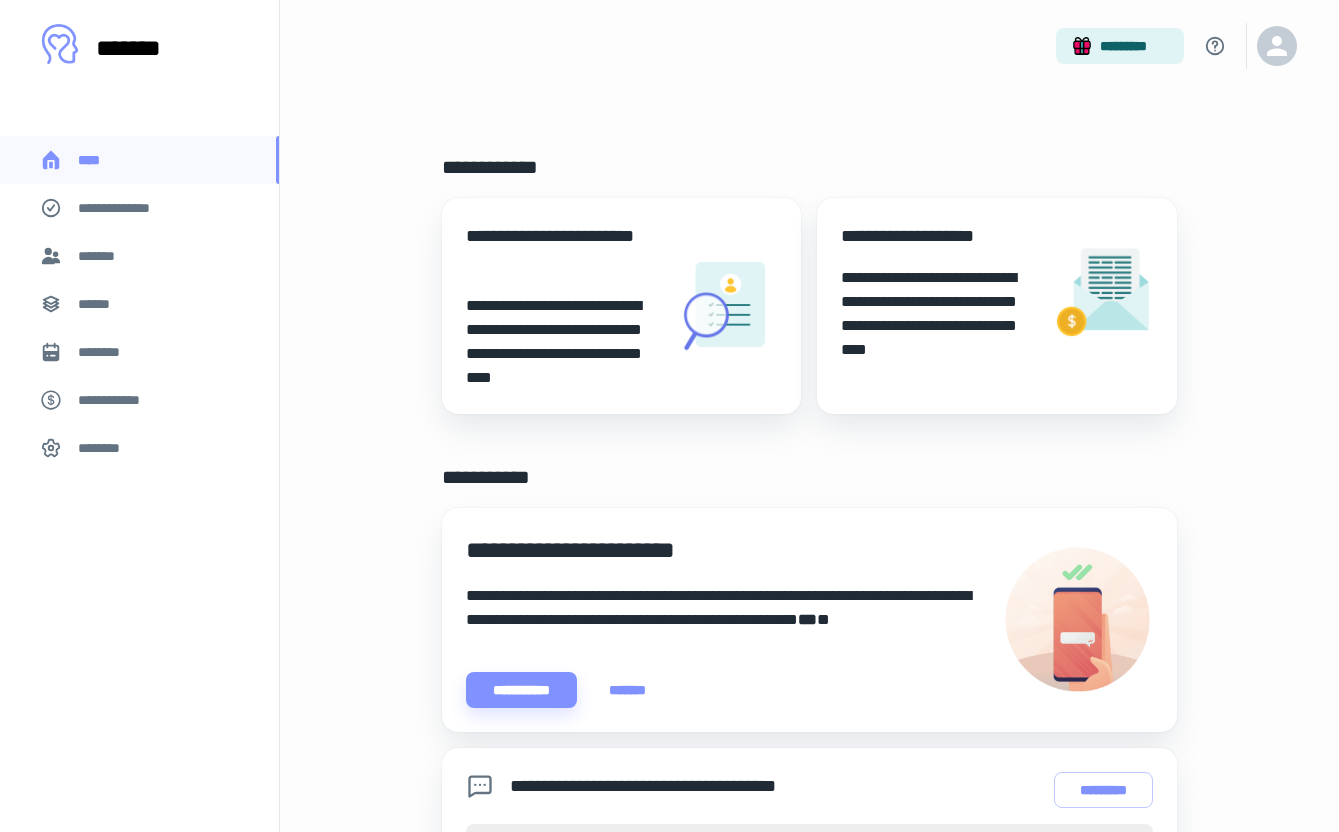 click on "*******" at bounding box center (139, 256) 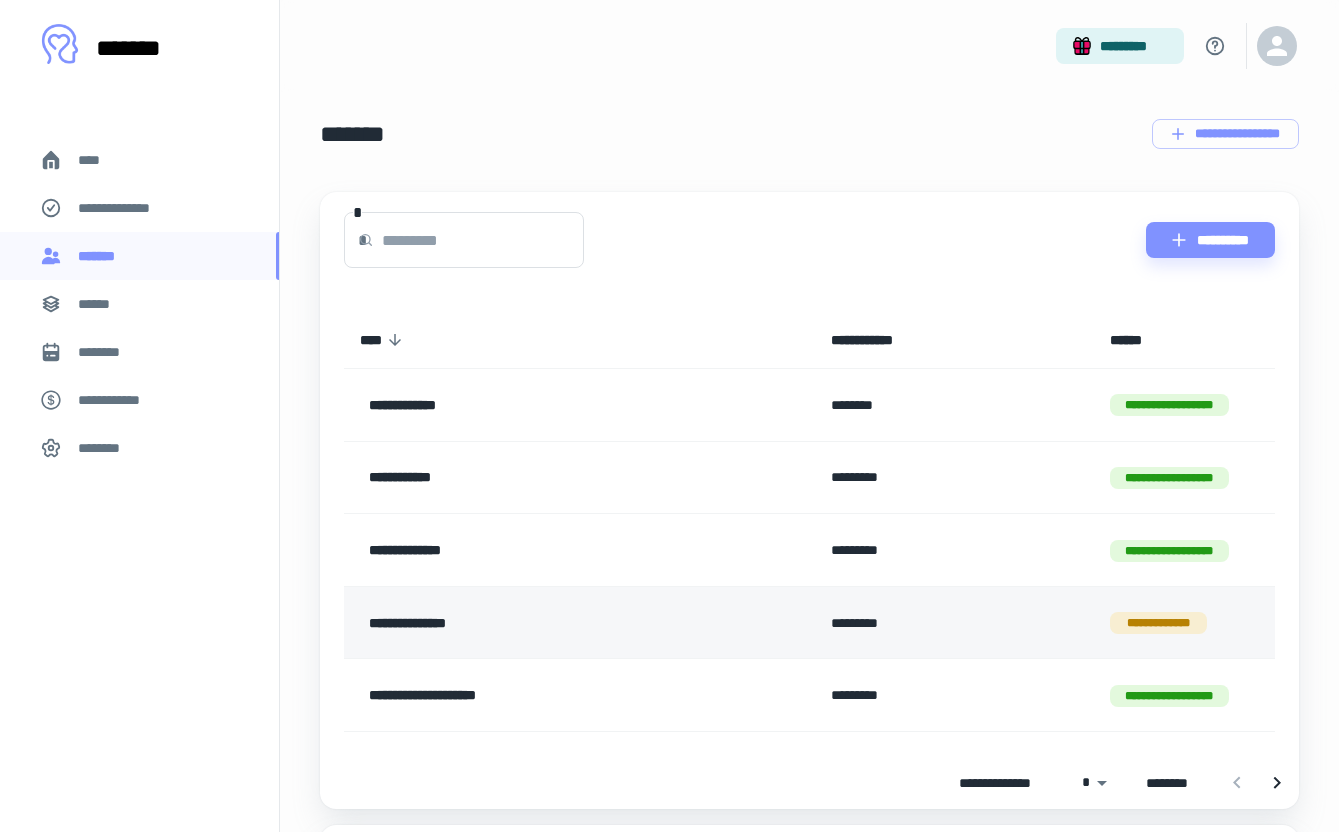 click on "**********" at bounding box center [541, 623] 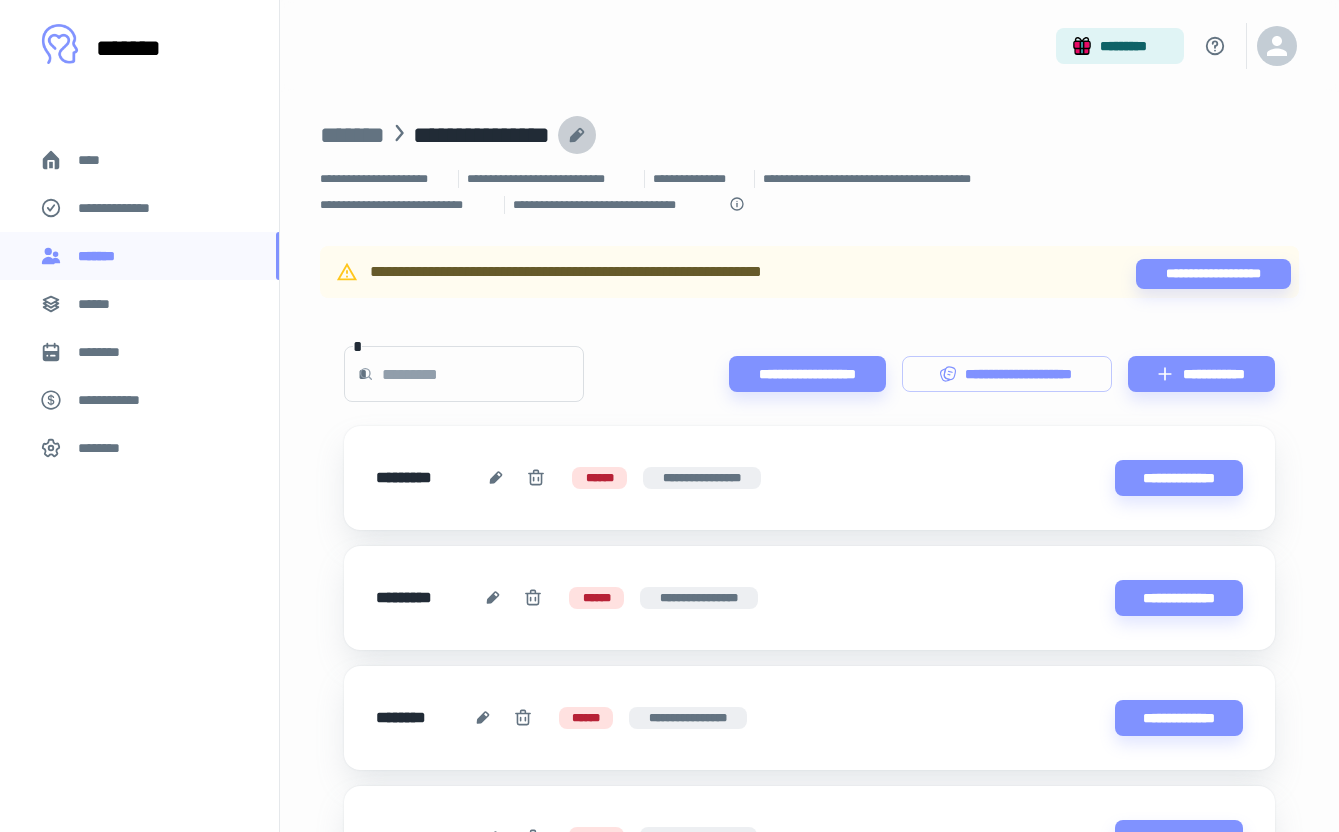 click 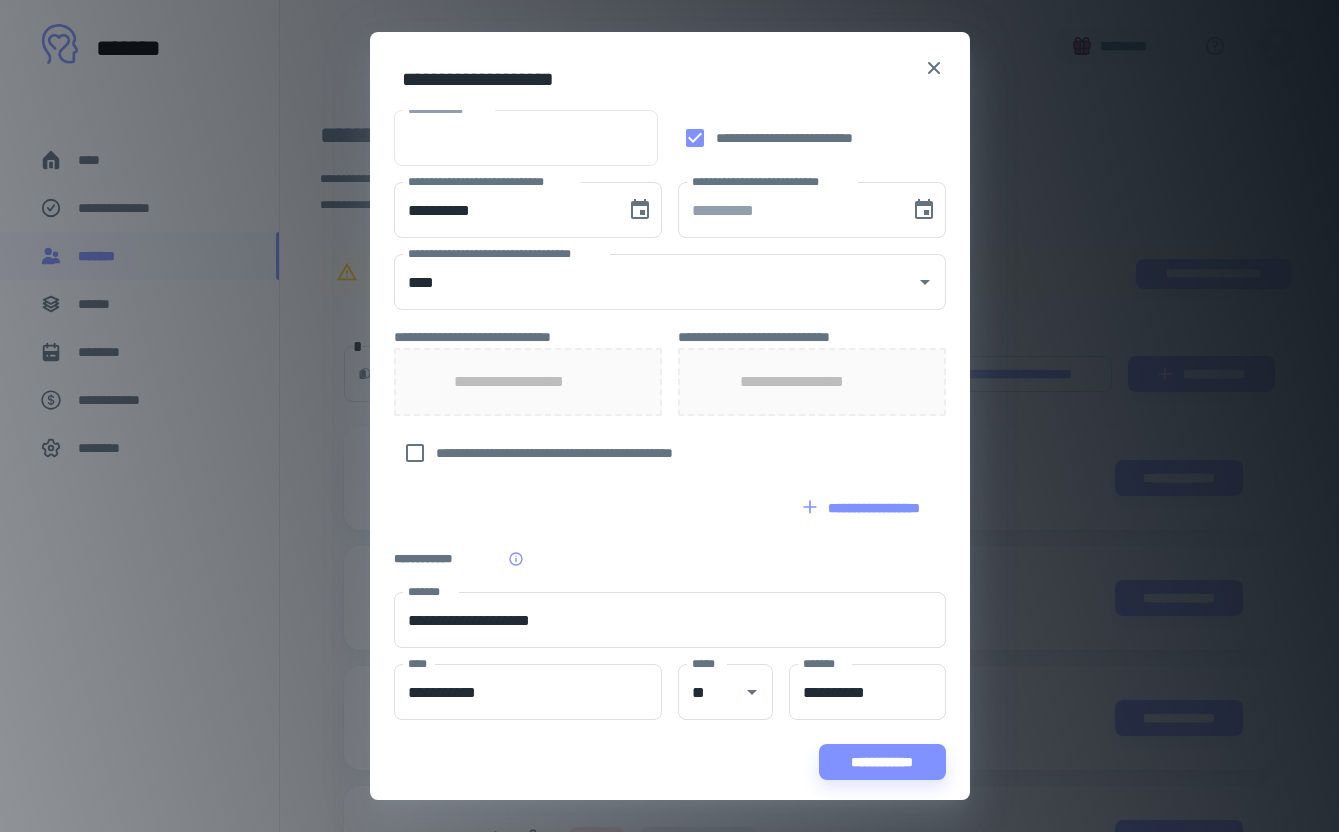 scroll, scrollTop: 0, scrollLeft: 0, axis: both 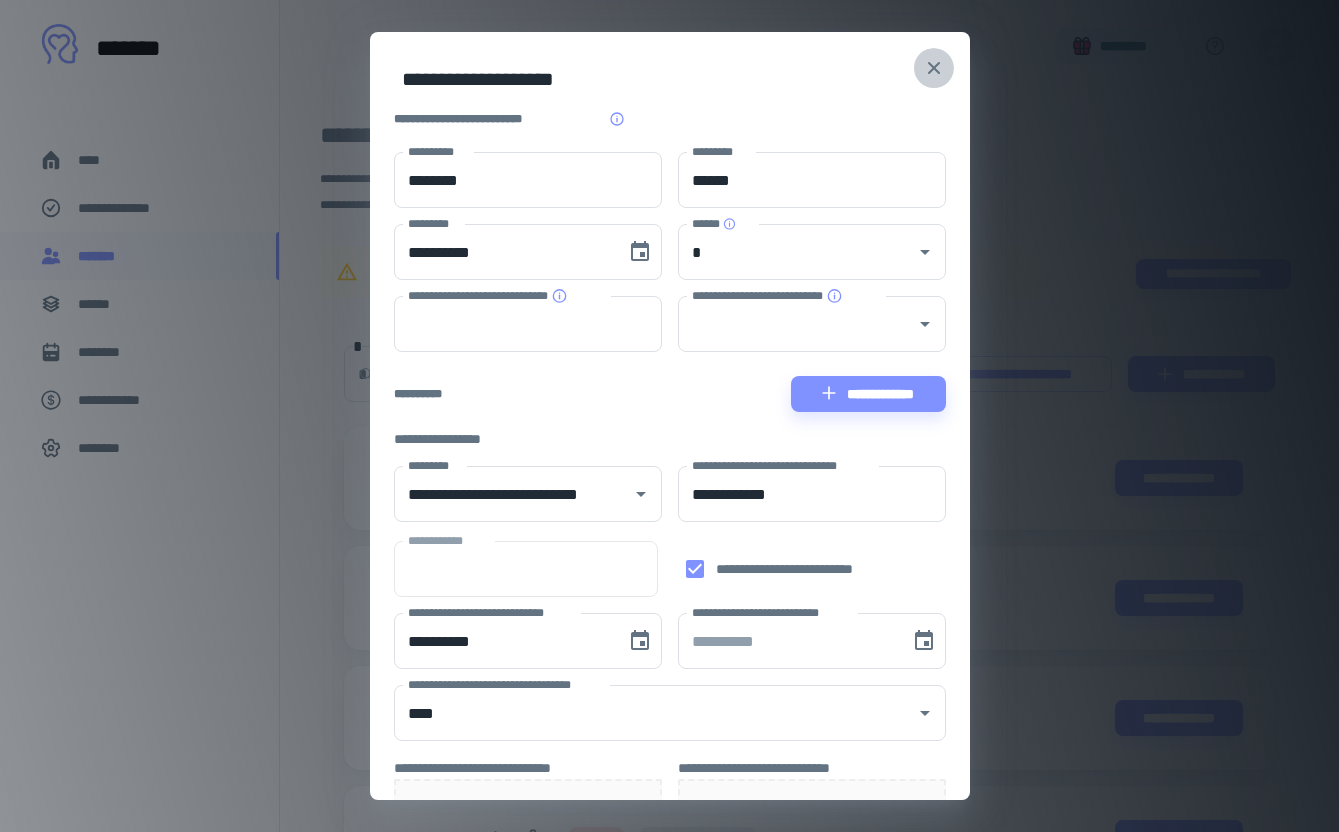 click 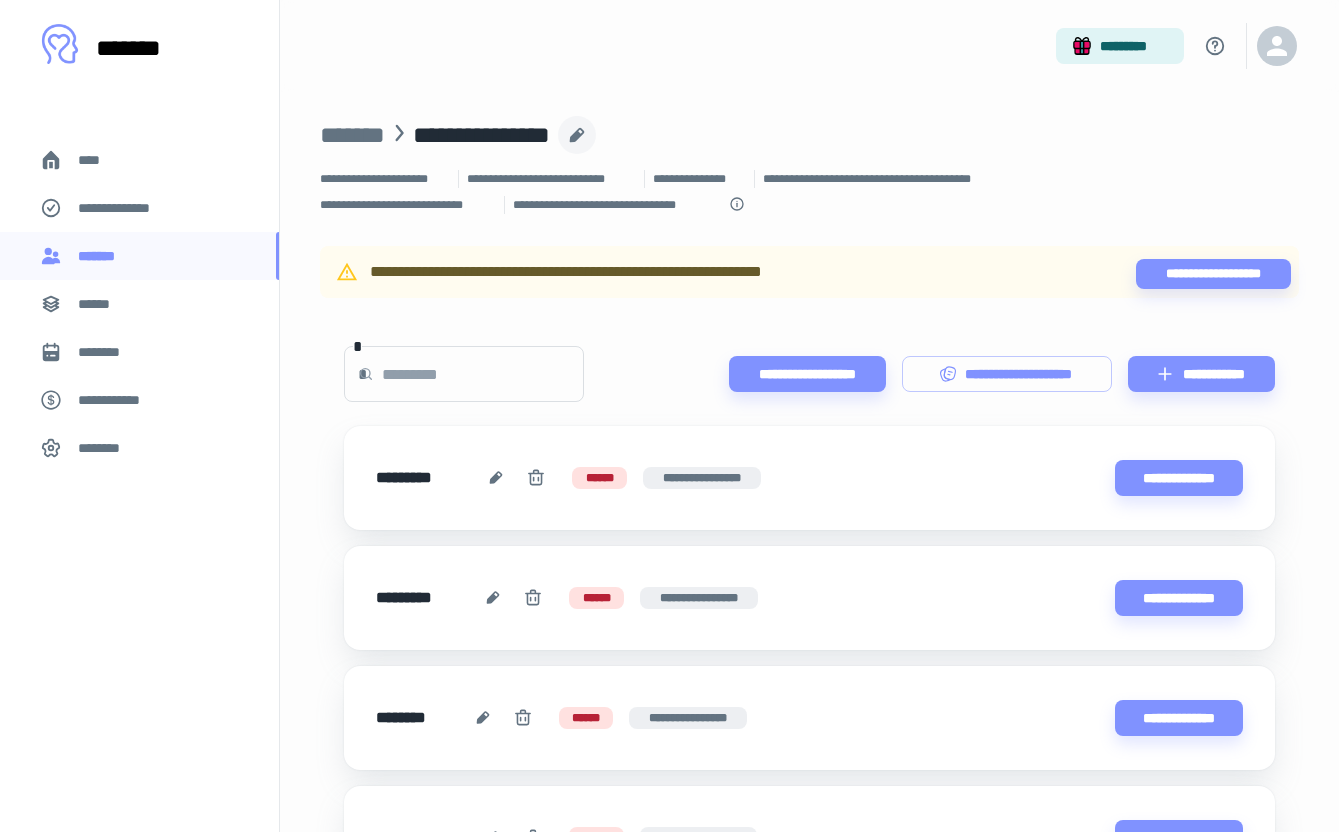 click 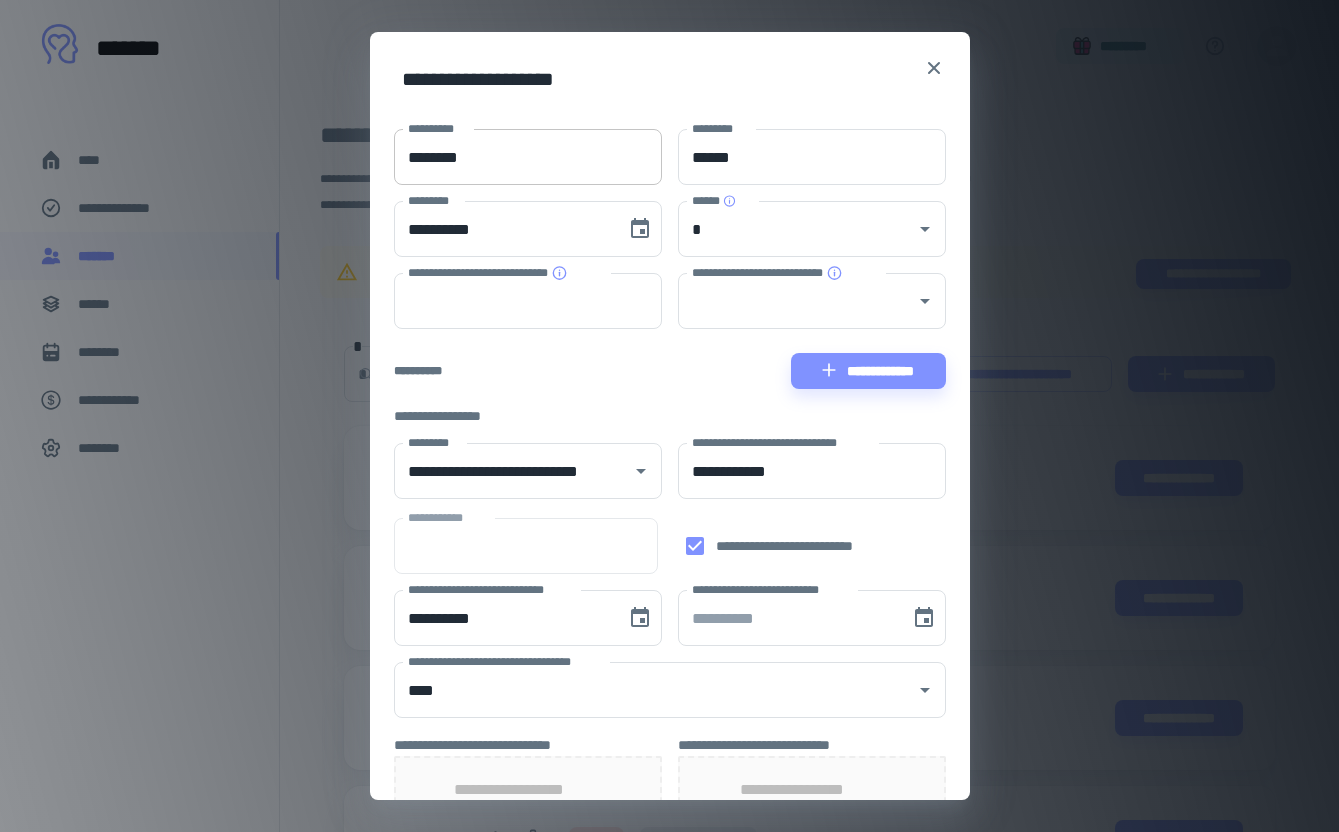 scroll, scrollTop: 0, scrollLeft: 0, axis: both 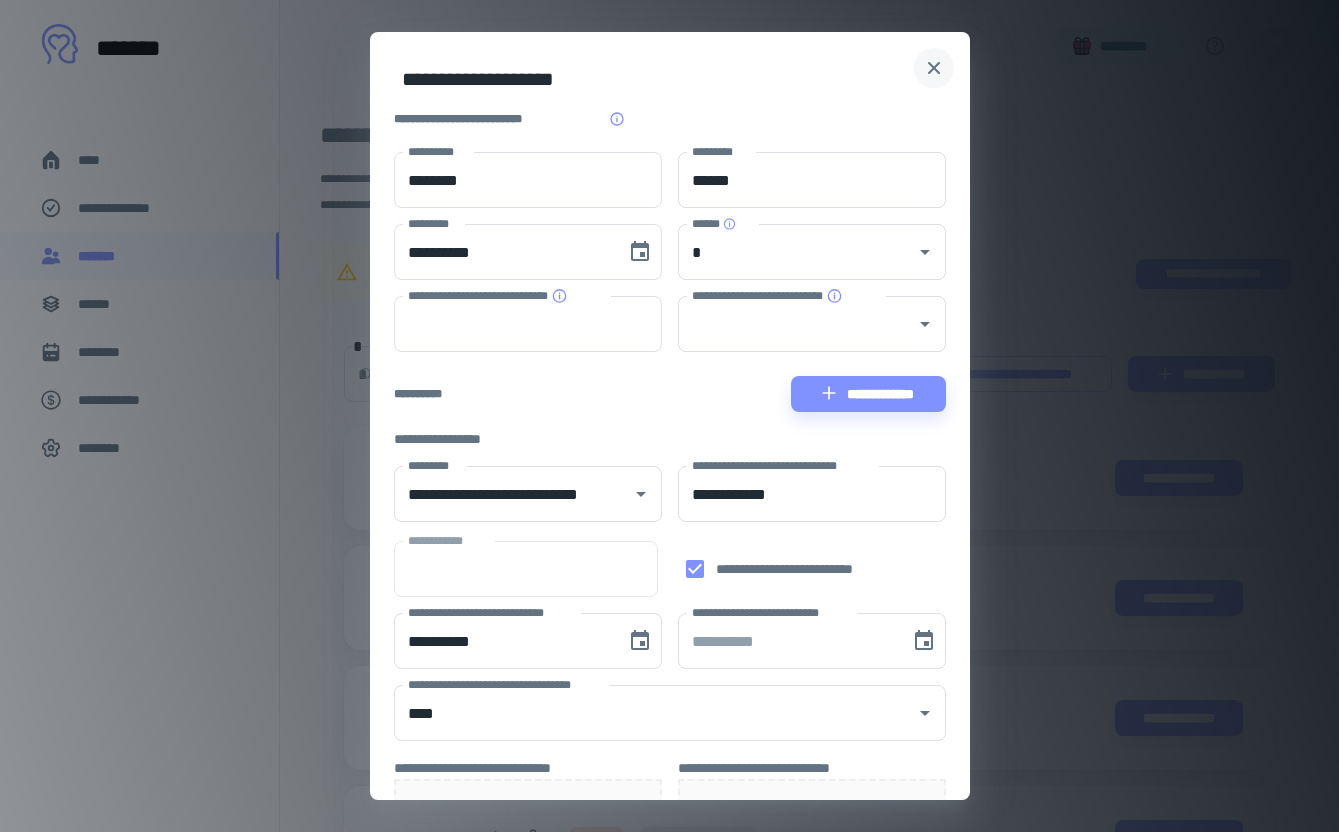 click 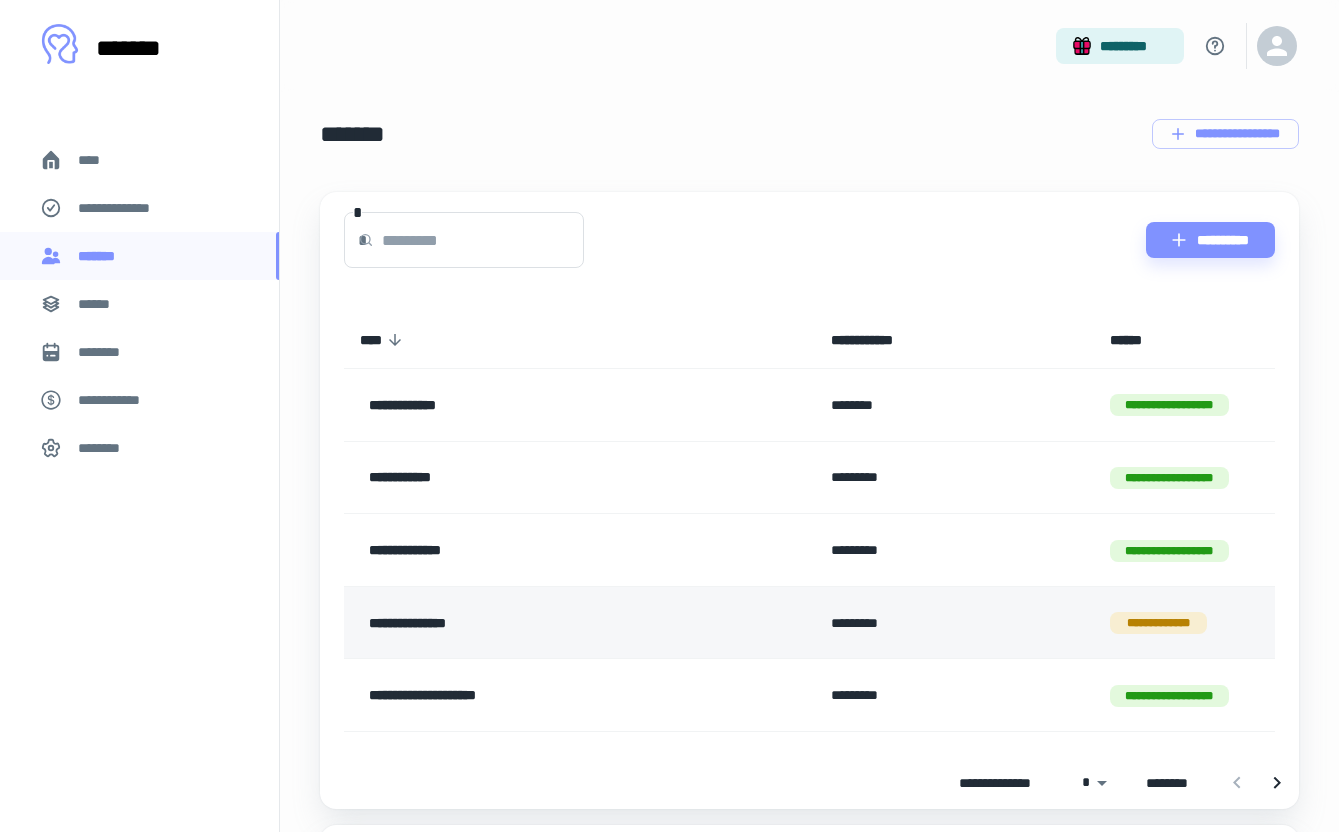 click on "**********" at bounding box center [541, 623] 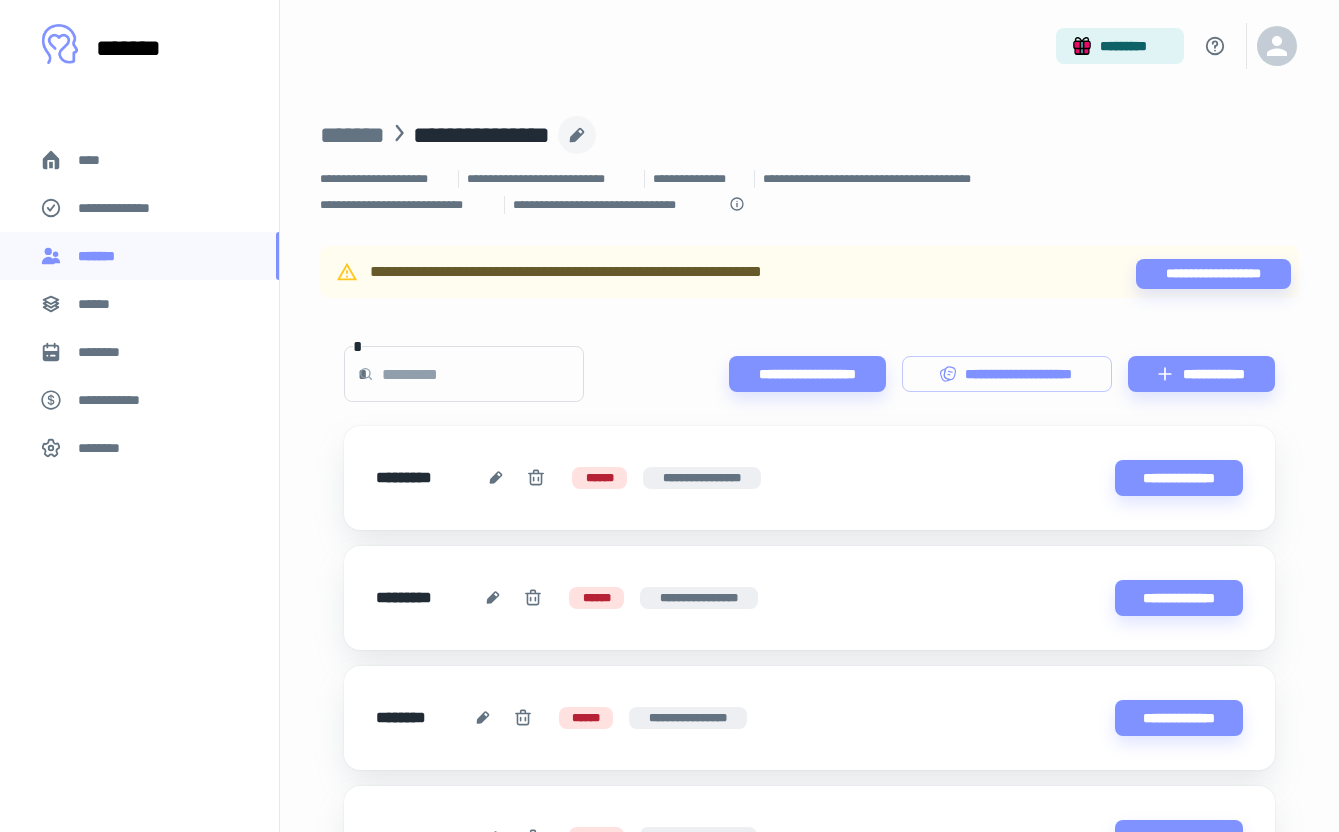 click 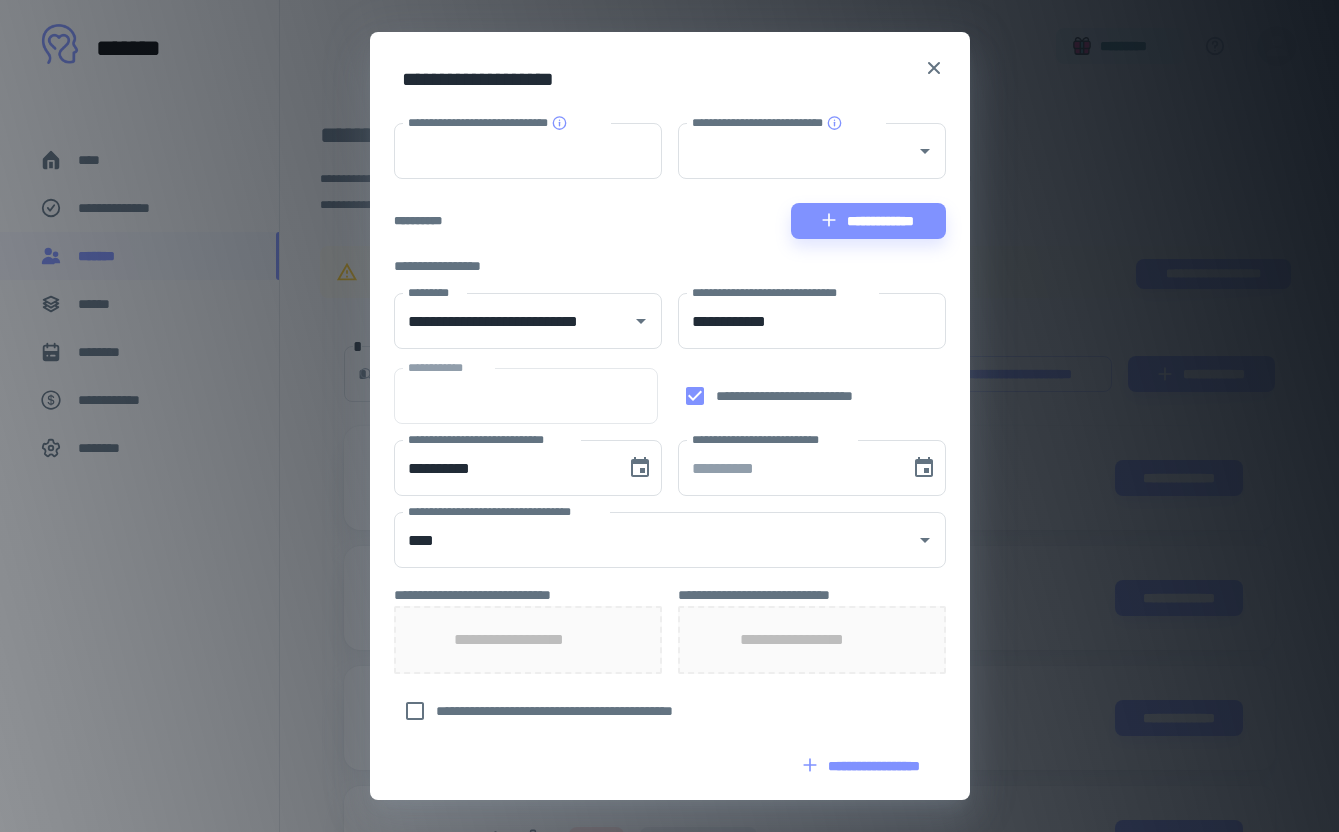scroll, scrollTop: 0, scrollLeft: 0, axis: both 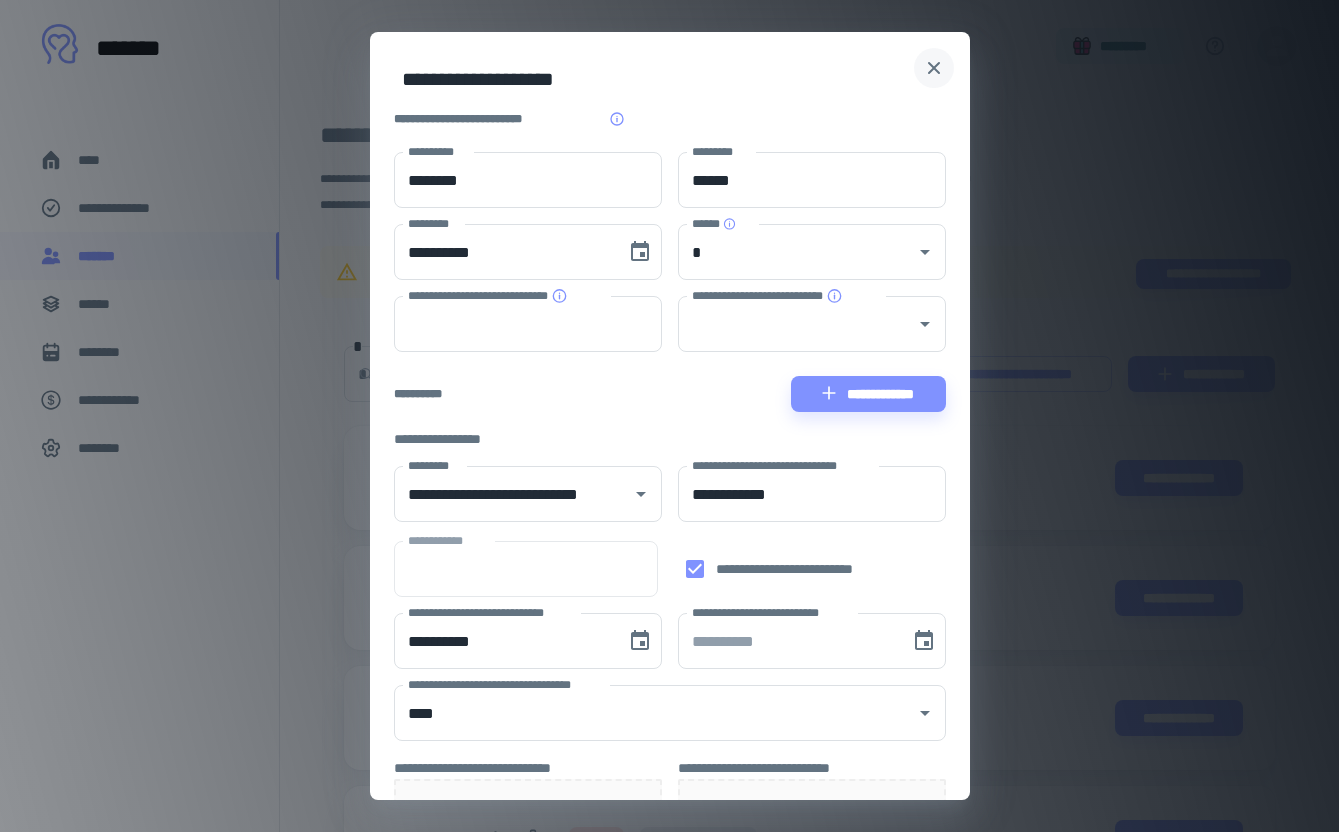 click 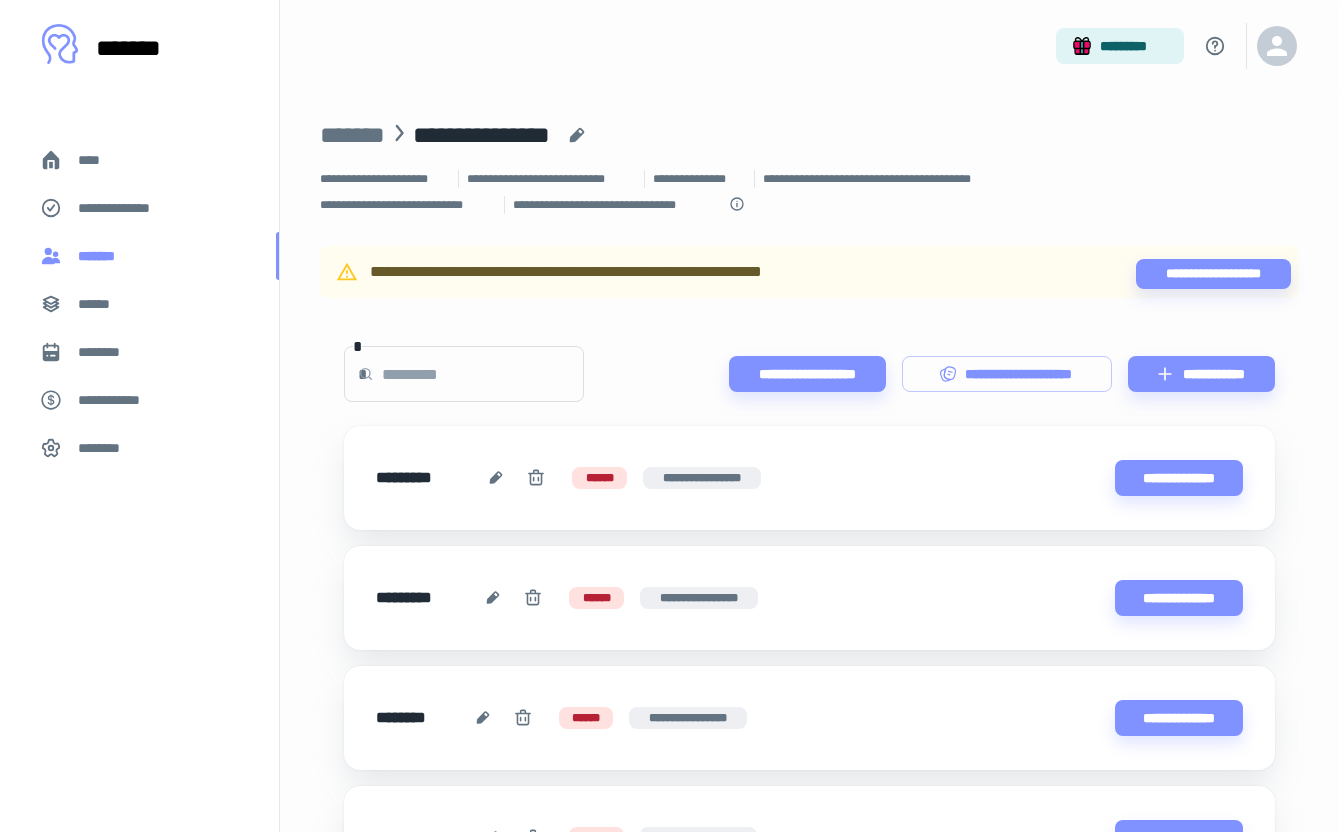 click 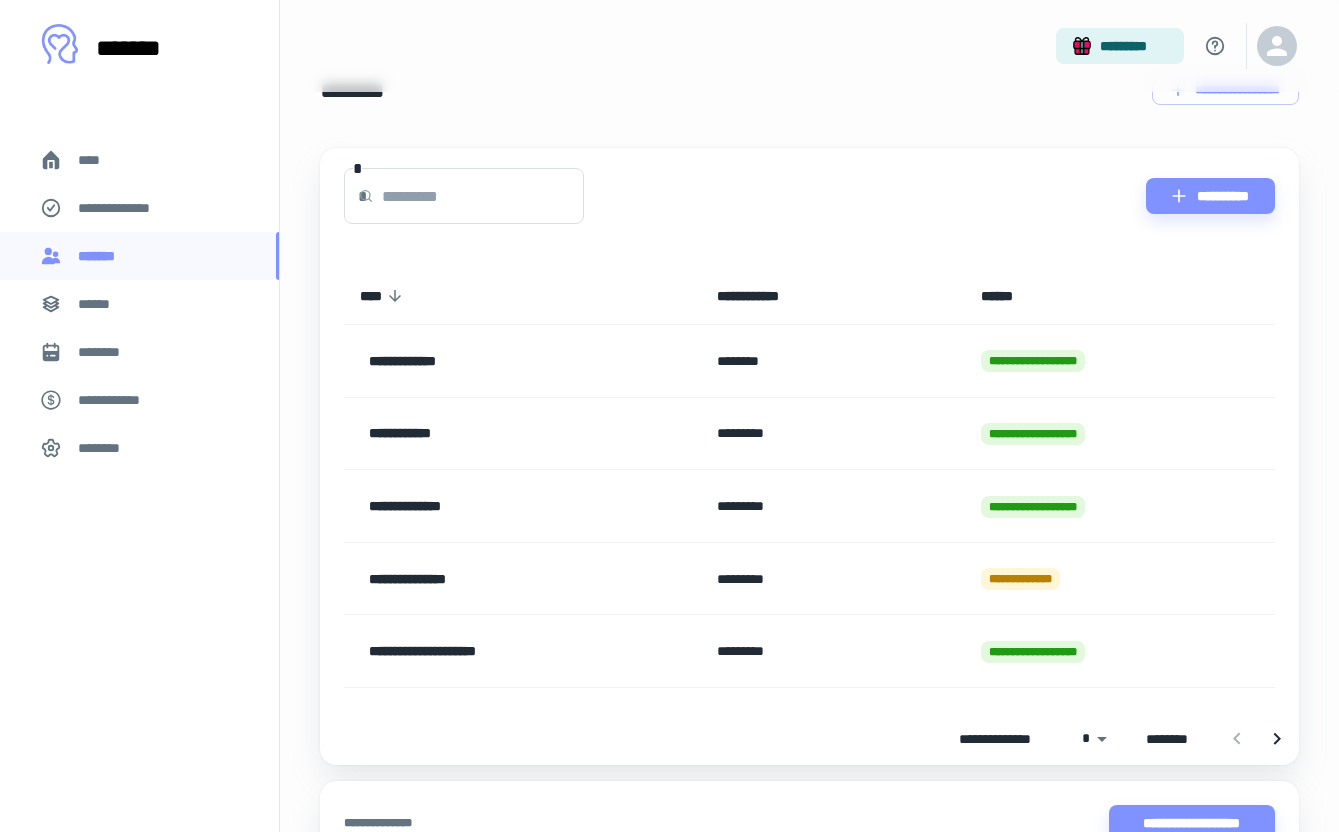 scroll, scrollTop: 110, scrollLeft: 0, axis: vertical 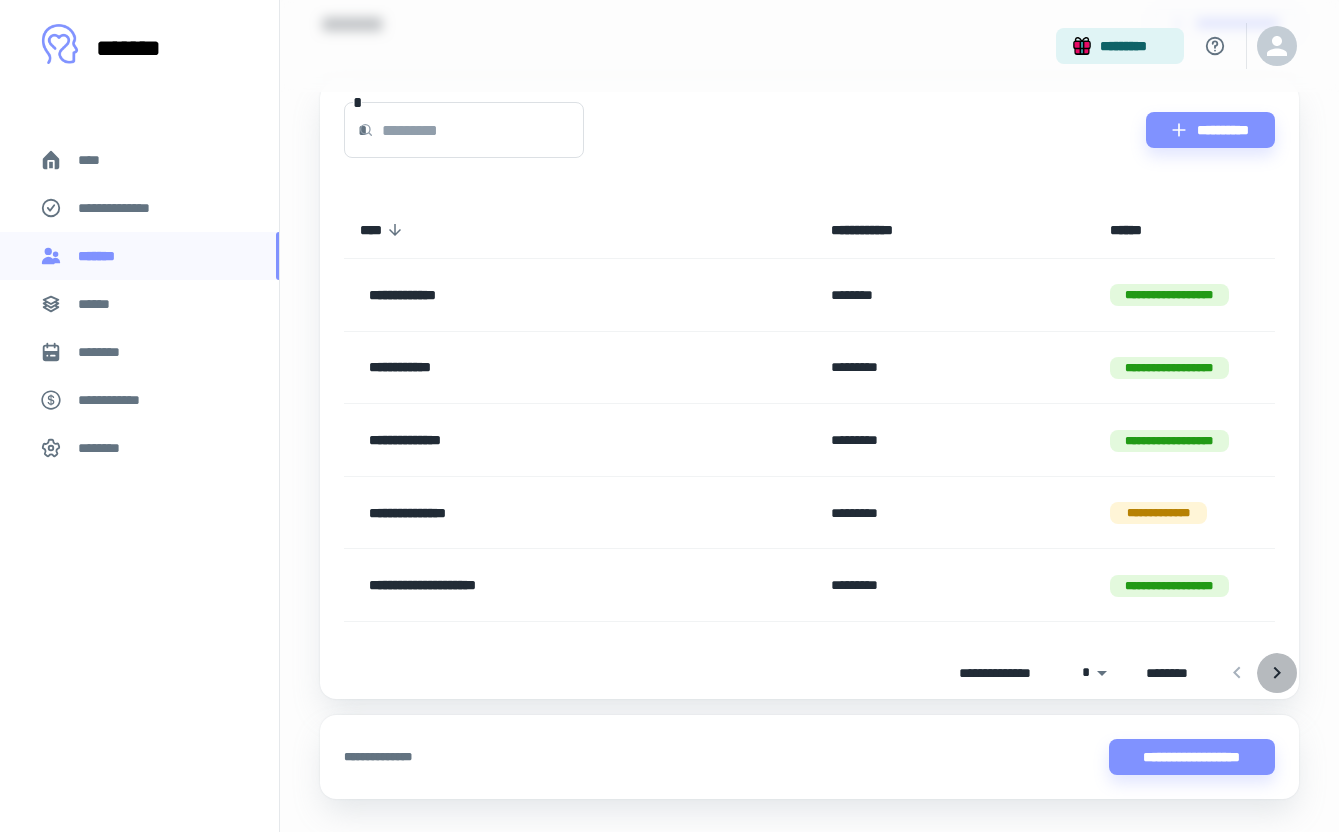 click 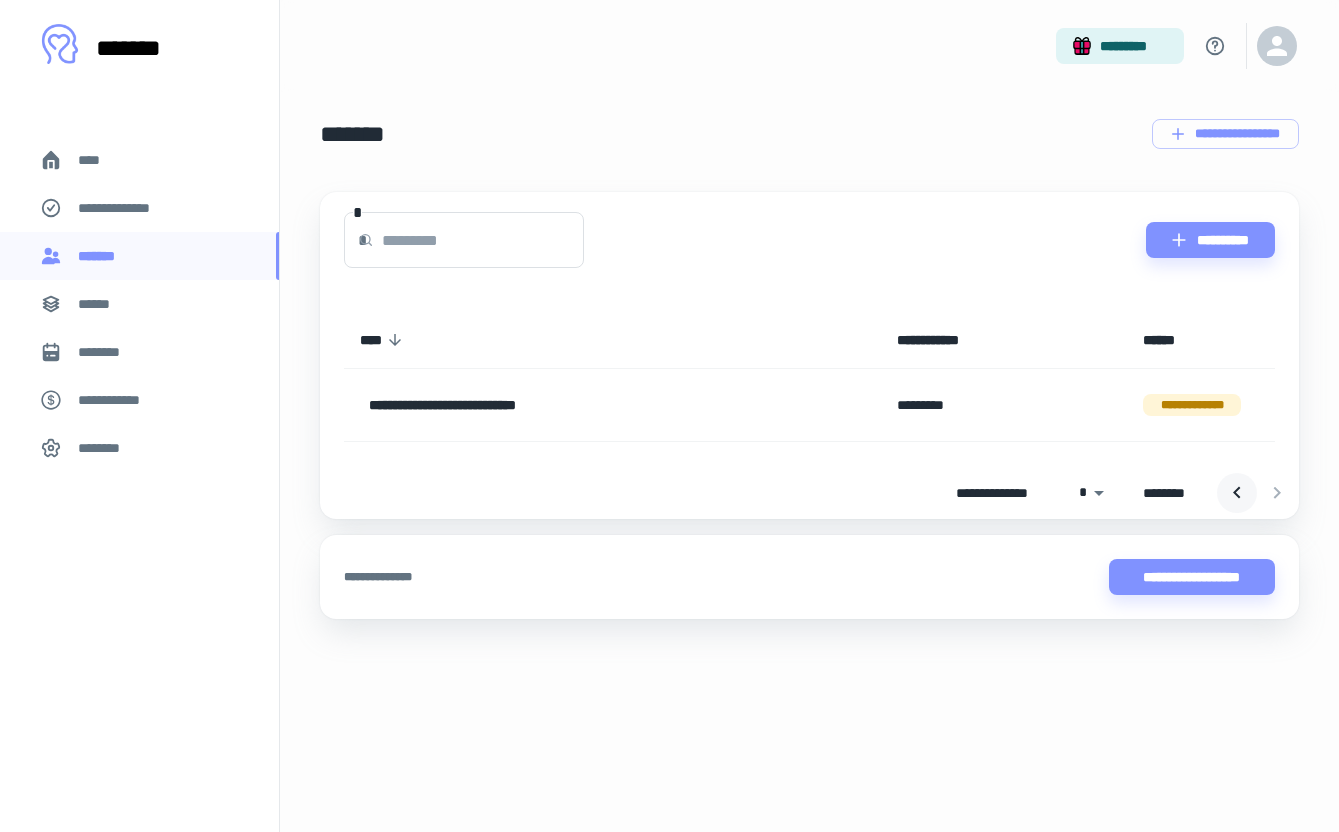 click 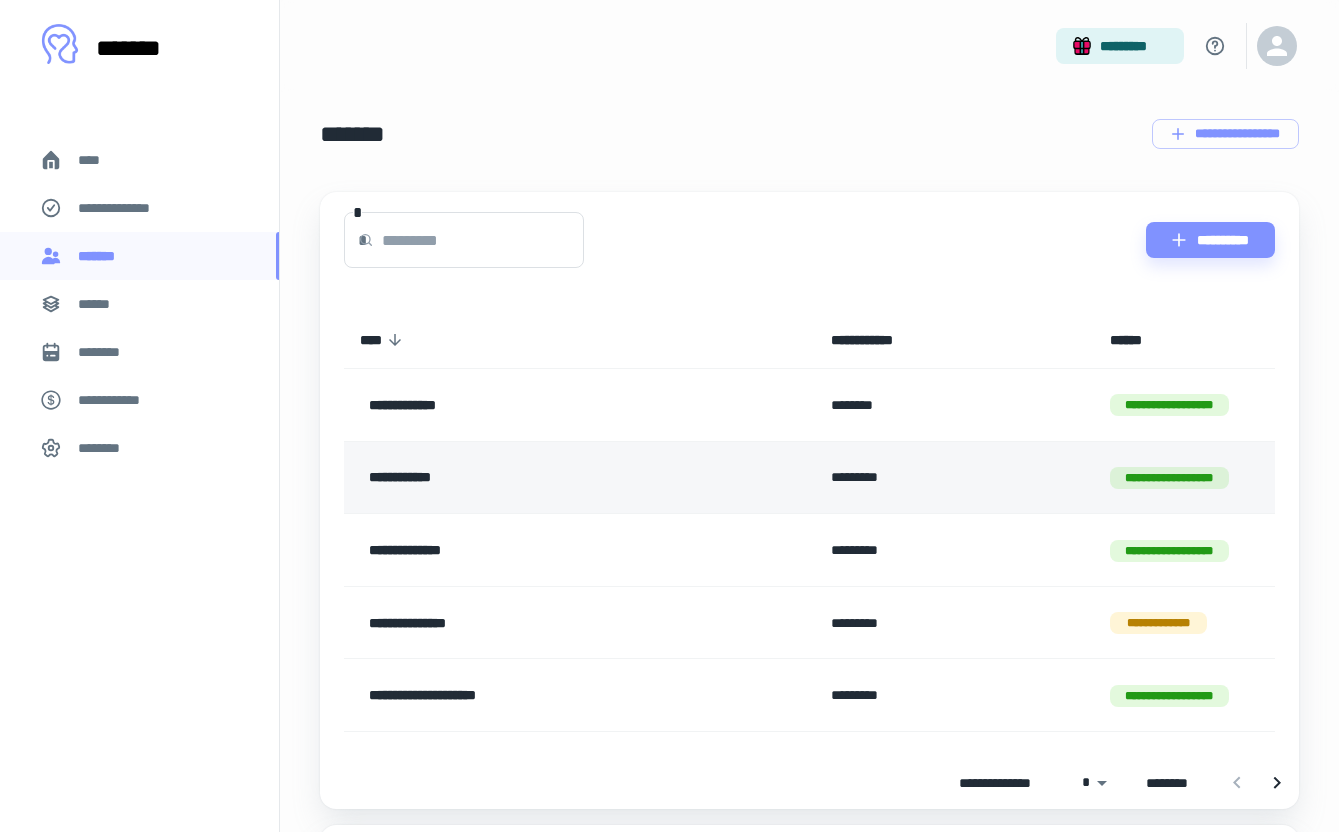 click on "*********" at bounding box center (954, 477) 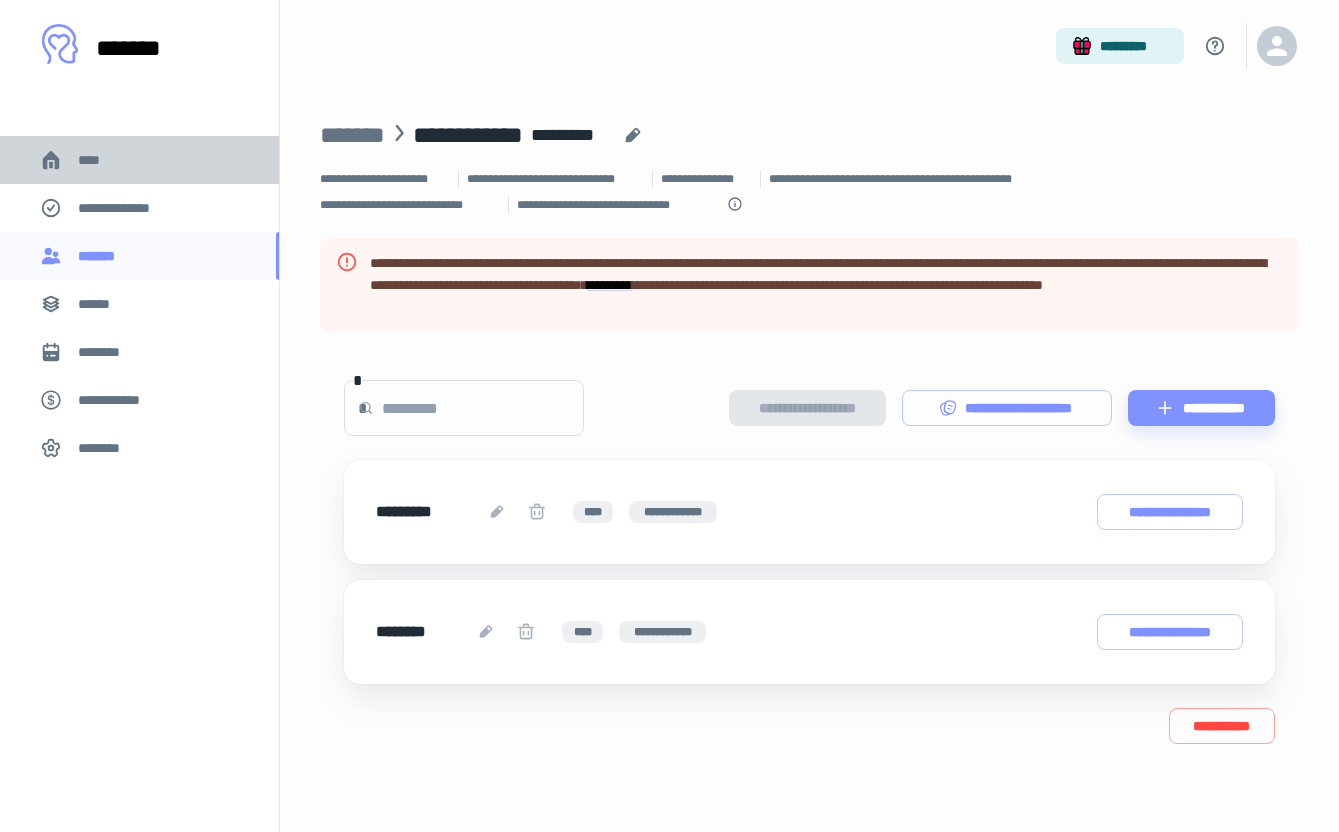 click on "****" at bounding box center (139, 160) 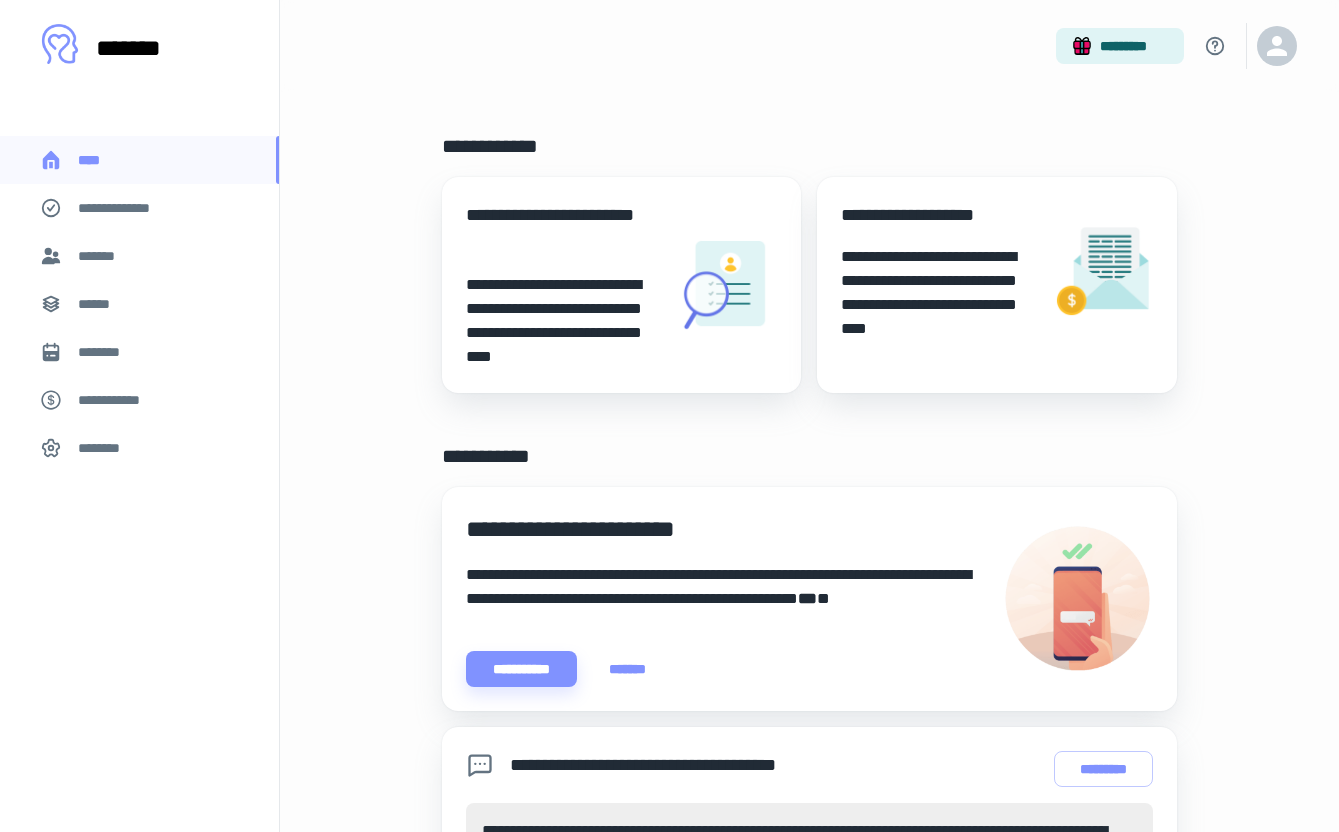 scroll, scrollTop: 69, scrollLeft: 0, axis: vertical 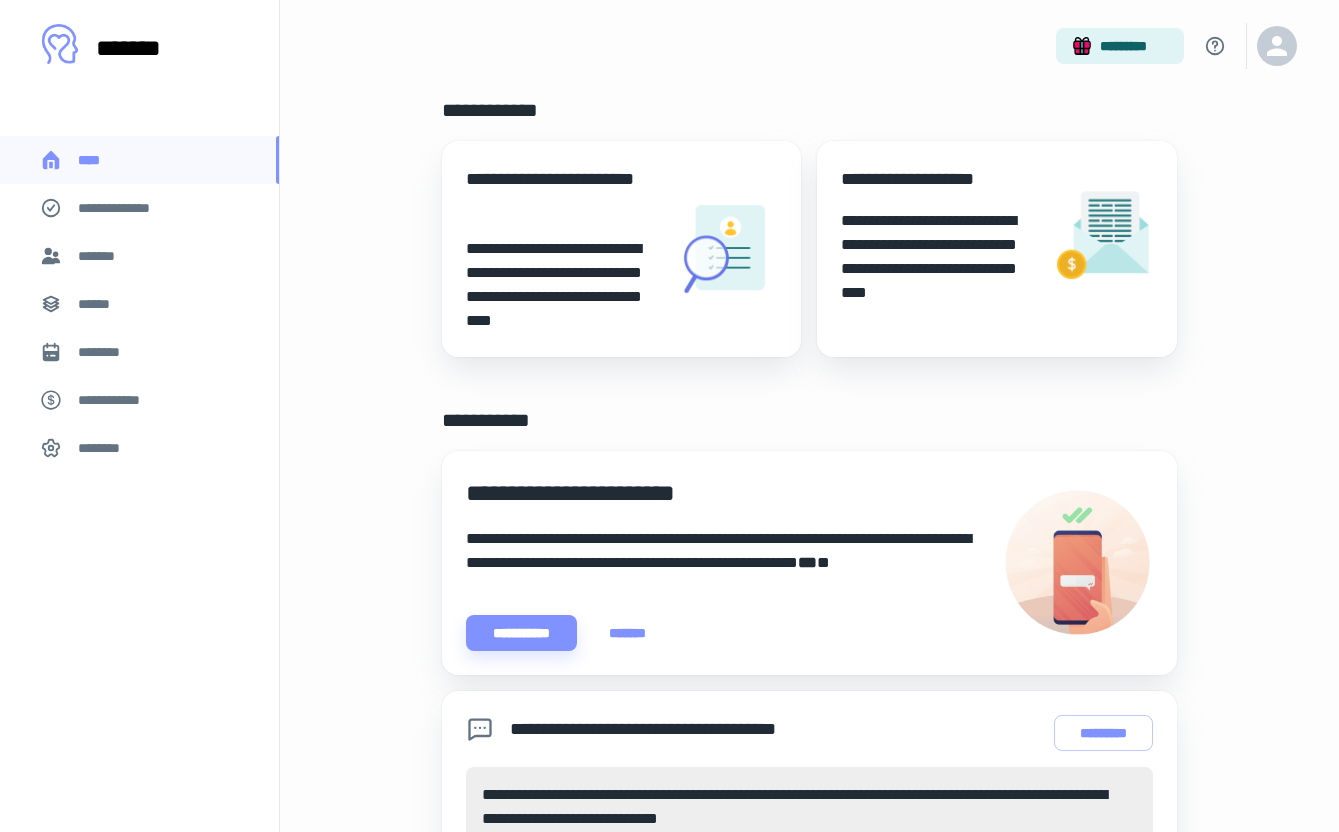 click on "**********" at bounding box center (139, 208) 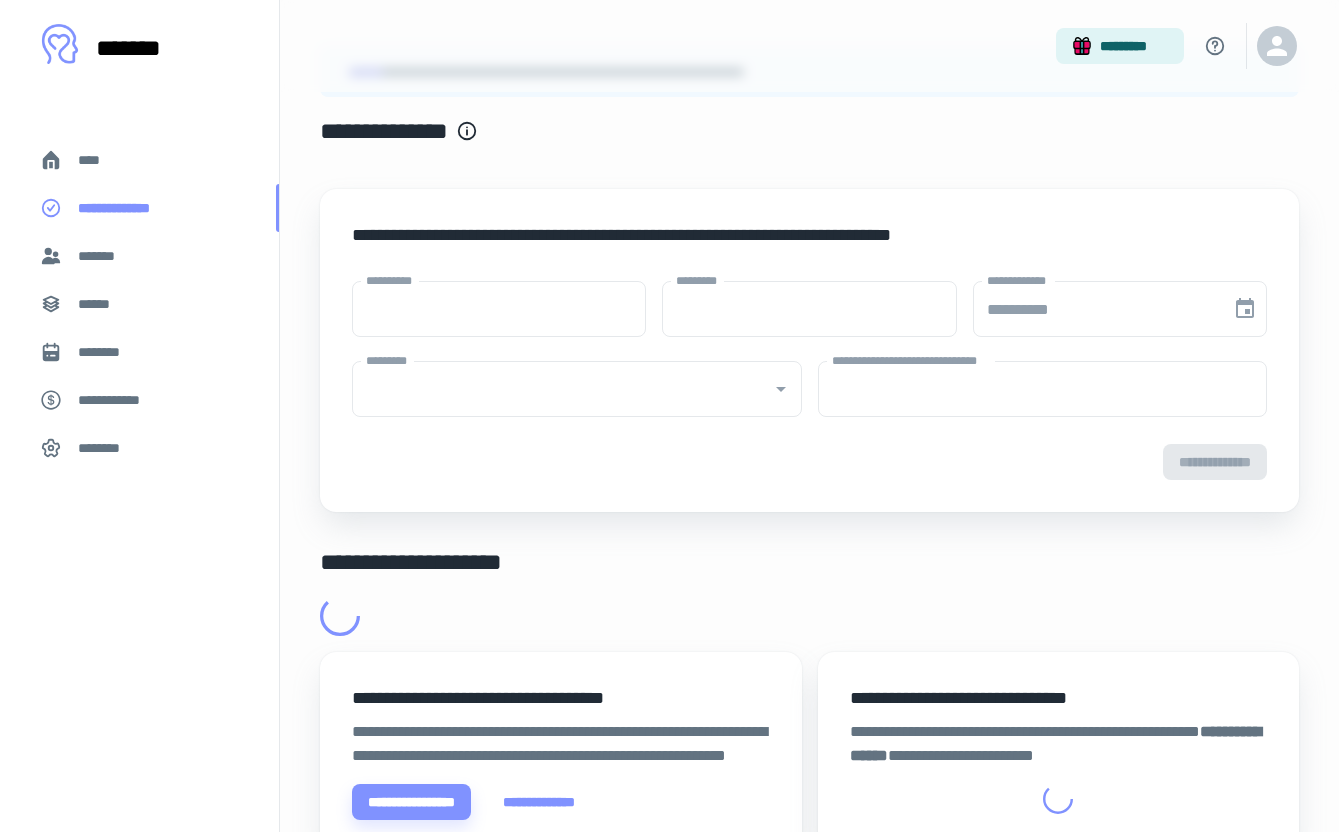 scroll, scrollTop: 0, scrollLeft: 0, axis: both 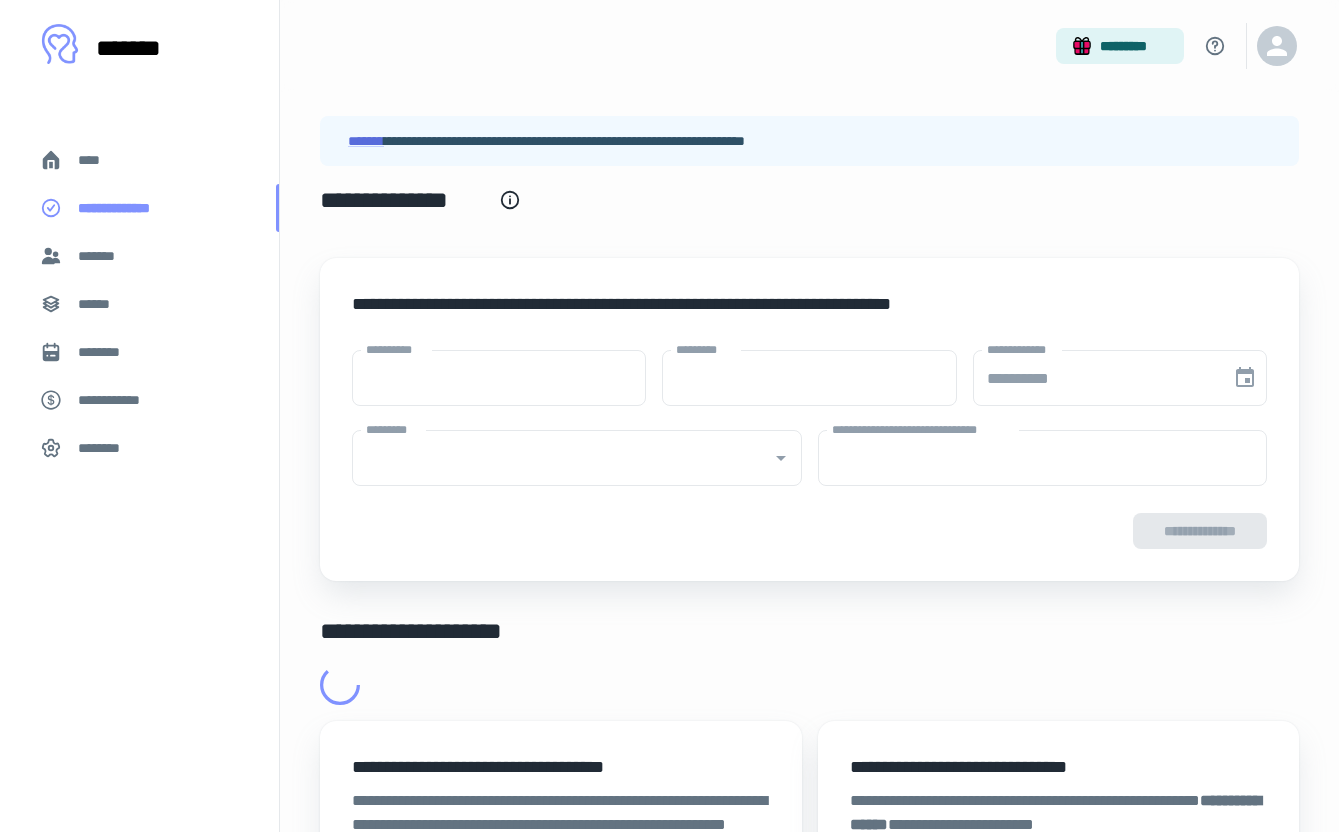 type on "****" 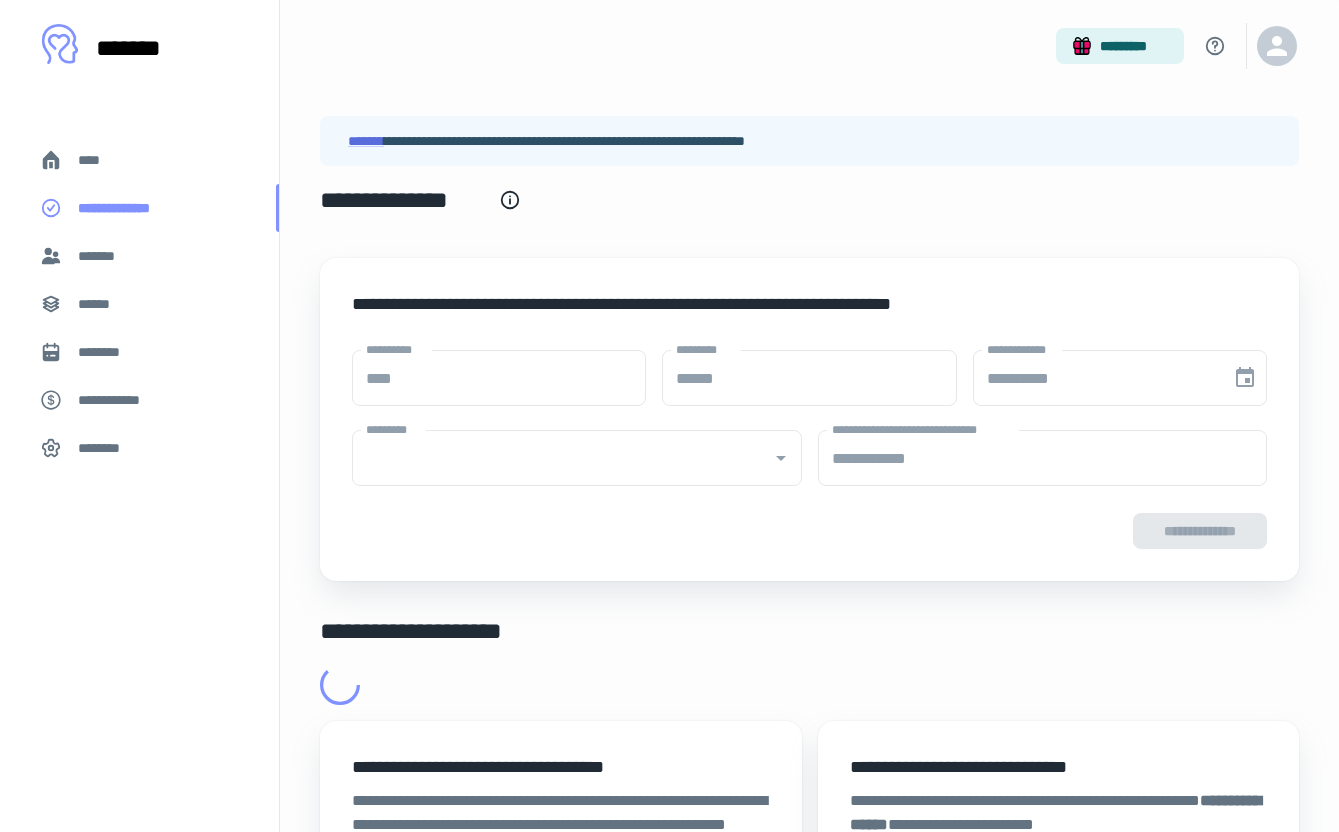 type on "**********" 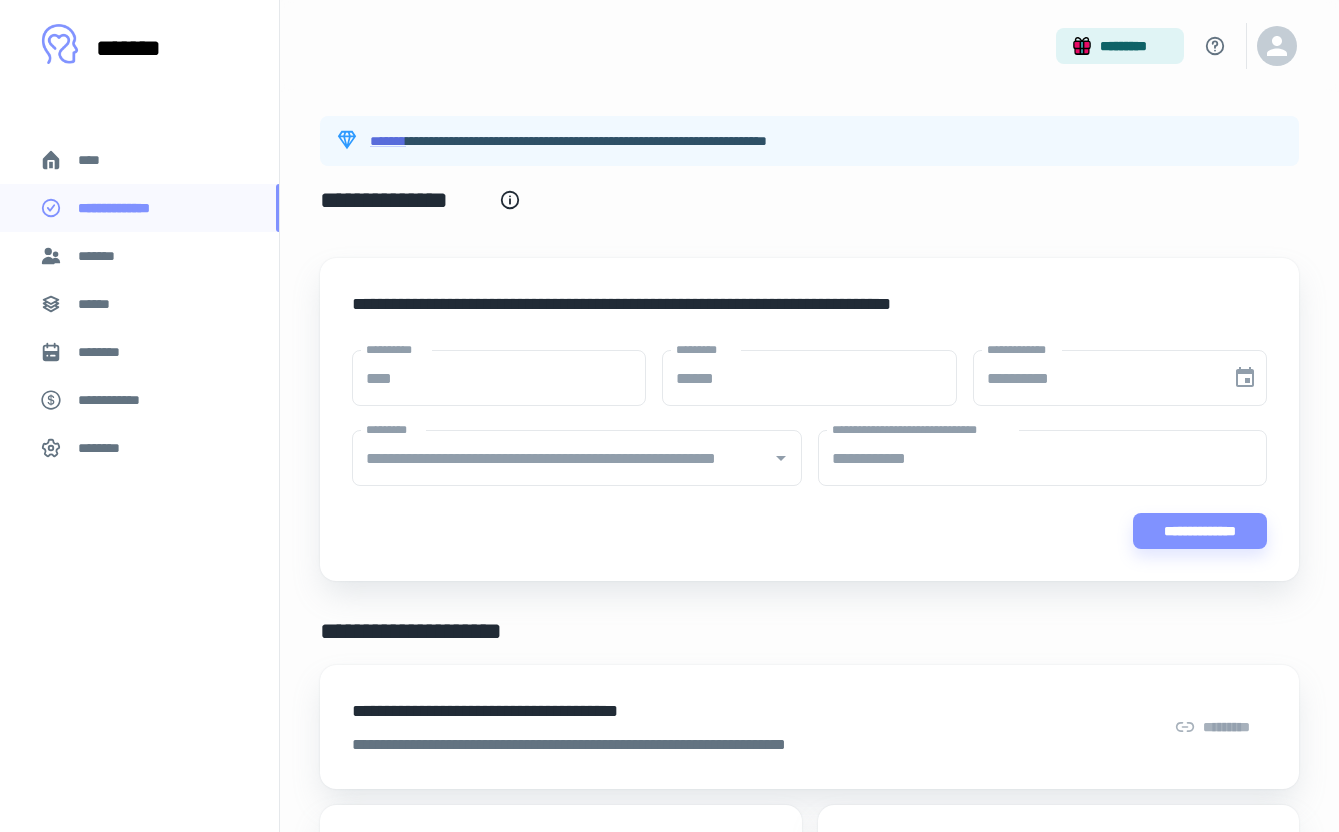 click on "*******" at bounding box center [139, 256] 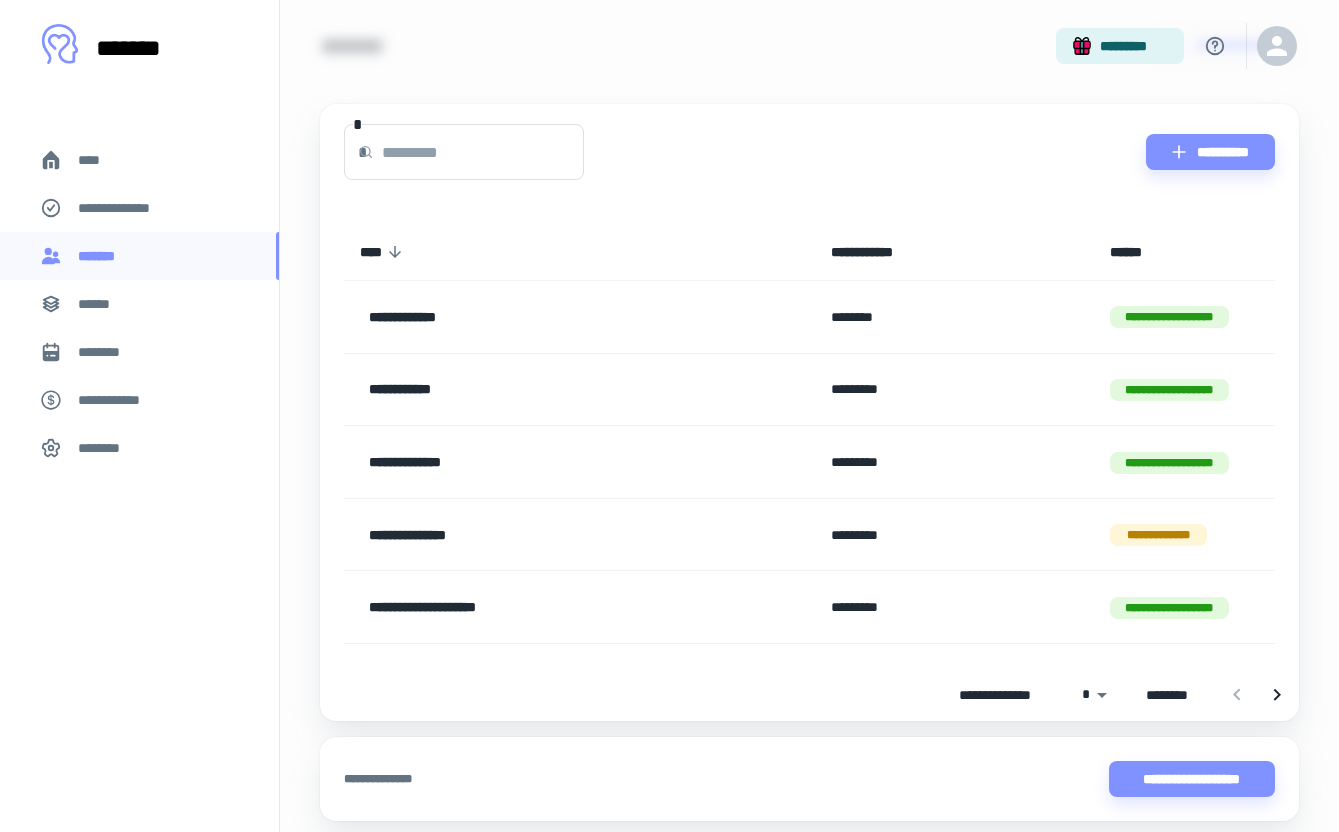 scroll, scrollTop: 157, scrollLeft: 0, axis: vertical 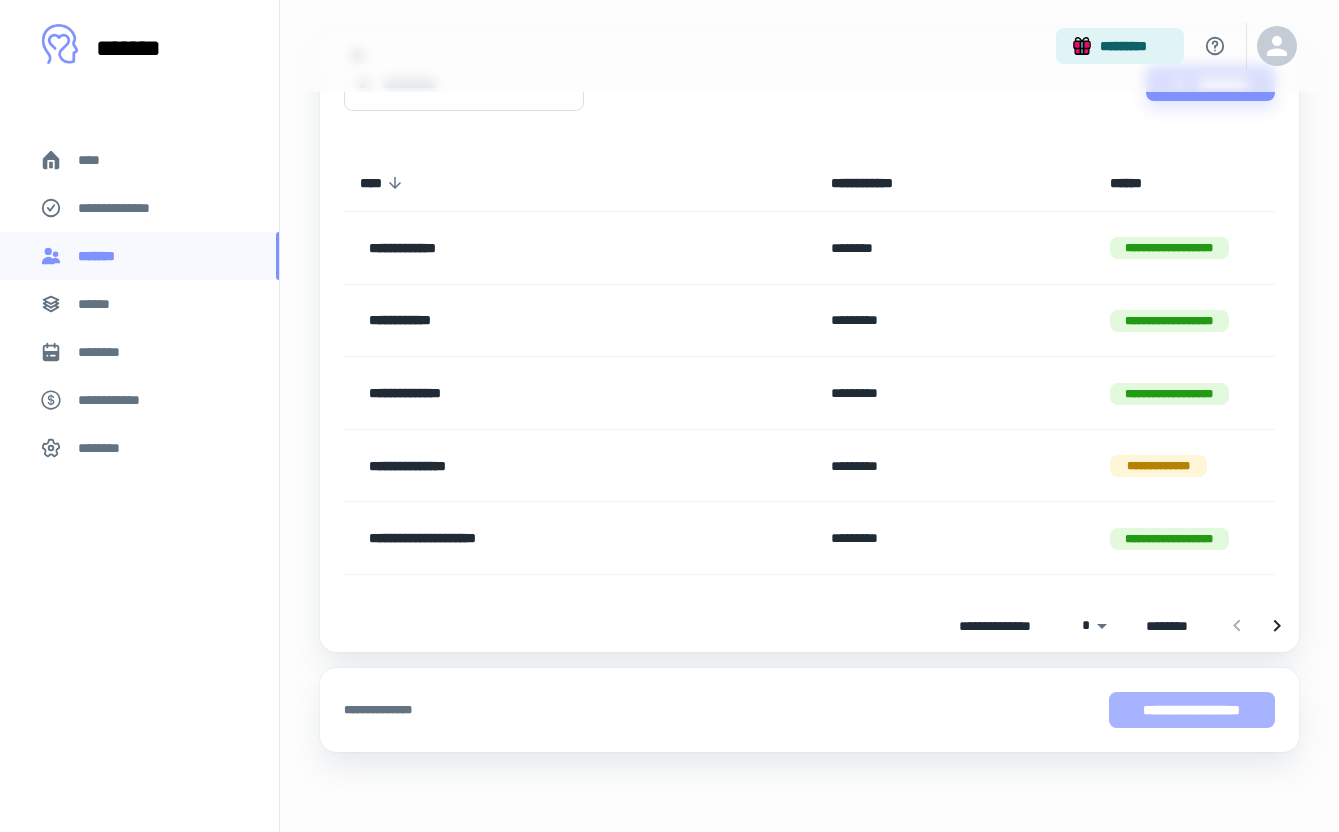 click on "**********" at bounding box center (1192, 710) 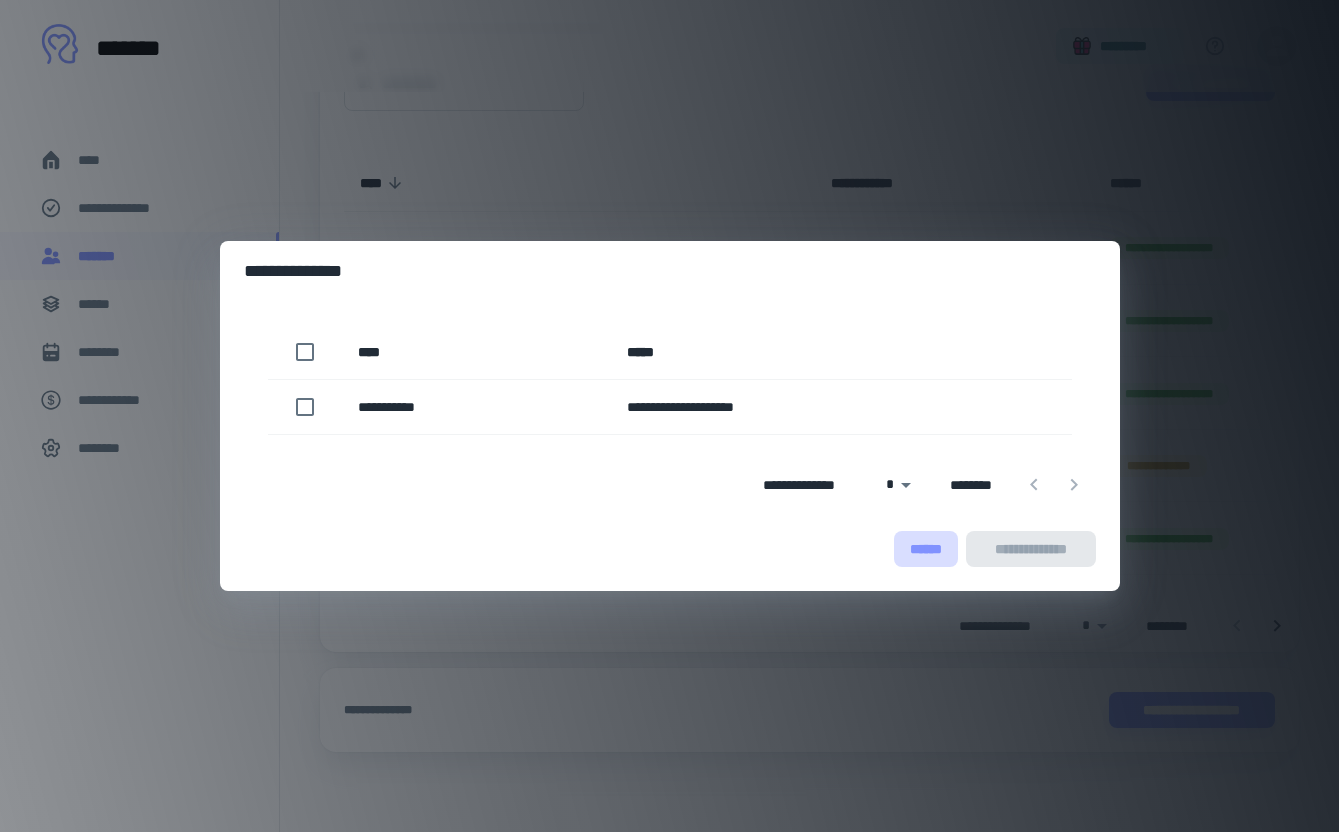 click on "******" at bounding box center (926, 549) 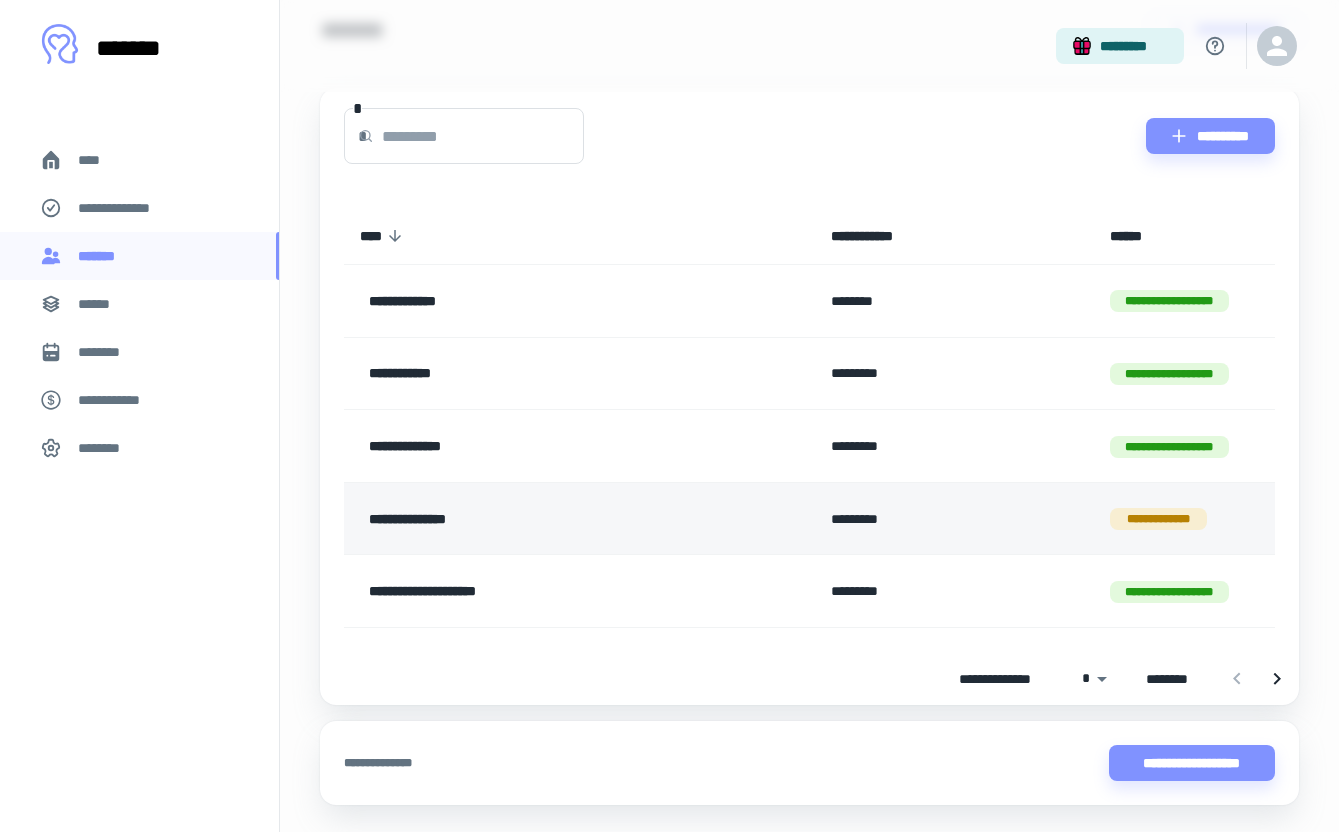 scroll, scrollTop: 124, scrollLeft: 0, axis: vertical 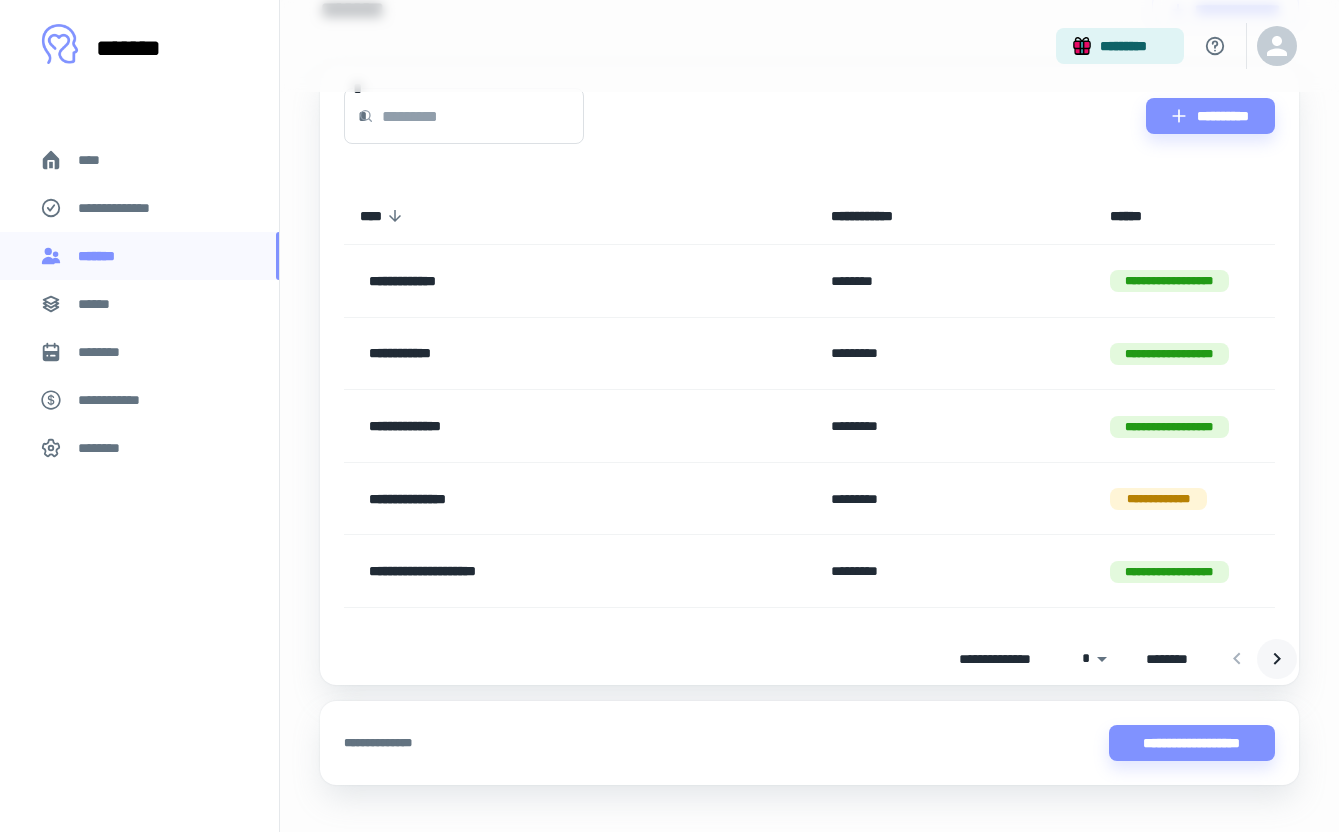 click 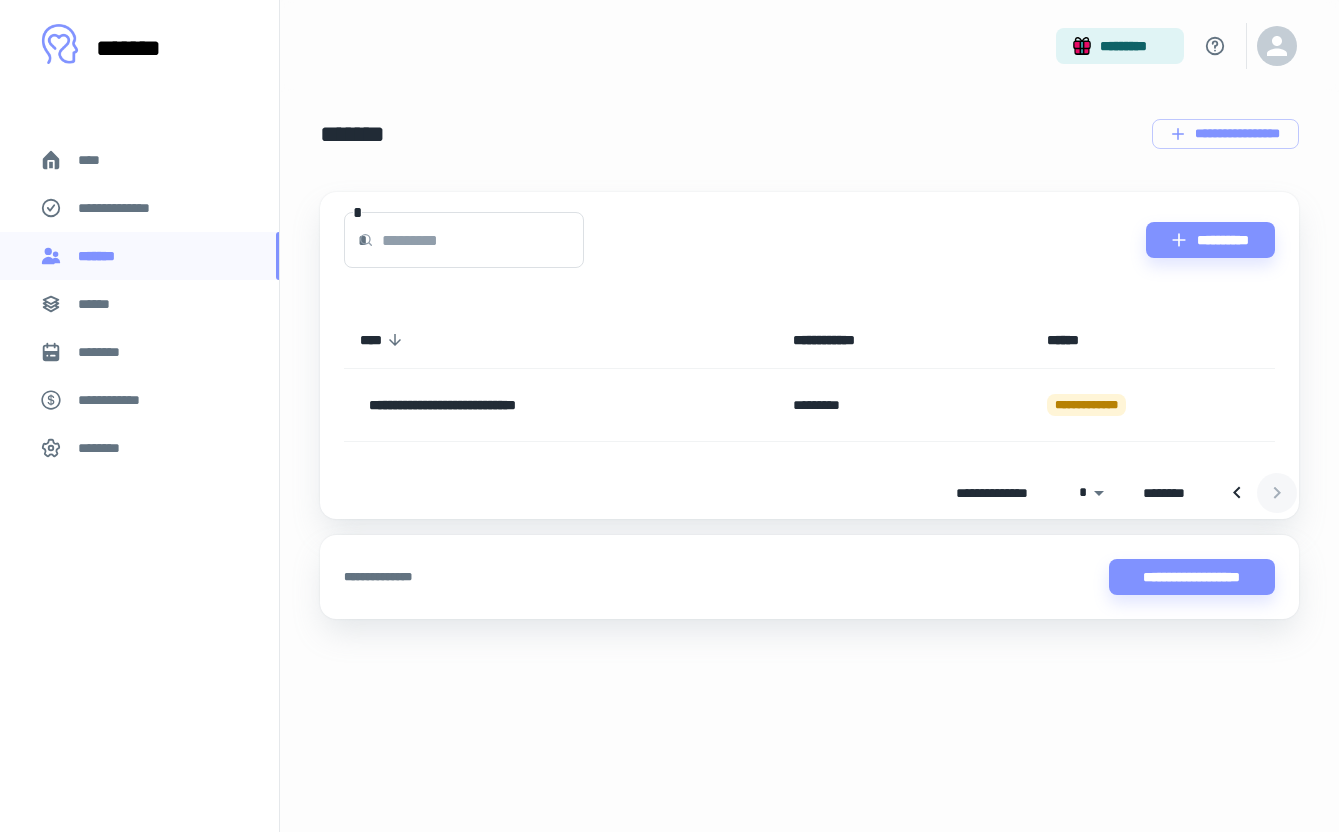 scroll, scrollTop: 0, scrollLeft: 0, axis: both 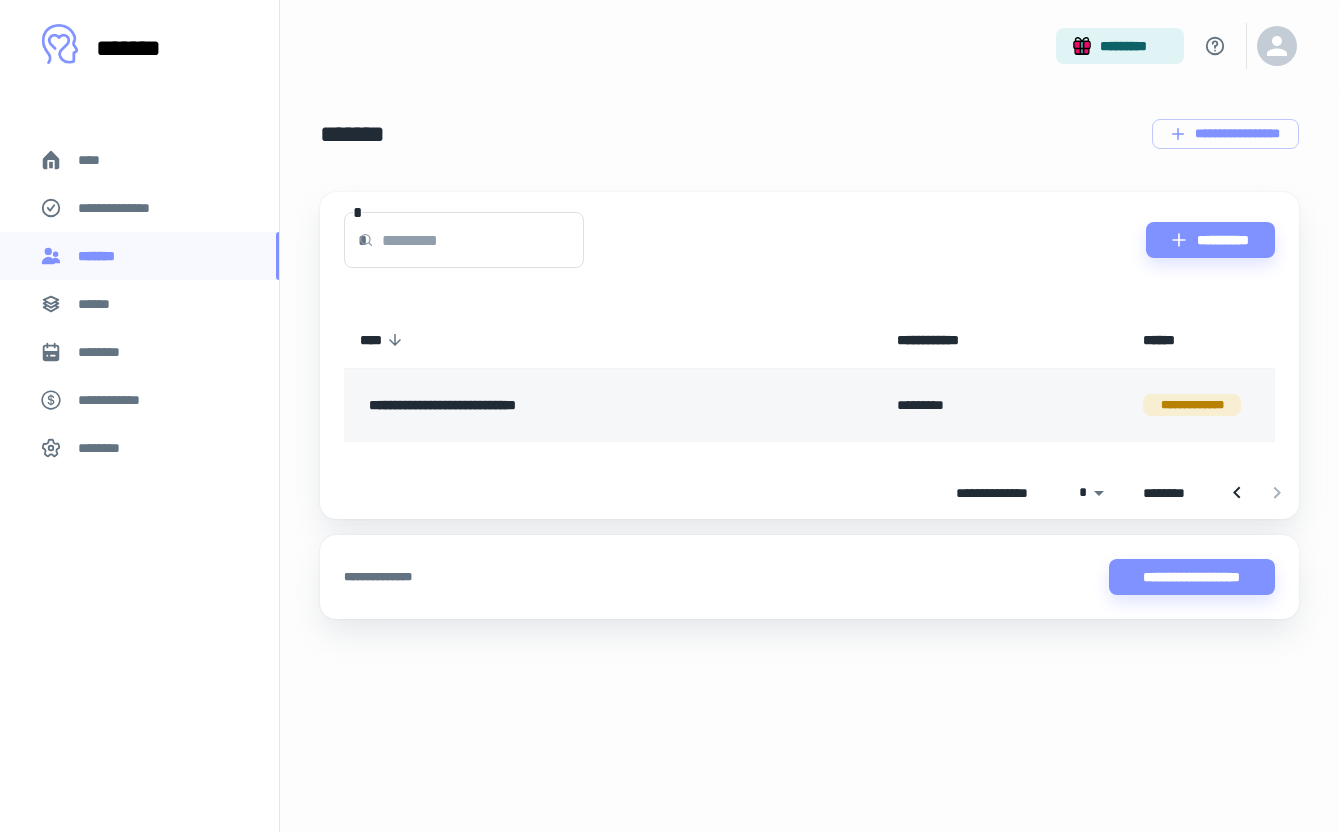 click on "**********" at bounding box center [580, 405] 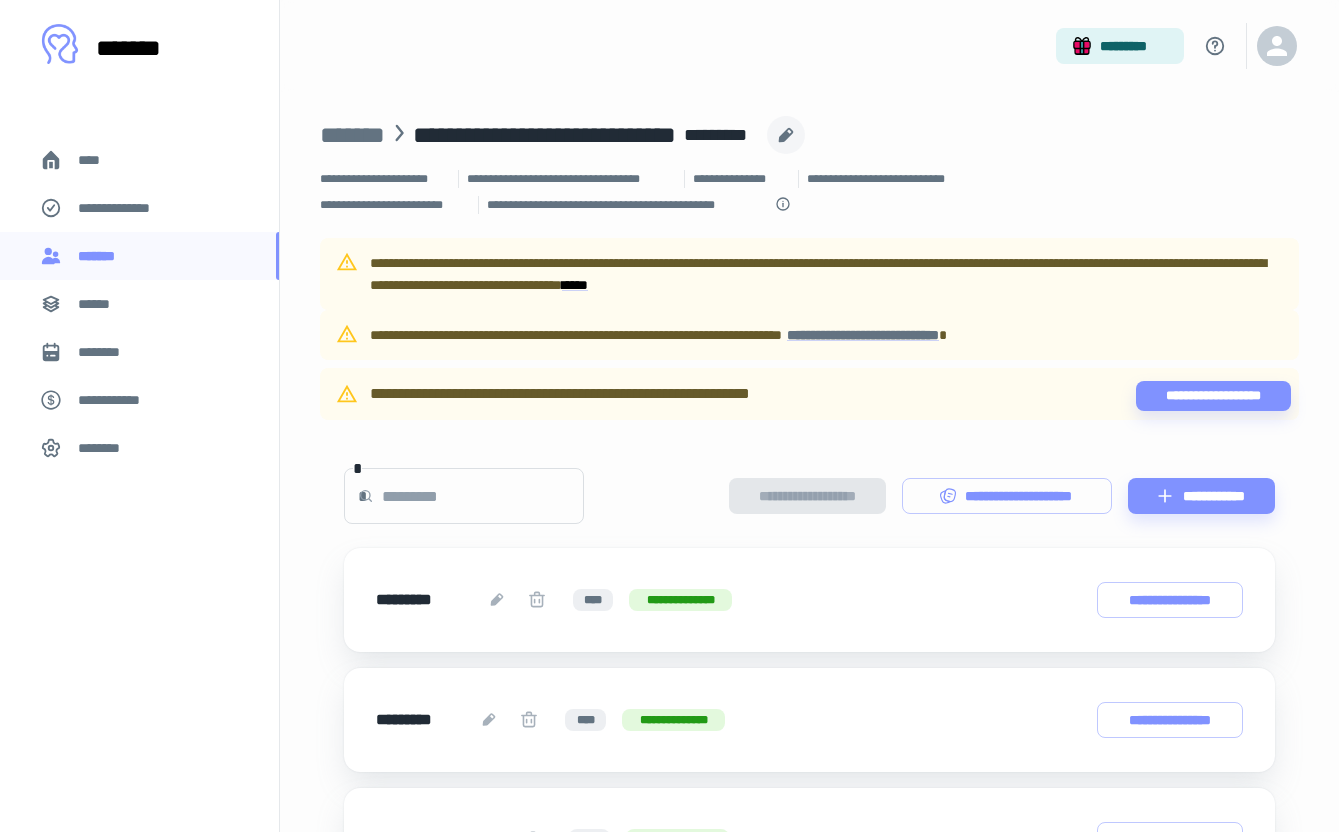 click 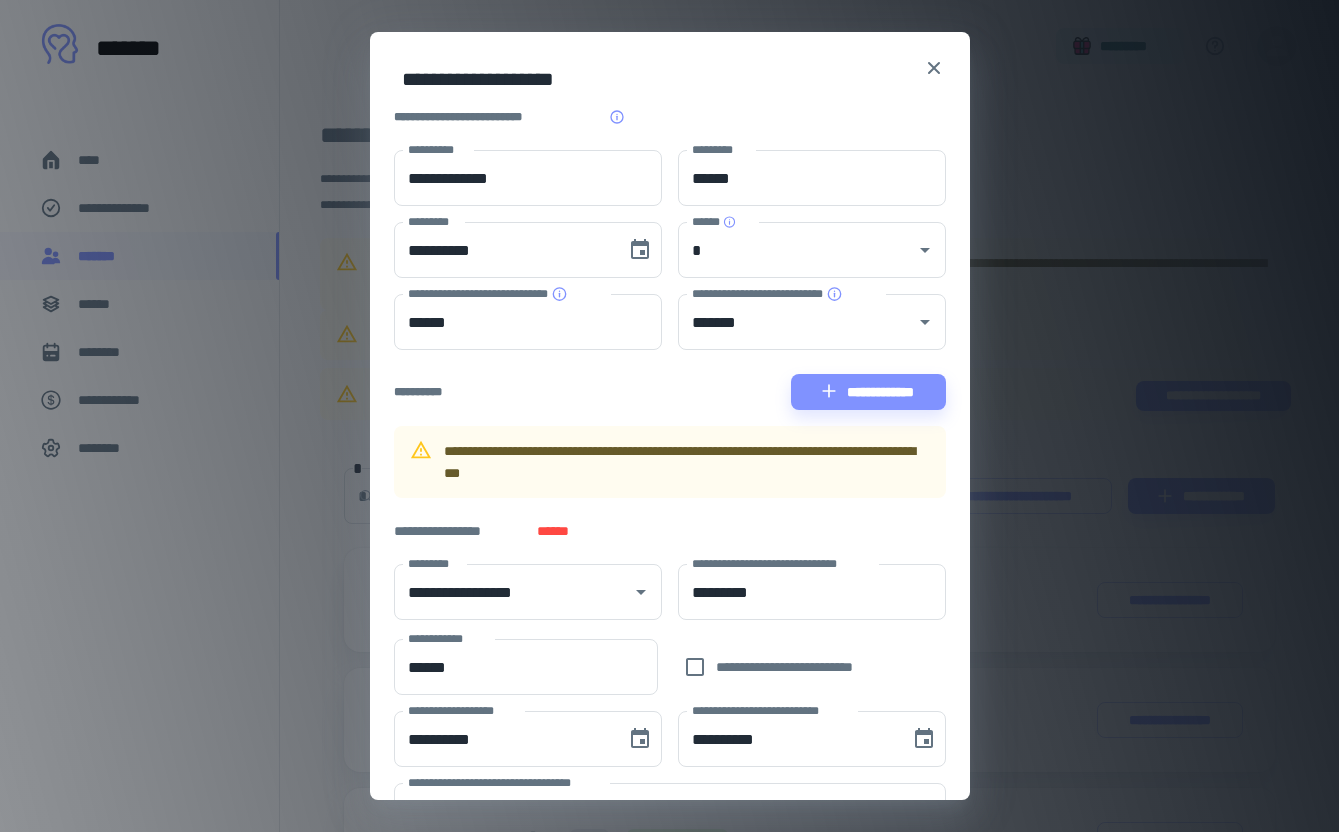 scroll, scrollTop: 0, scrollLeft: 0, axis: both 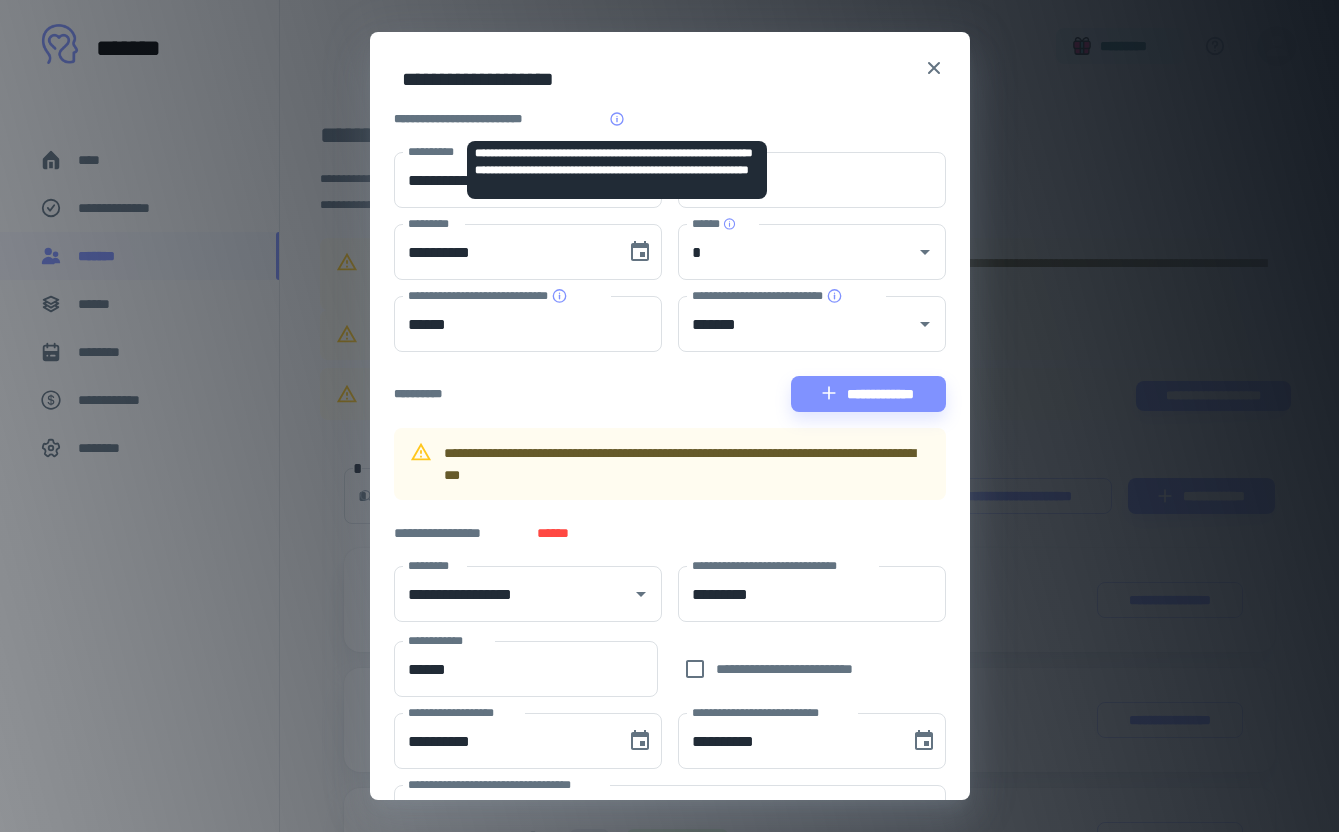 click 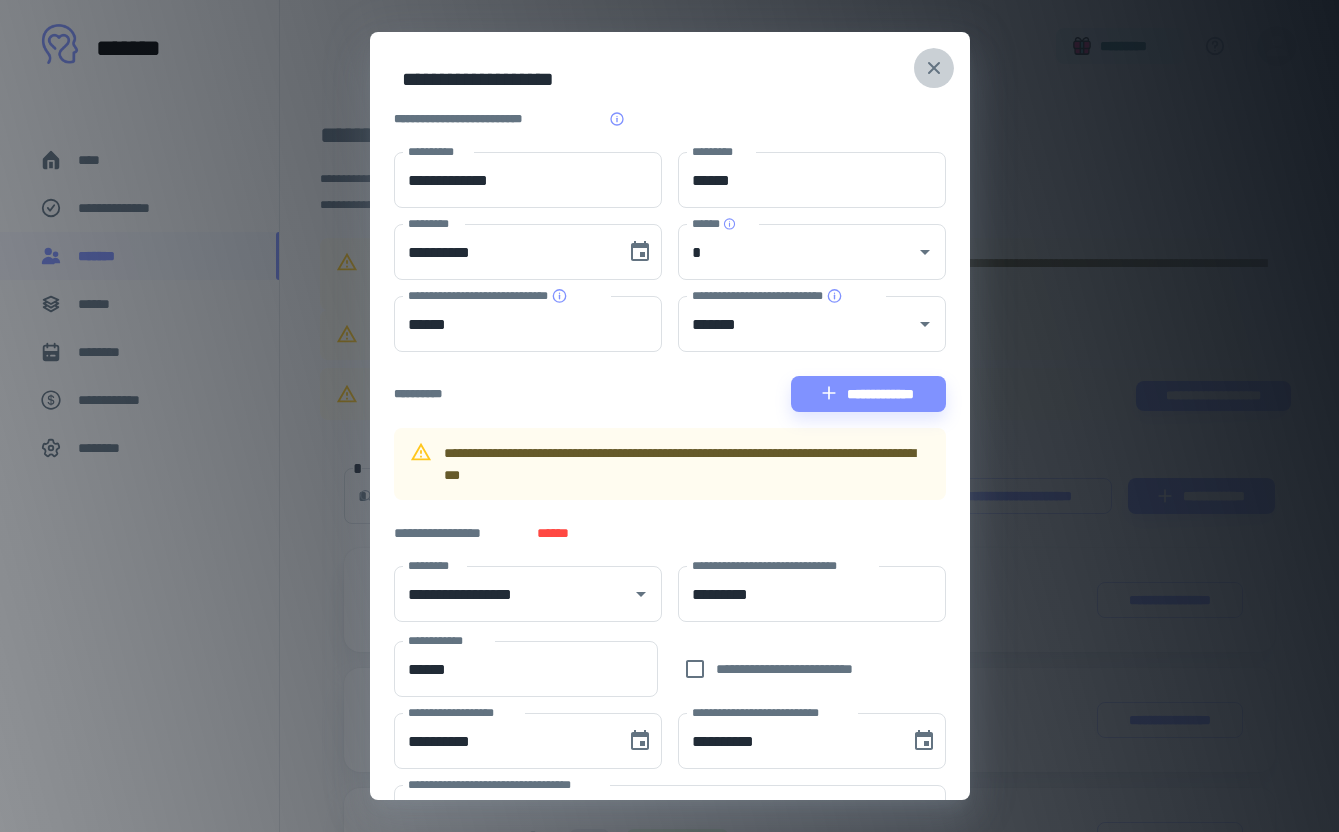 click at bounding box center (934, 68) 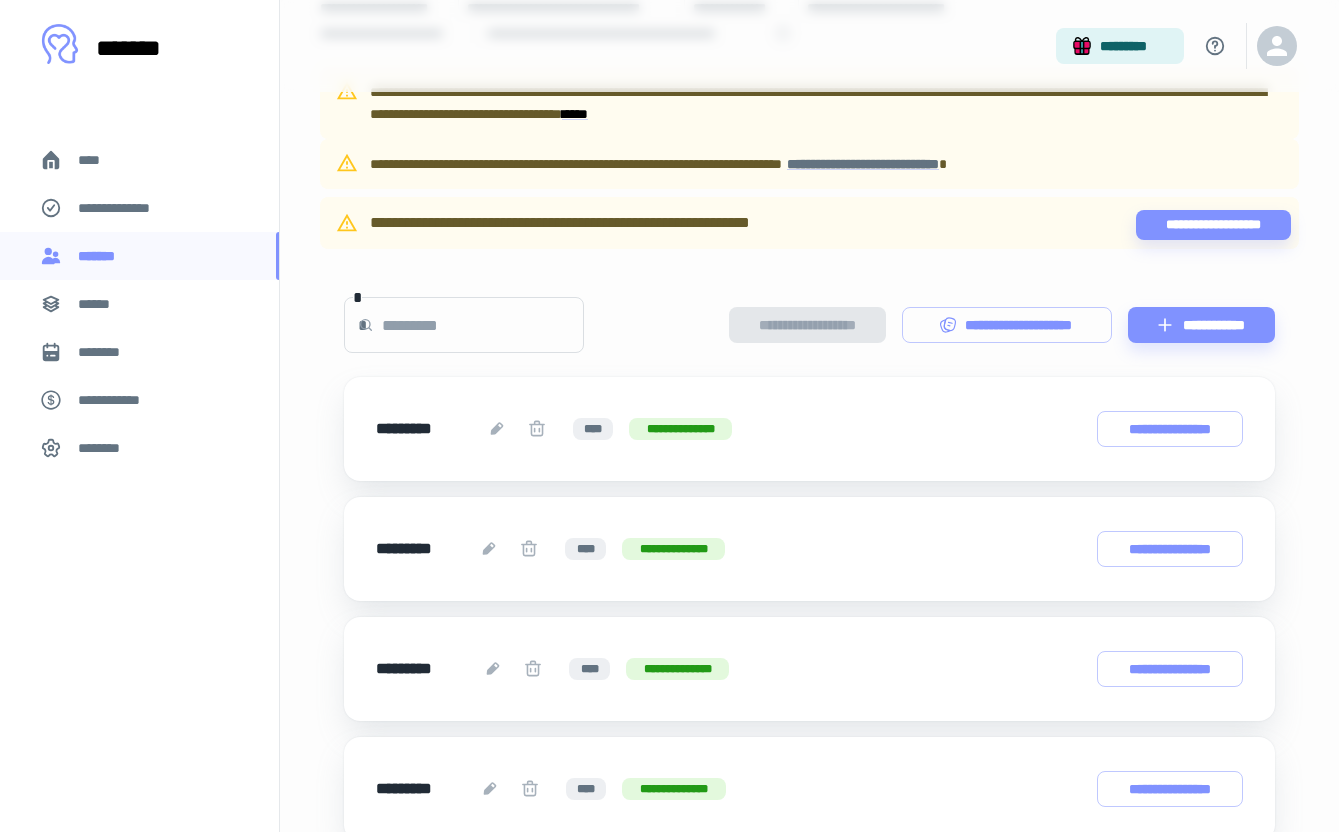 scroll, scrollTop: 0, scrollLeft: 0, axis: both 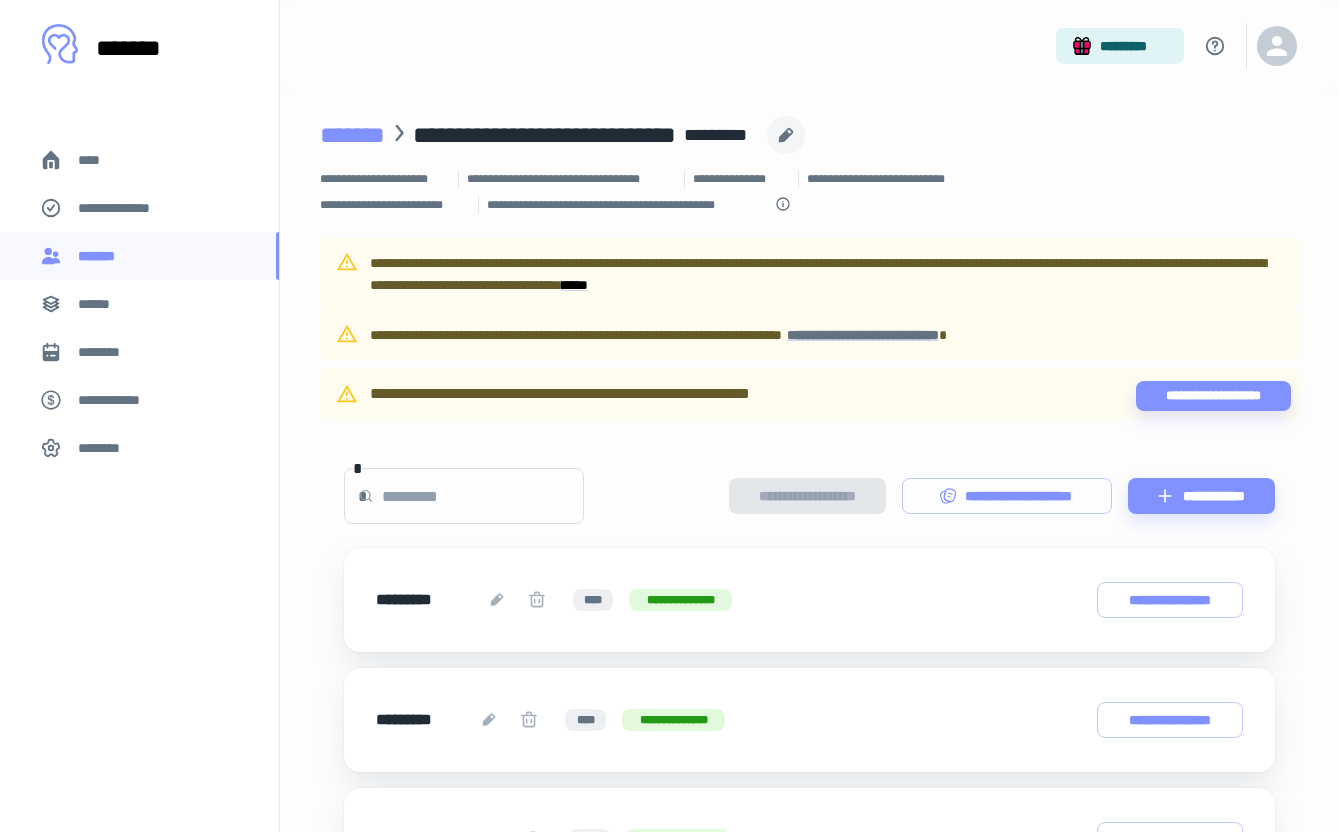 click on "*******" at bounding box center (352, 135) 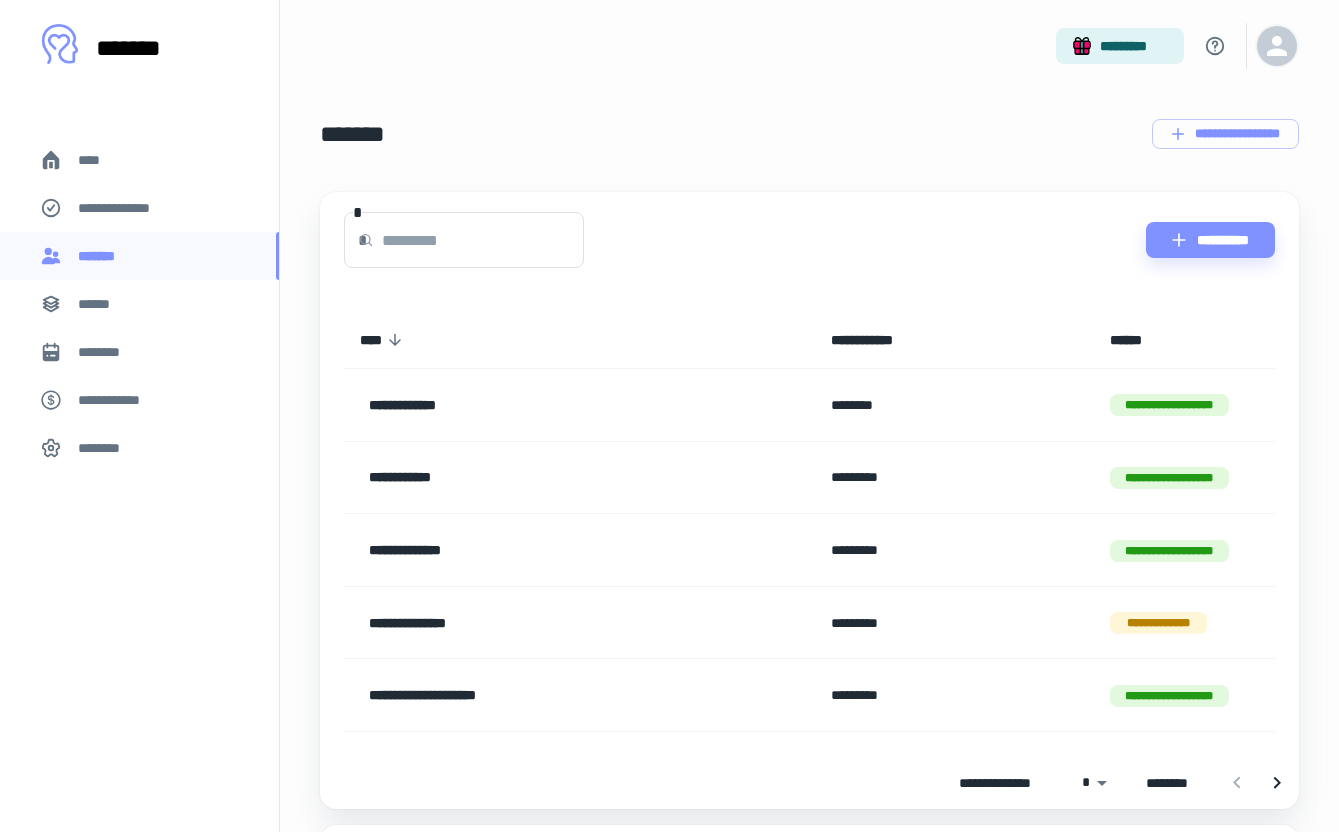 click 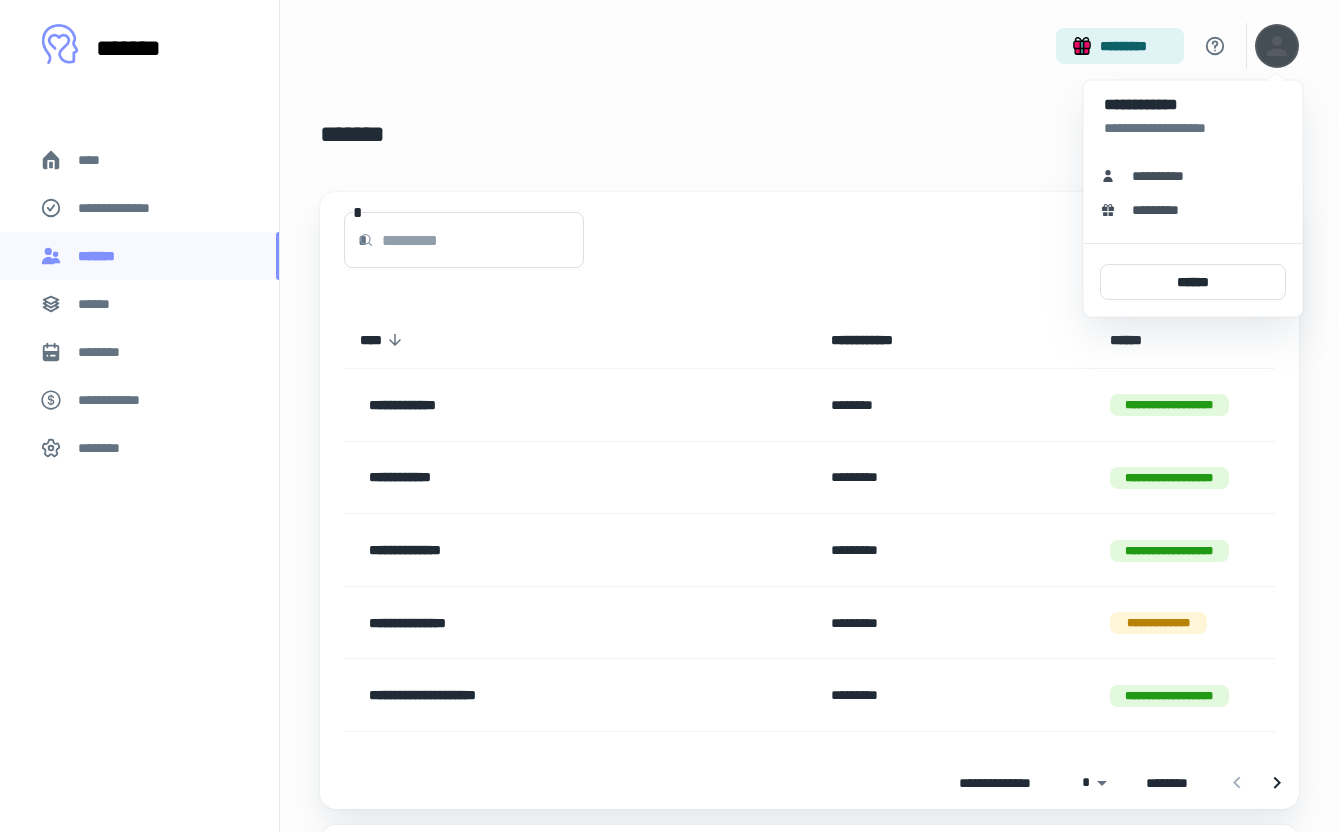 click on "**********" at bounding box center [1193, 176] 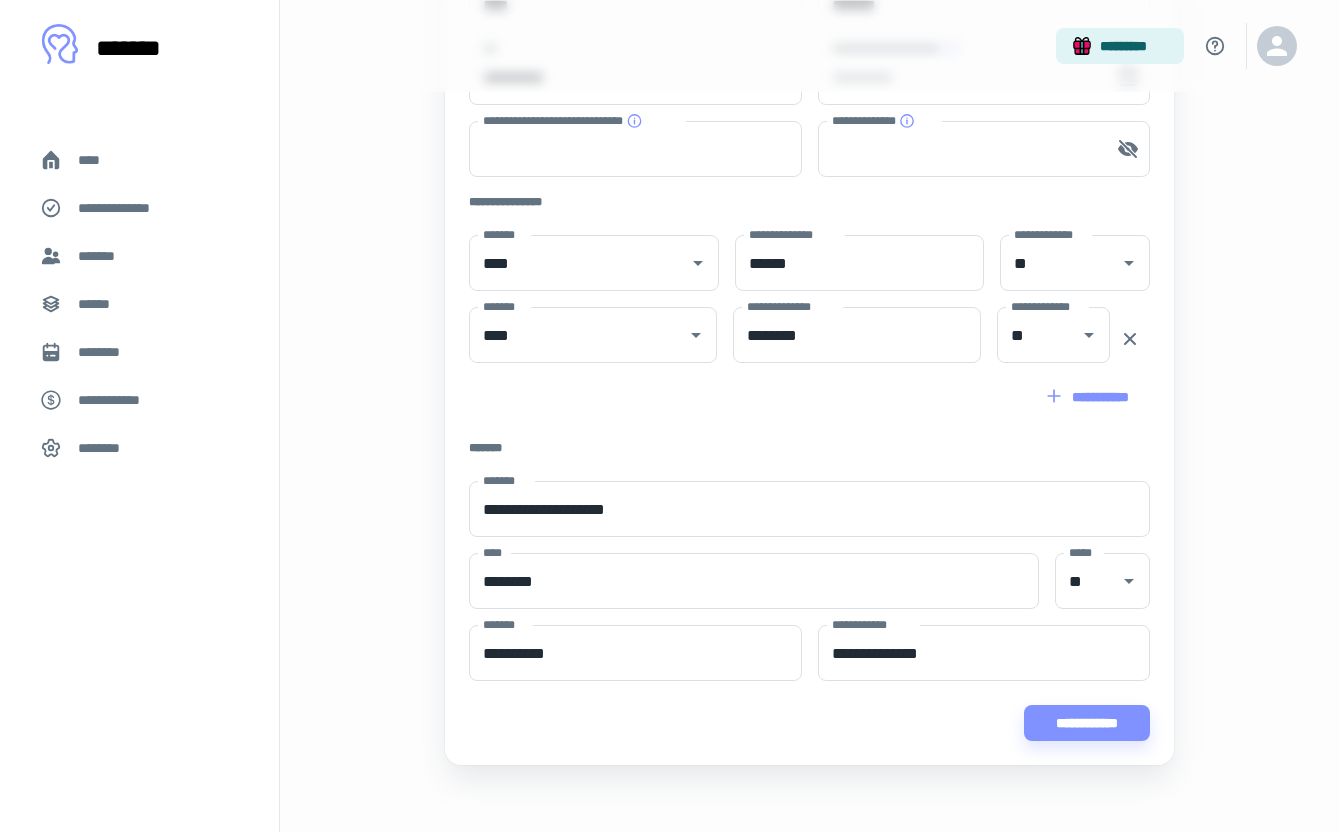 scroll, scrollTop: 480, scrollLeft: 0, axis: vertical 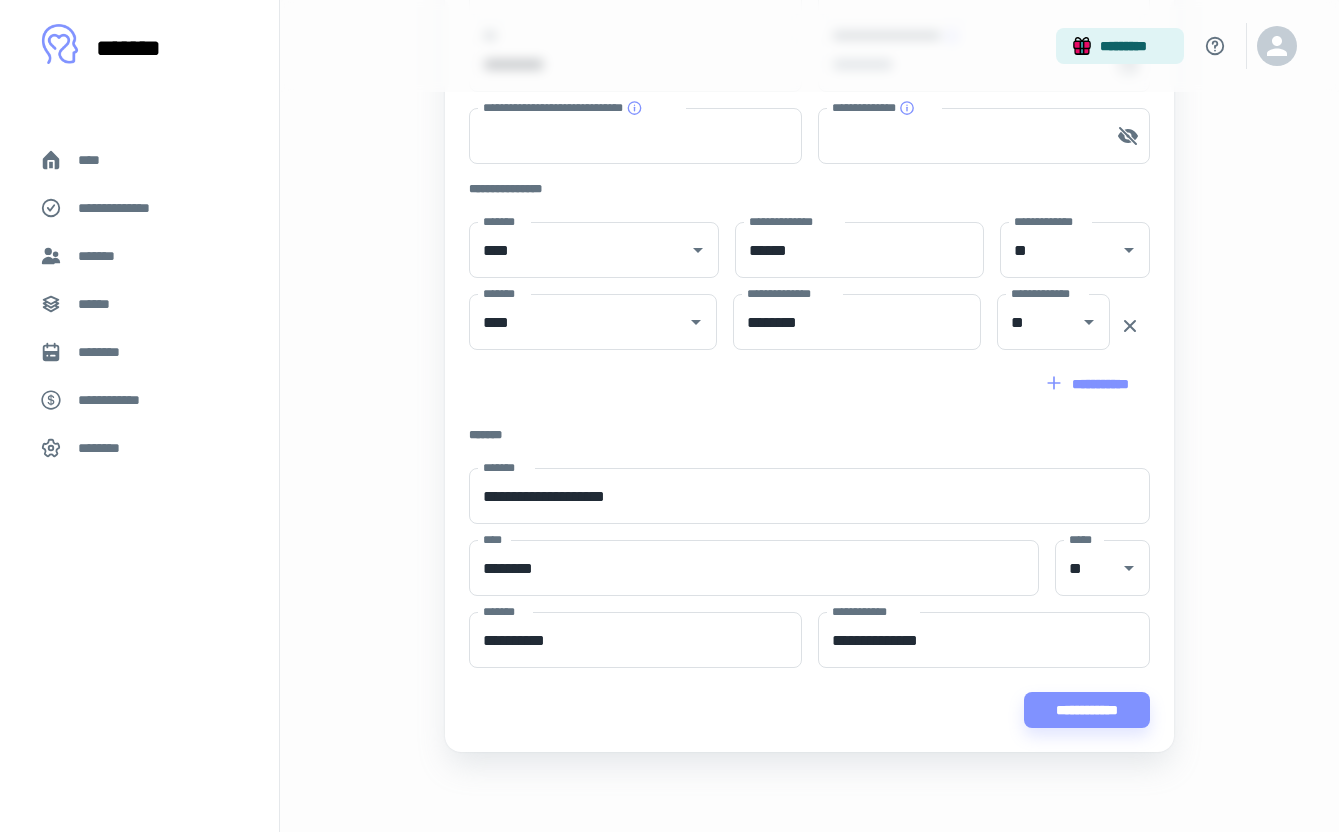 click on "****" at bounding box center (97, 160) 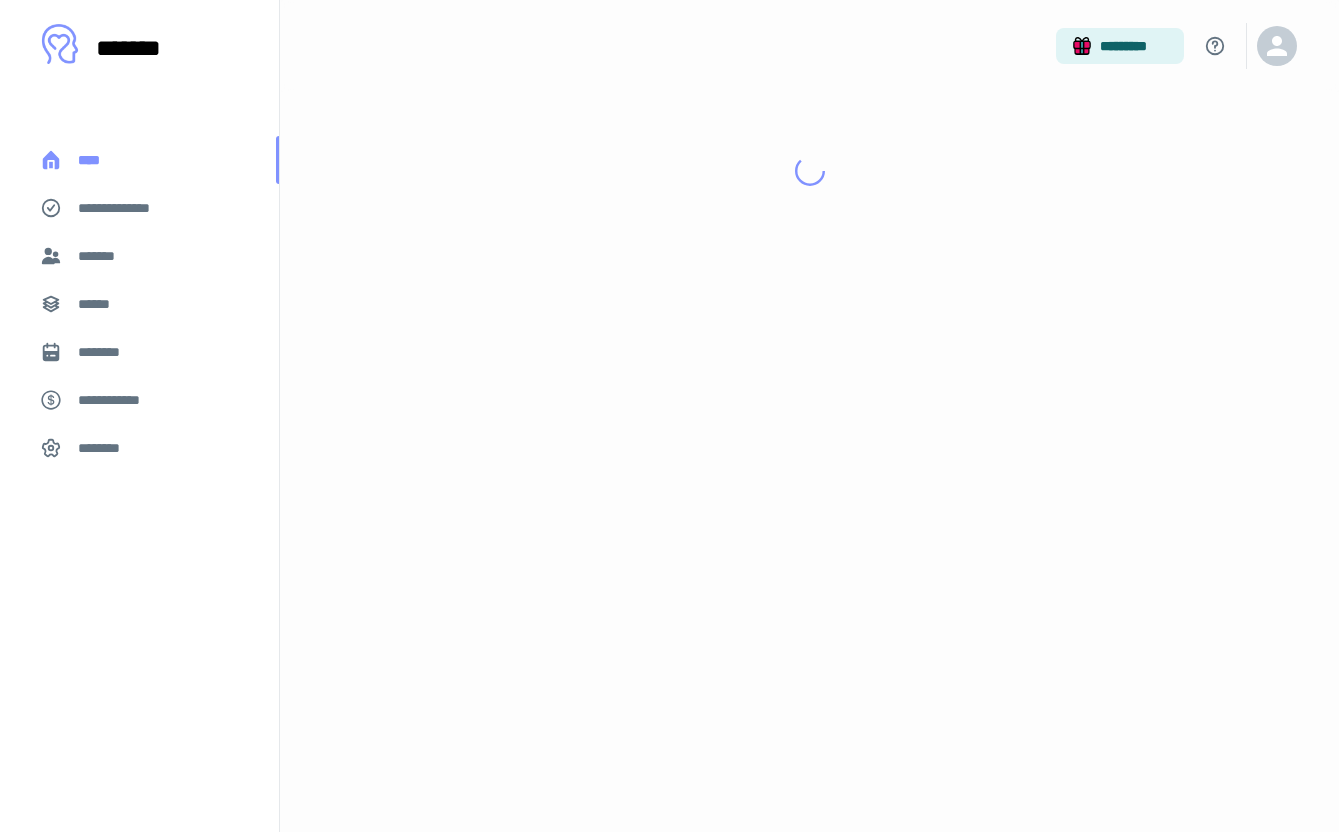 scroll, scrollTop: 0, scrollLeft: 0, axis: both 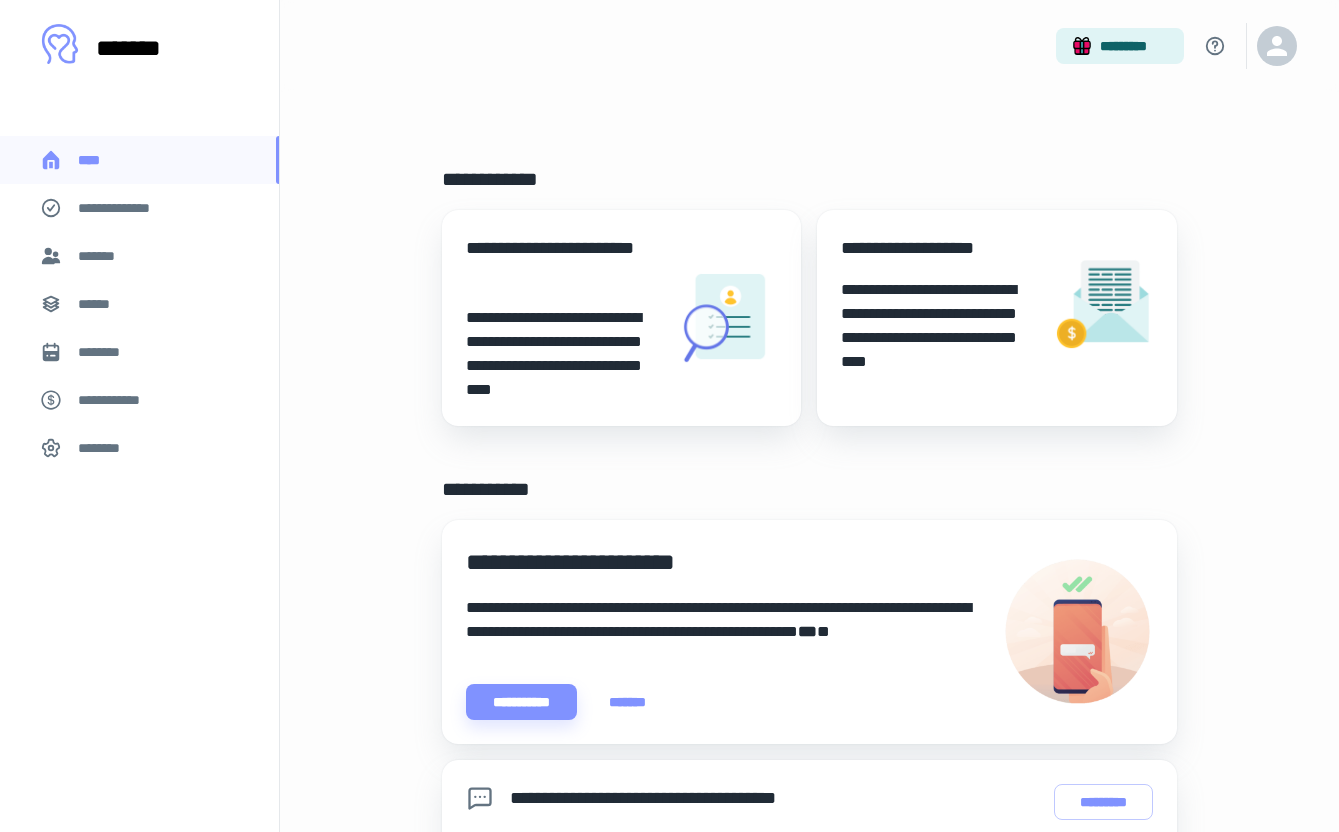click on "**********" at bounding box center [139, 208] 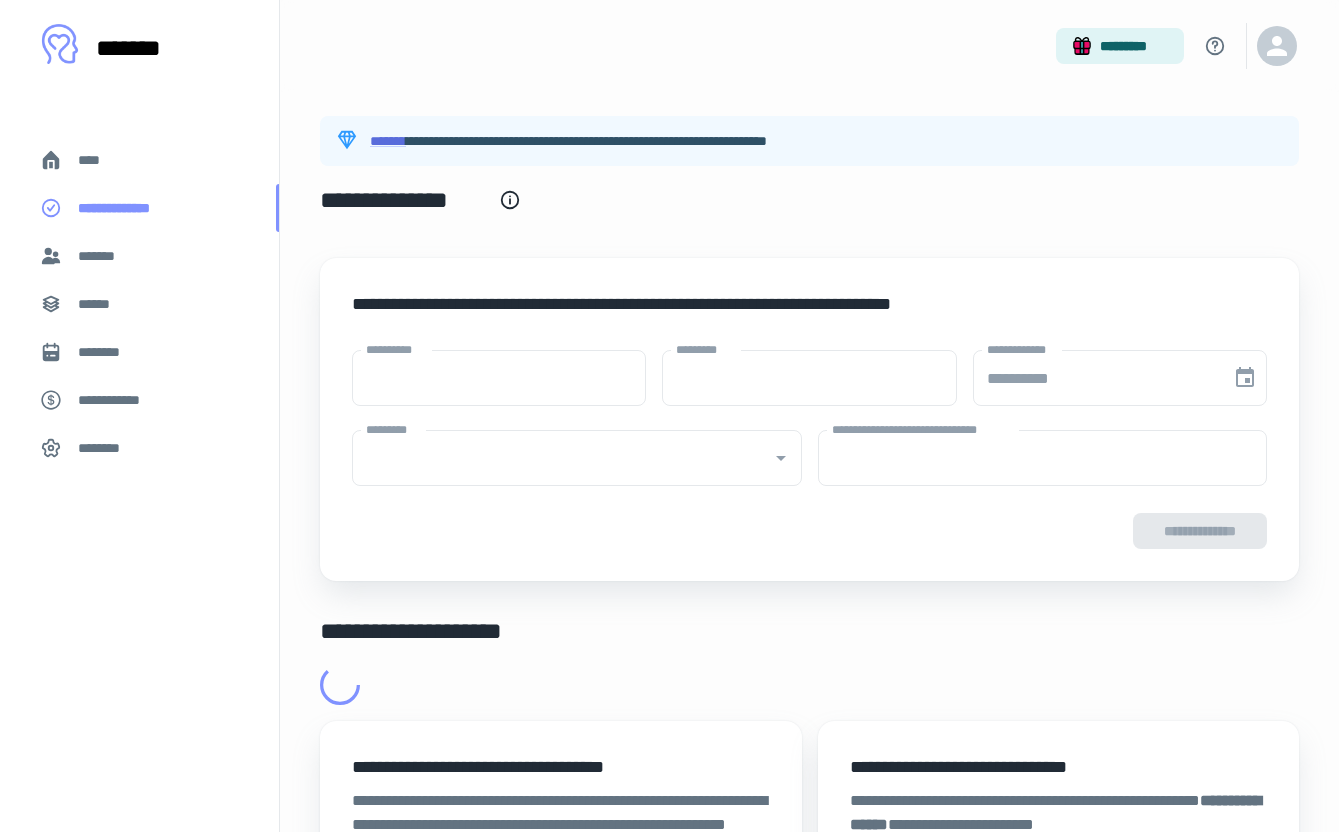 type on "****" 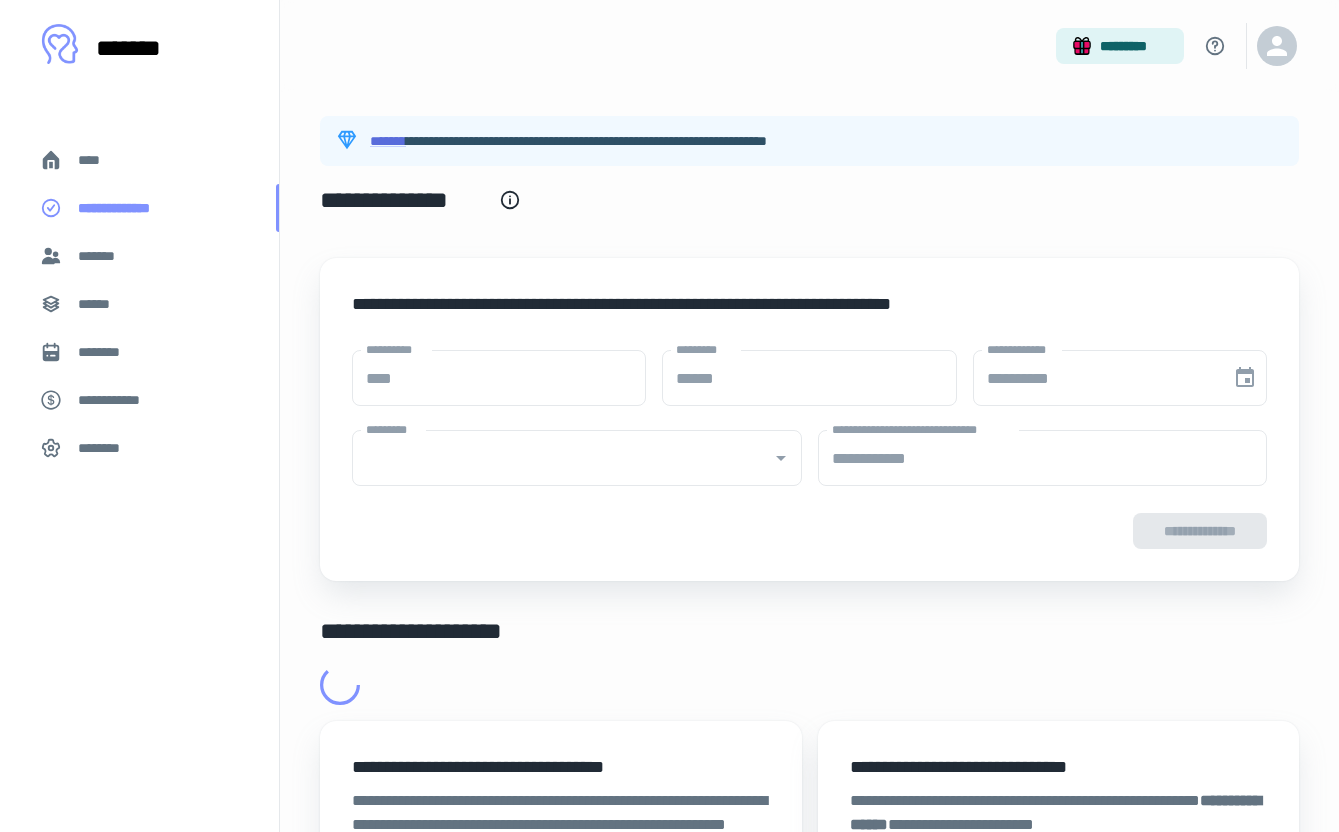 type on "**********" 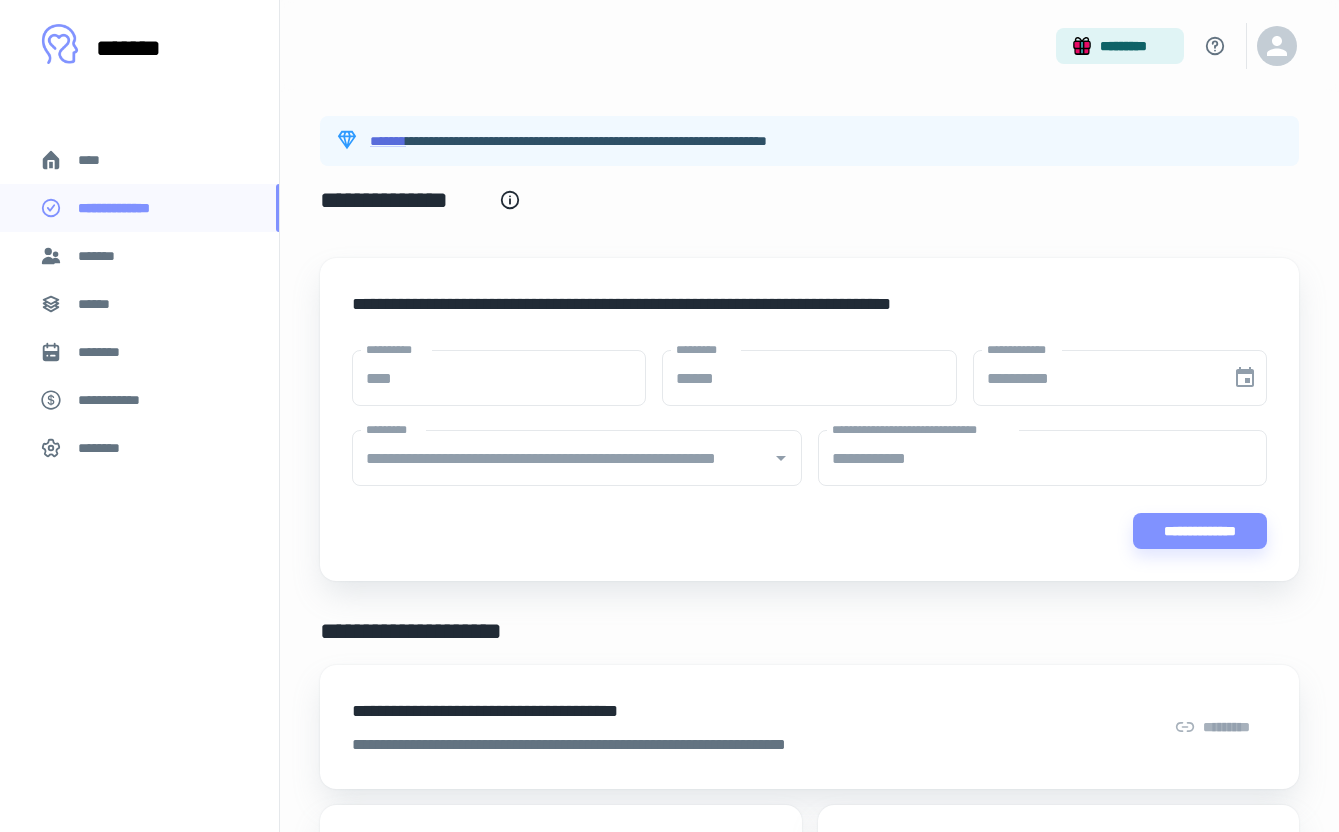 click on "*******" at bounding box center (139, 256) 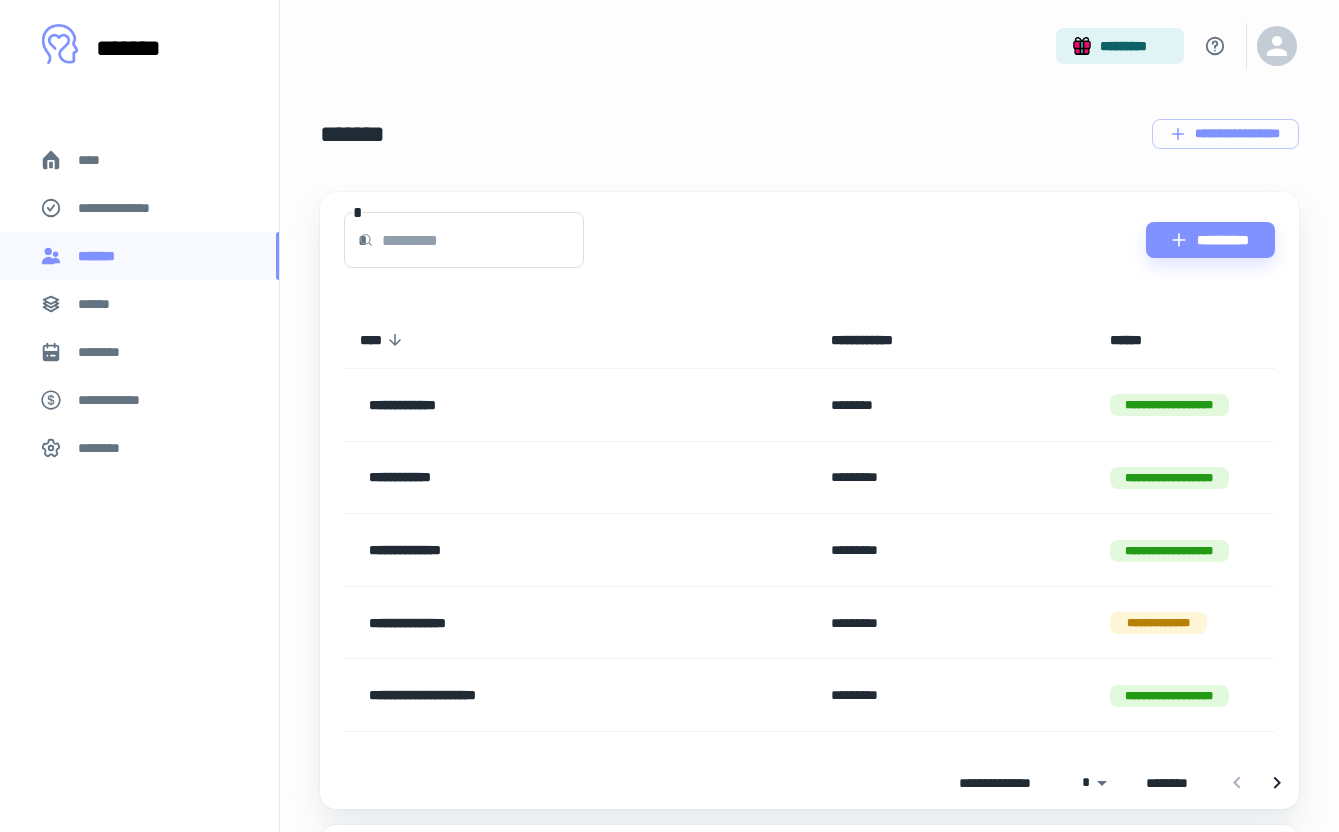 click on "******" at bounding box center (100, 304) 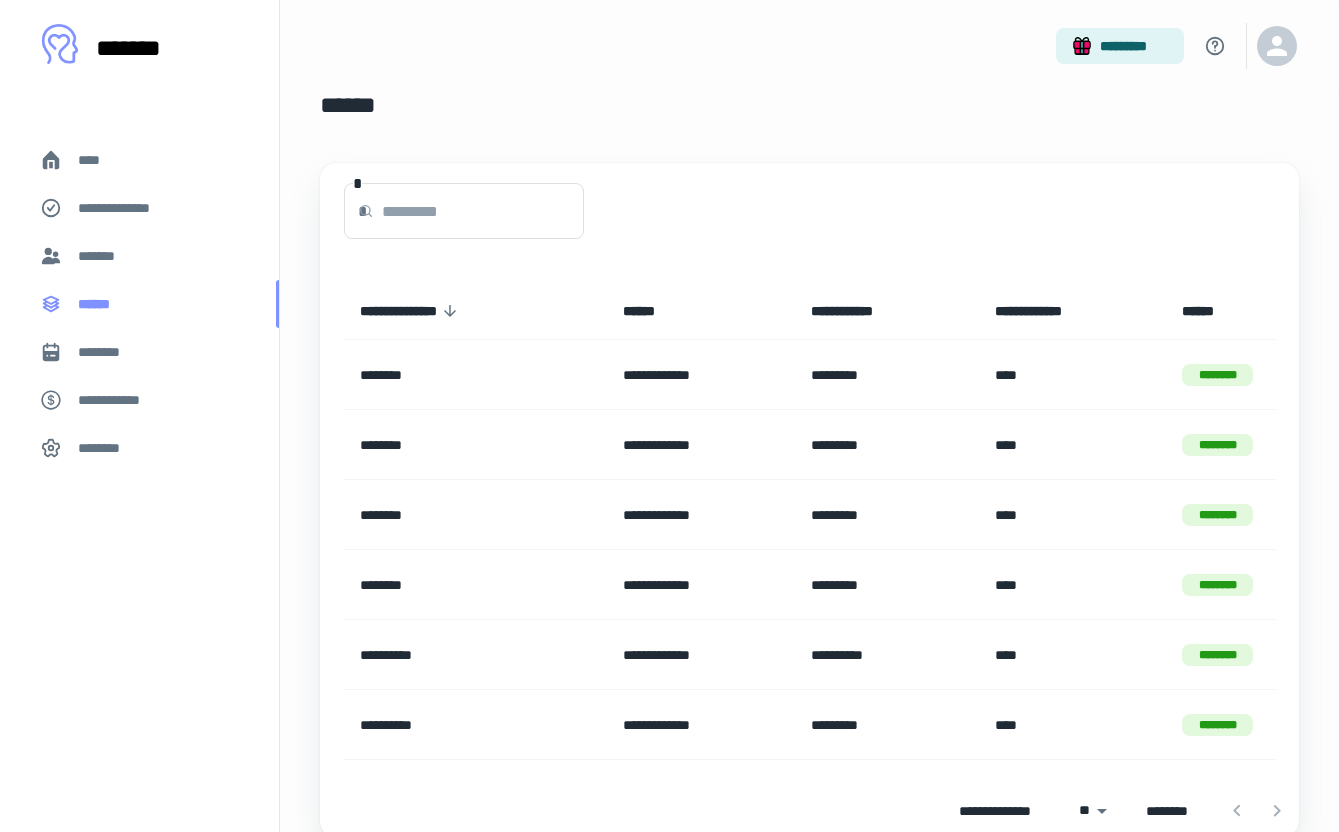 scroll, scrollTop: 114, scrollLeft: 0, axis: vertical 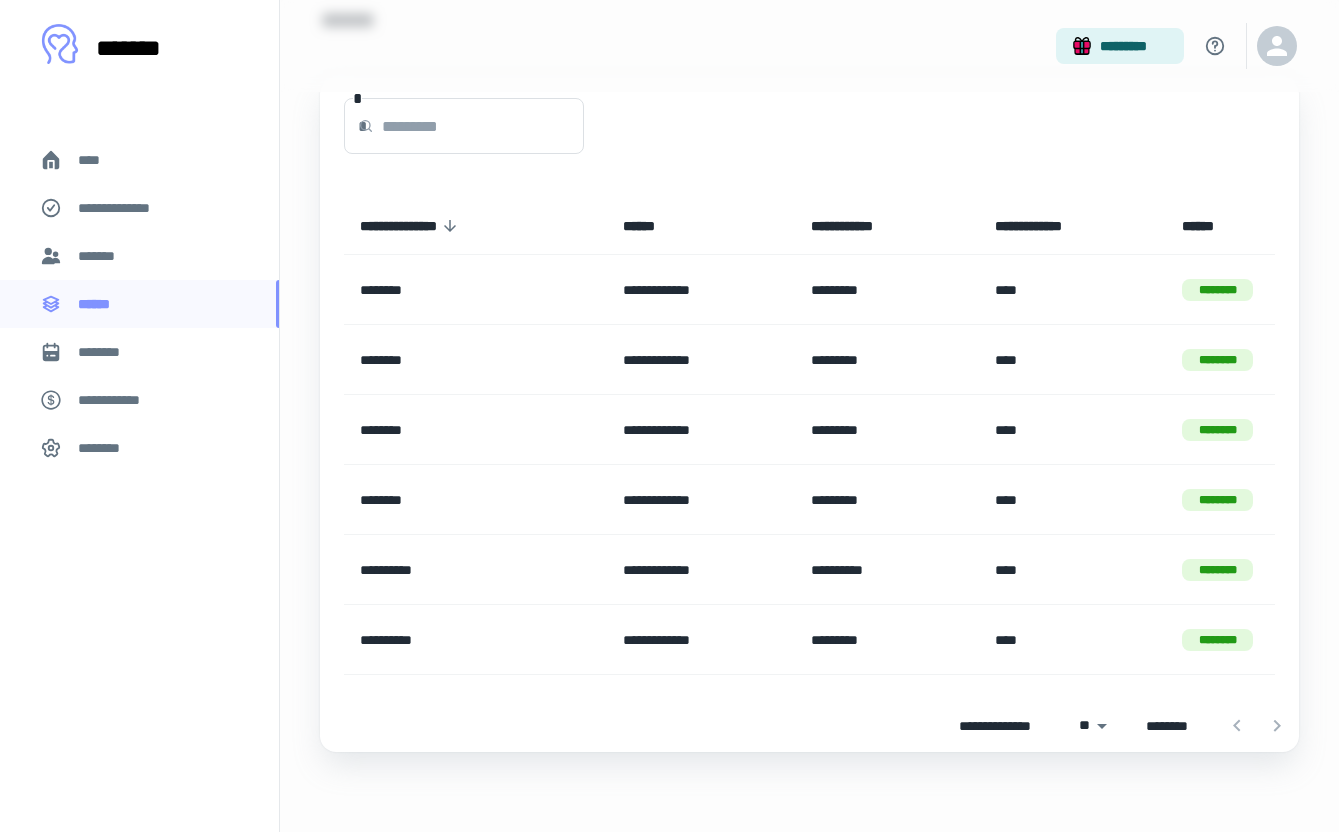 click on "********" at bounding box center [107, 352] 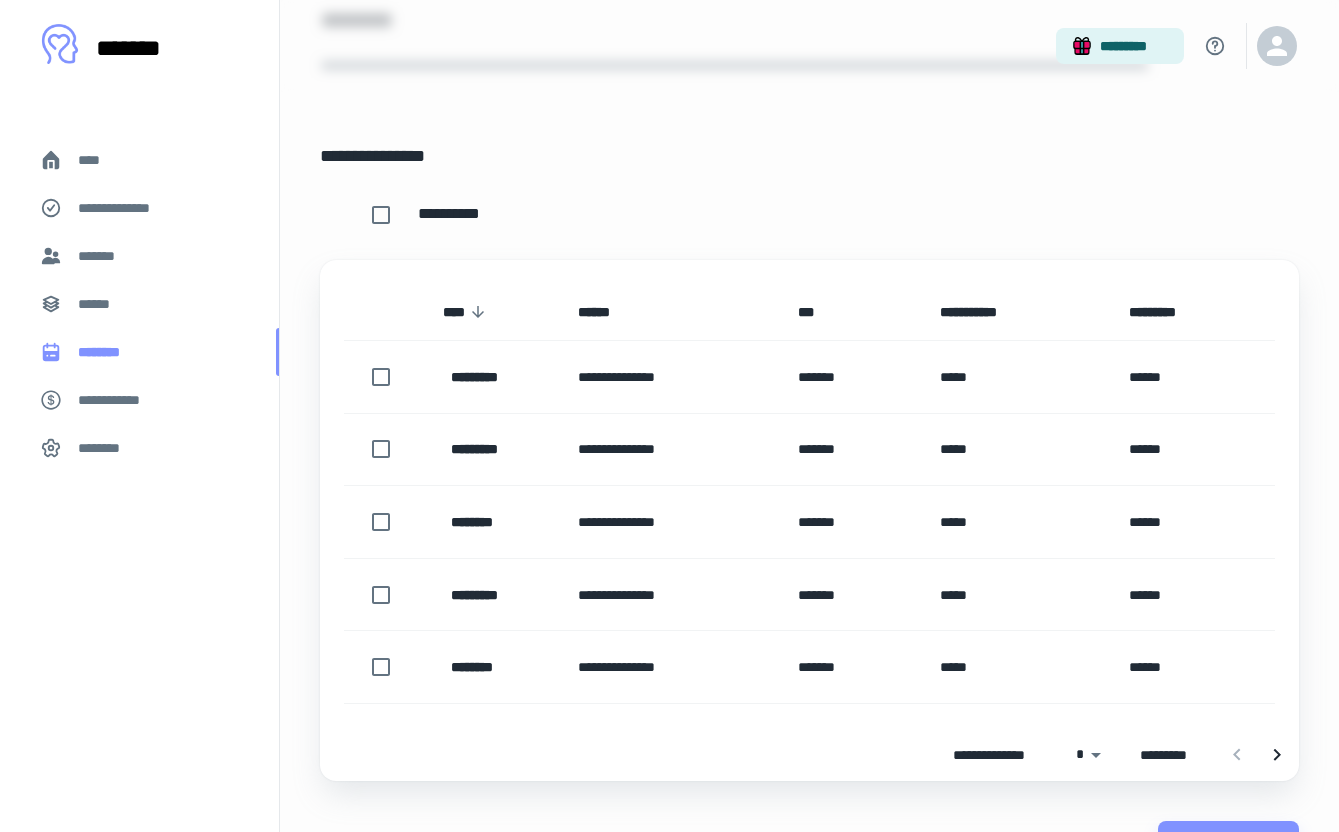 scroll, scrollTop: 0, scrollLeft: 0, axis: both 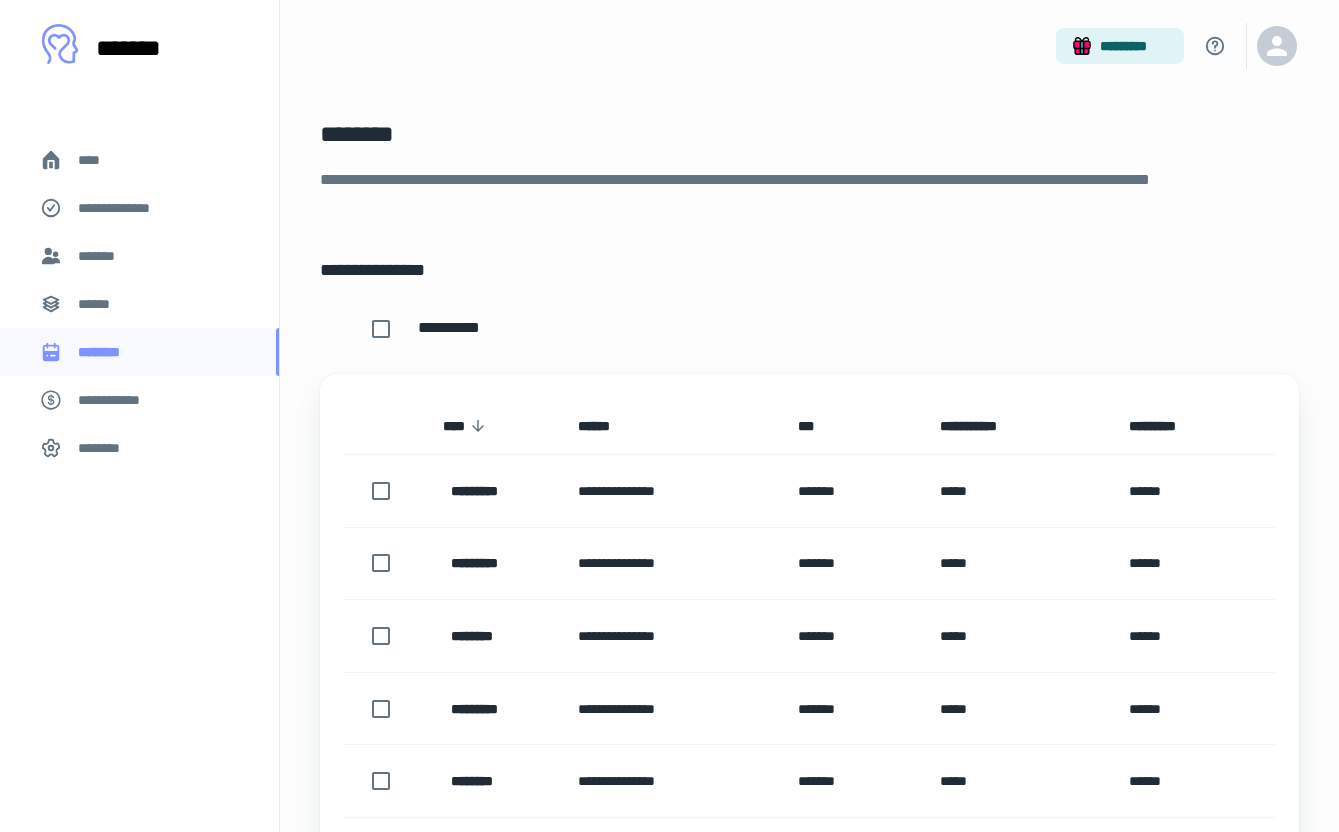 click on "**********" at bounding box center (119, 400) 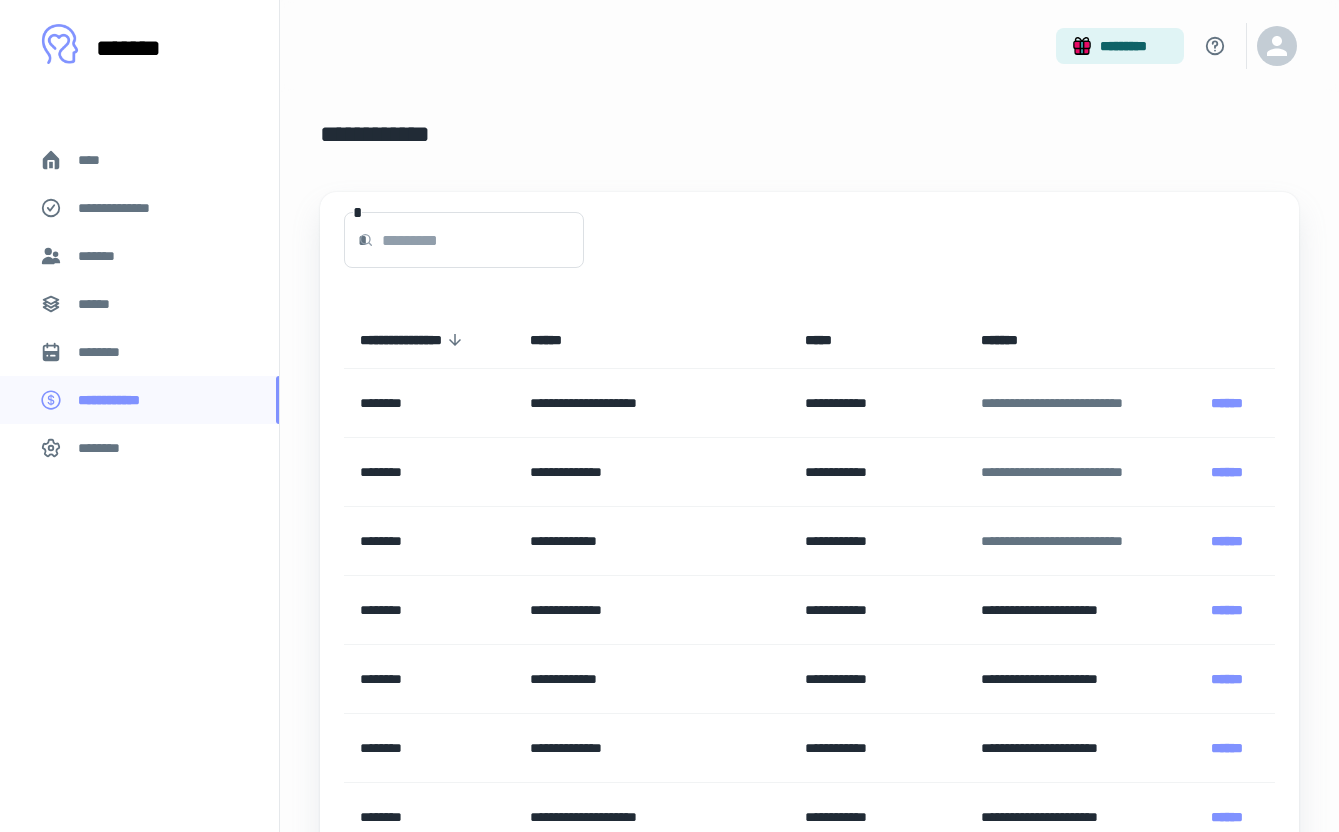 click on "********" at bounding box center [105, 448] 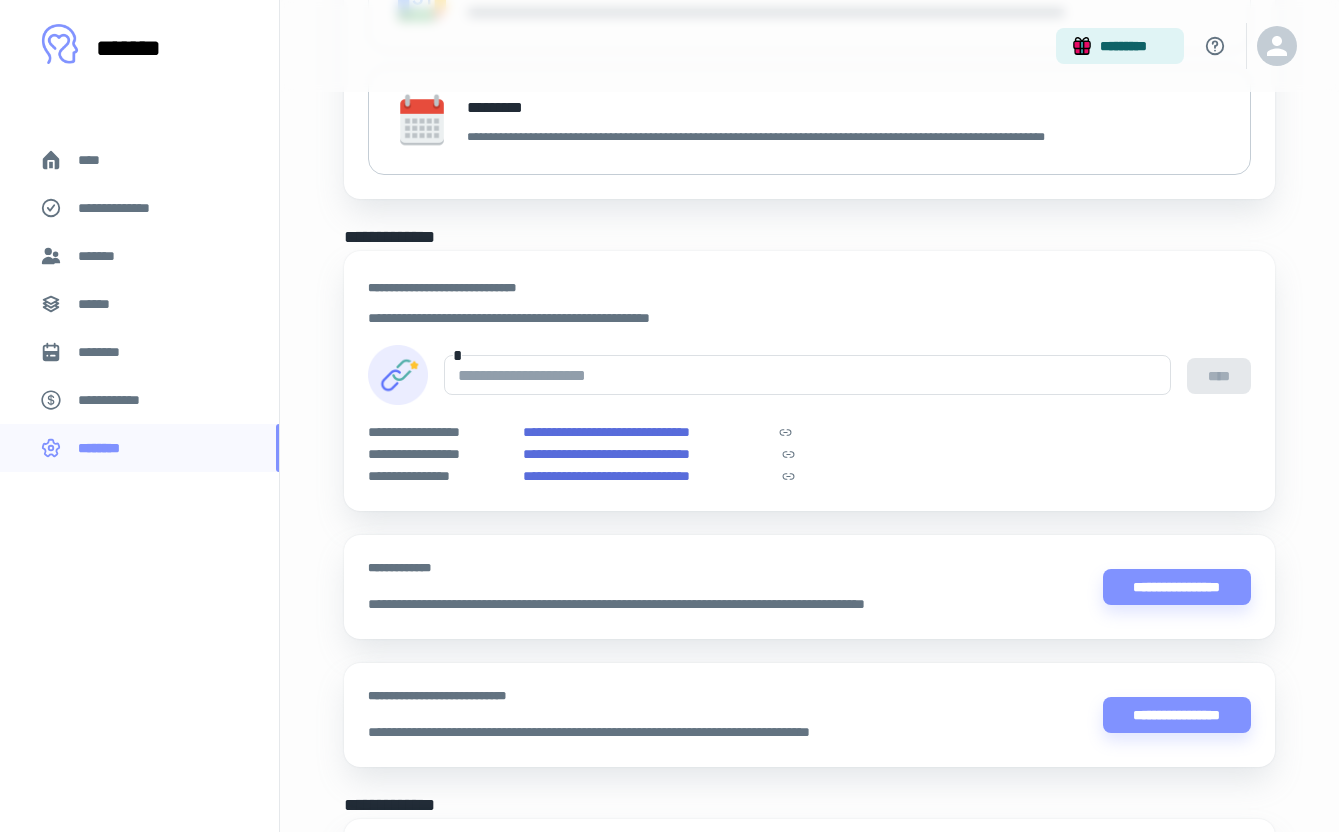 scroll, scrollTop: 899, scrollLeft: 0, axis: vertical 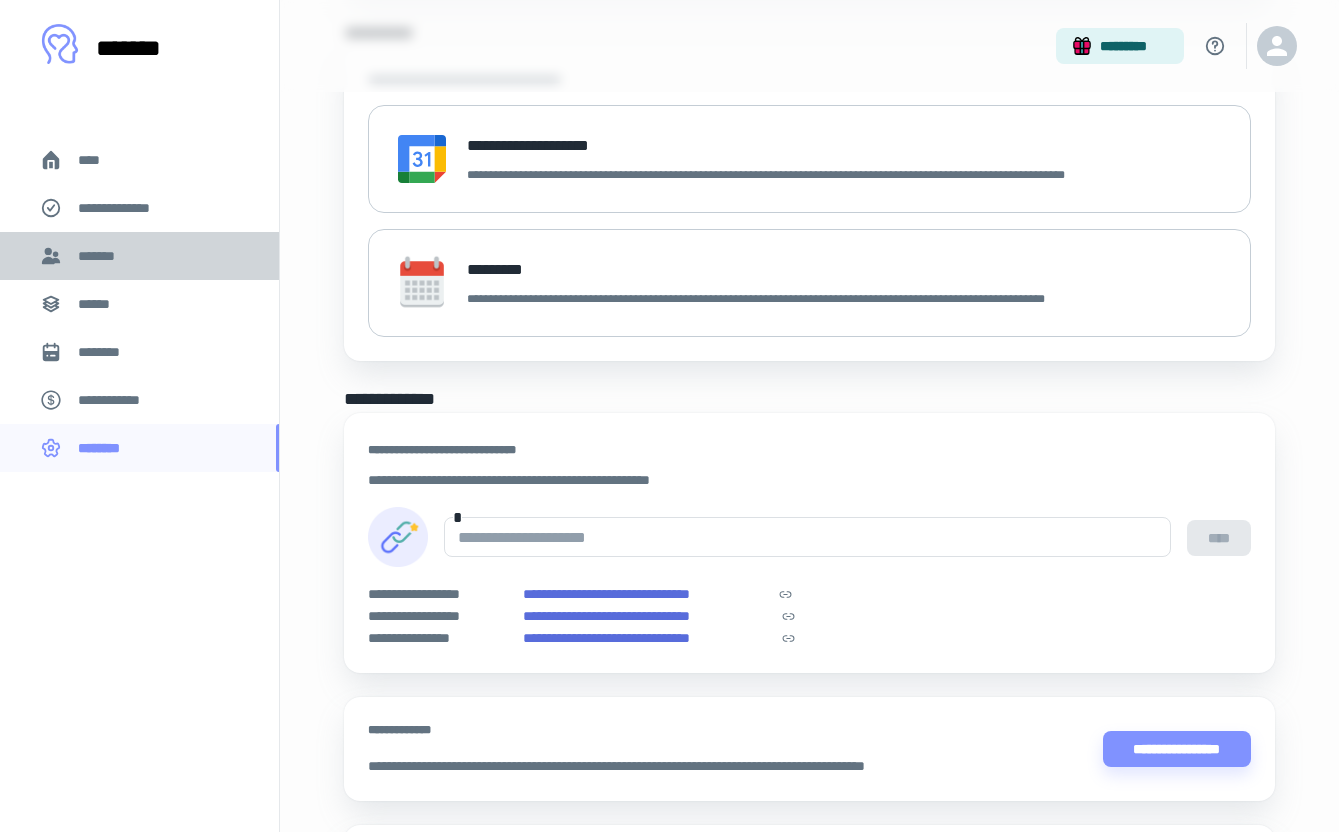 click on "*******" at bounding box center [139, 256] 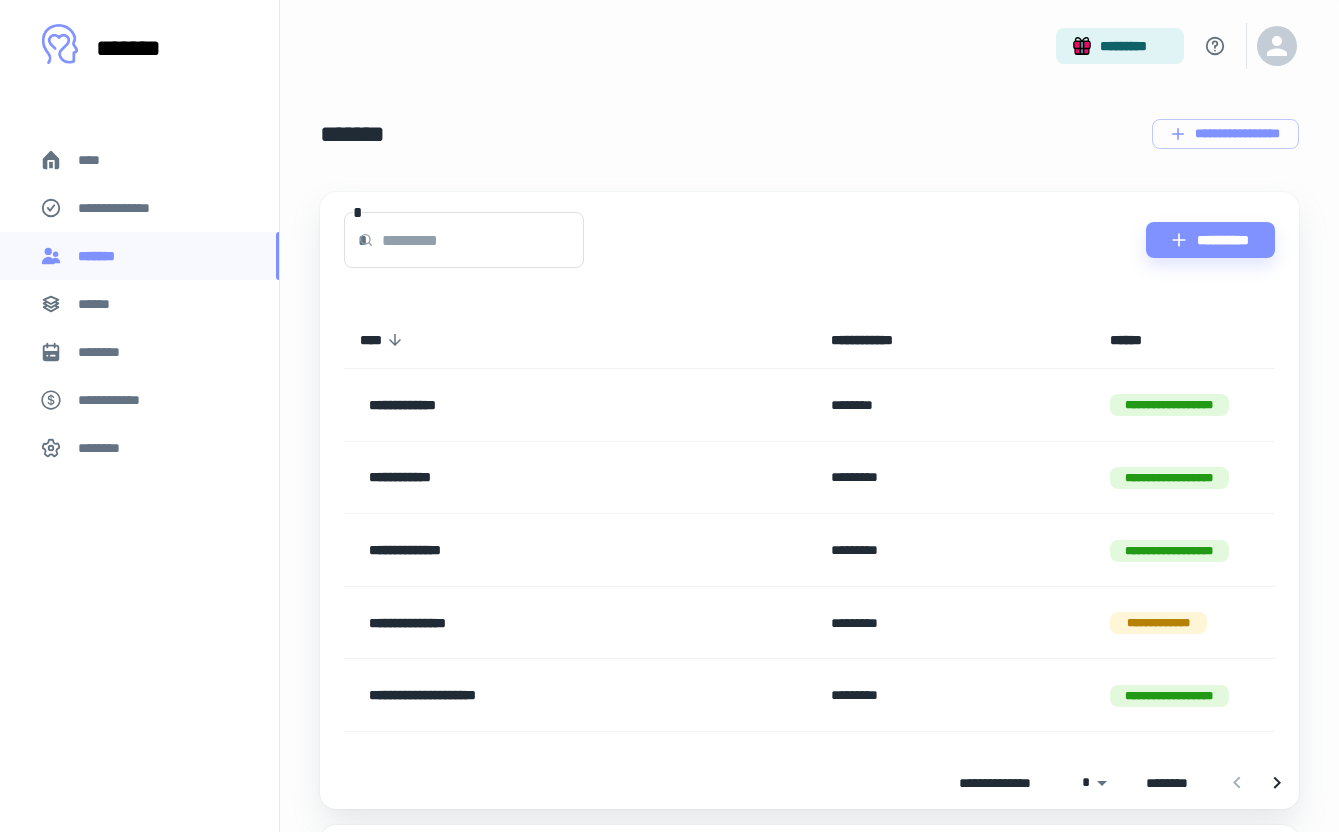 click on "**********" at bounding box center (392, 340) 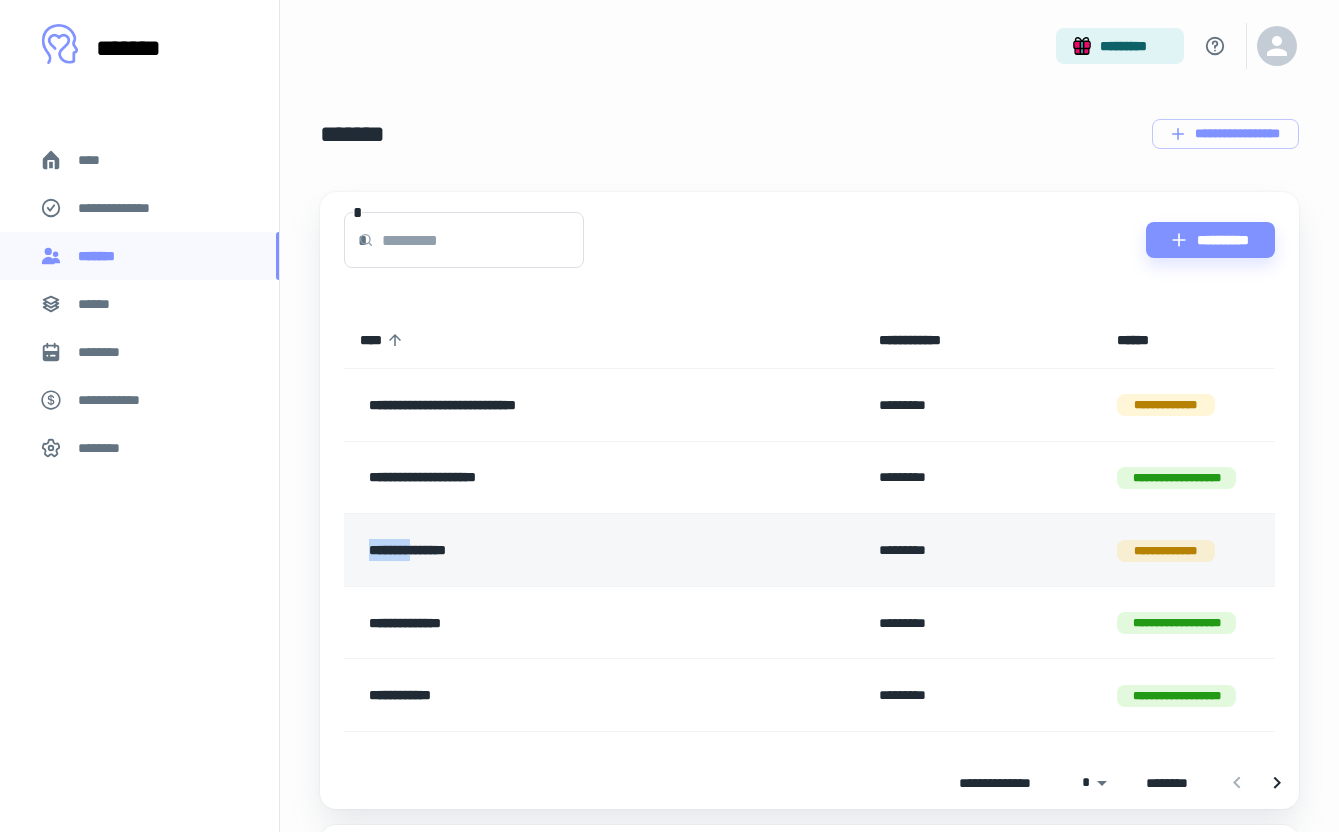 click on "**********" at bounding box center (570, 550) 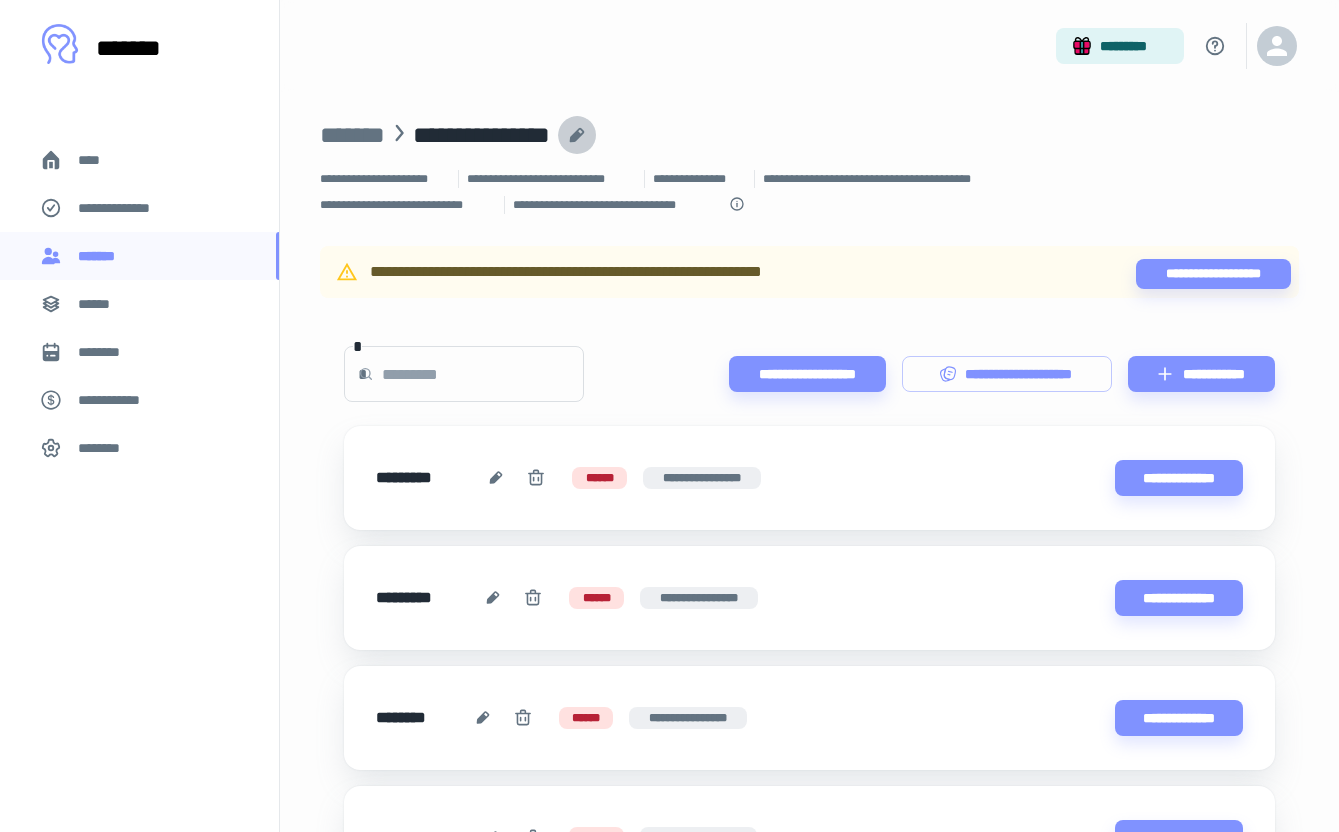 click 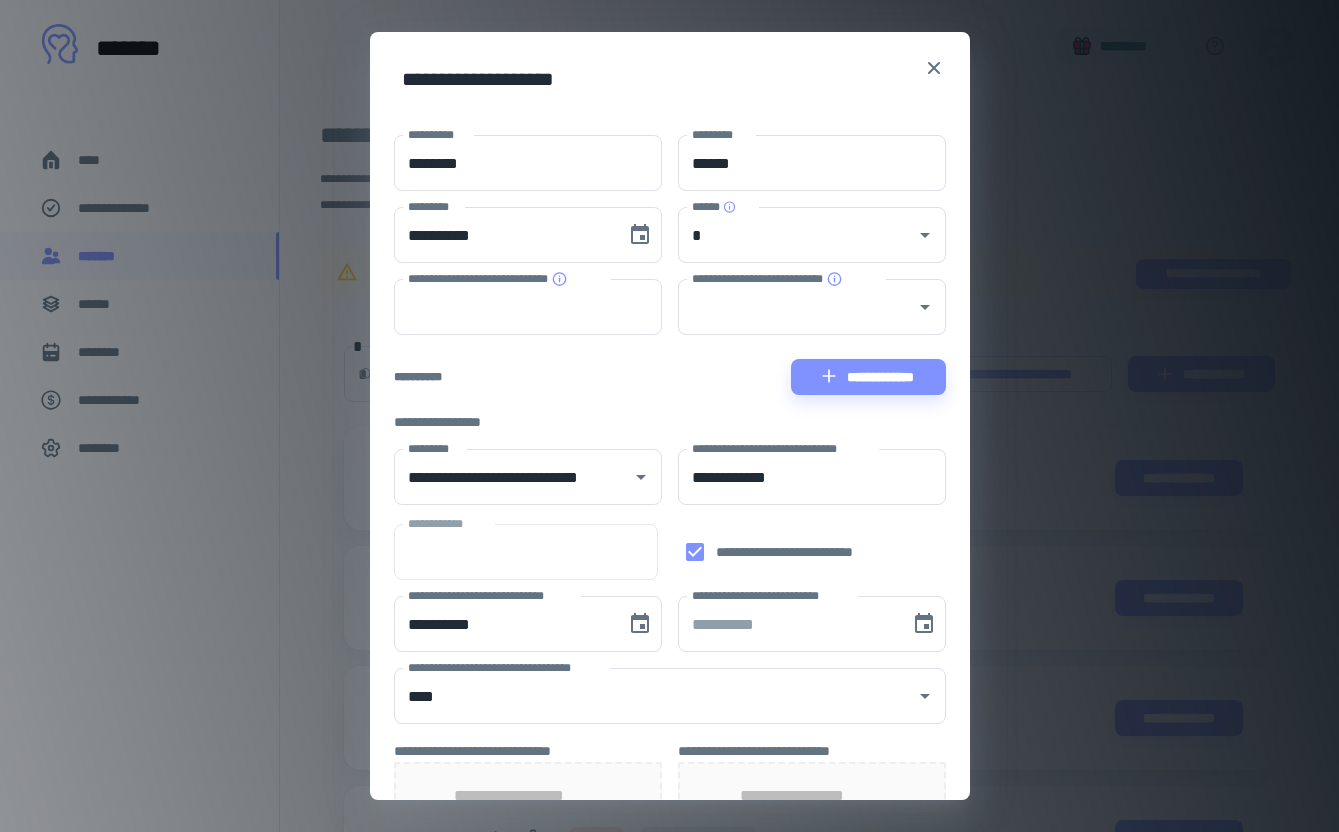 scroll, scrollTop: 0, scrollLeft: 0, axis: both 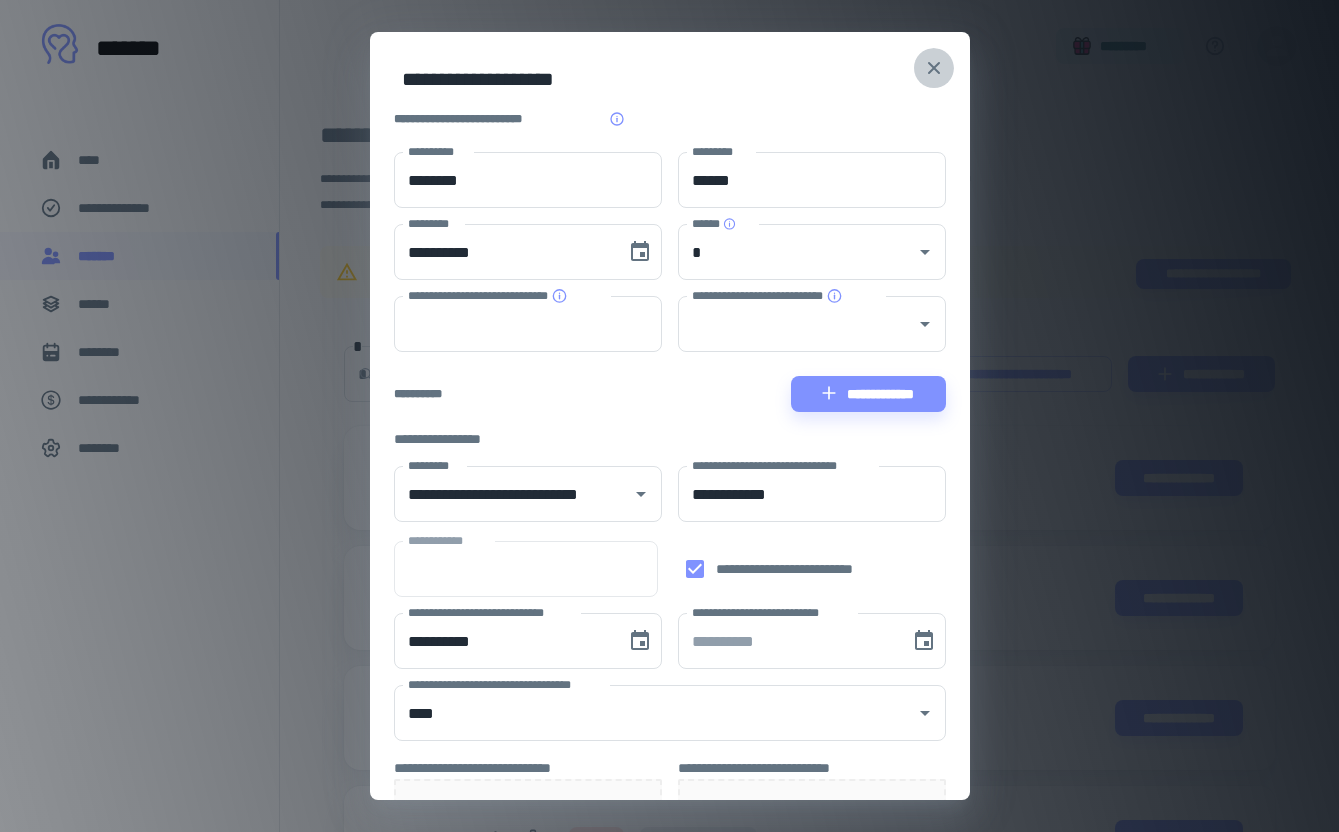 click 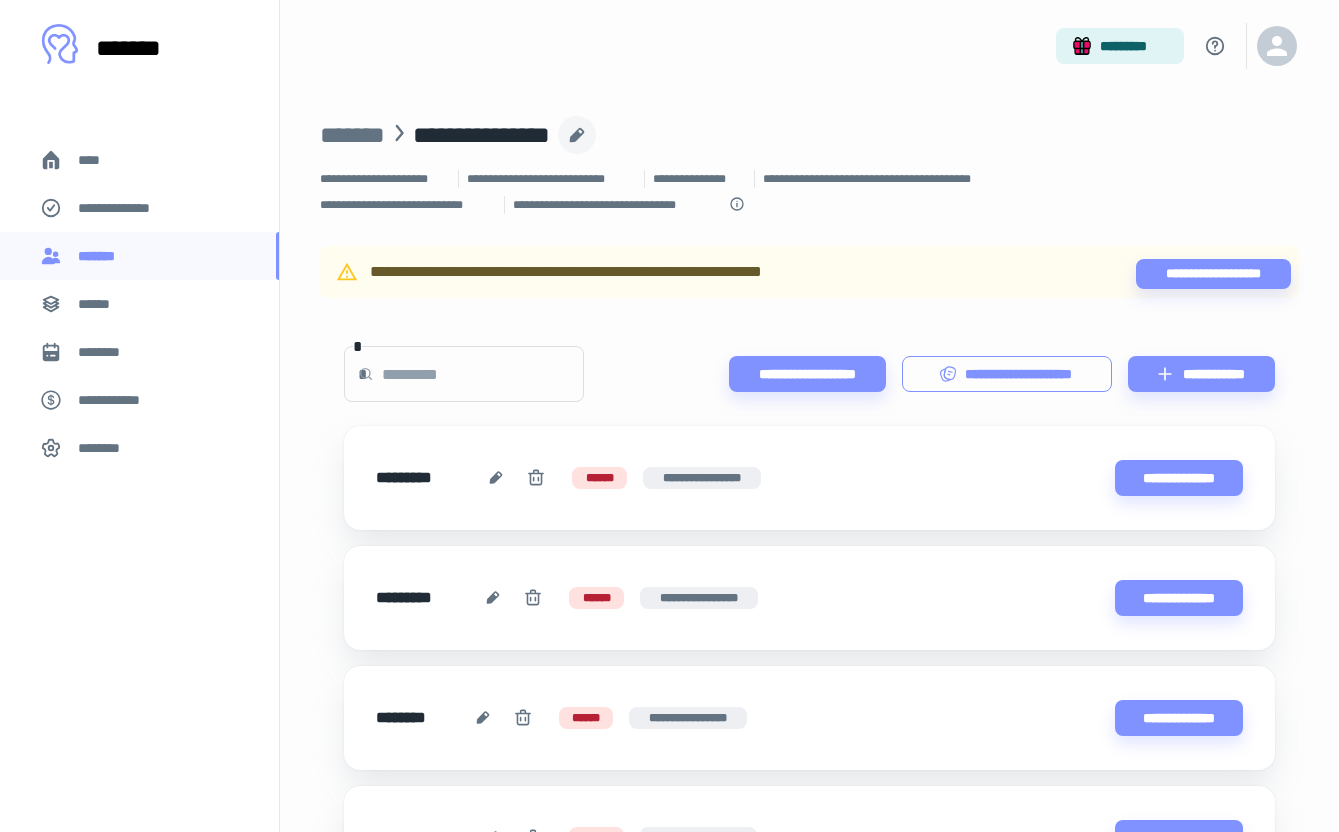 click on "**********" at bounding box center (1007, 374) 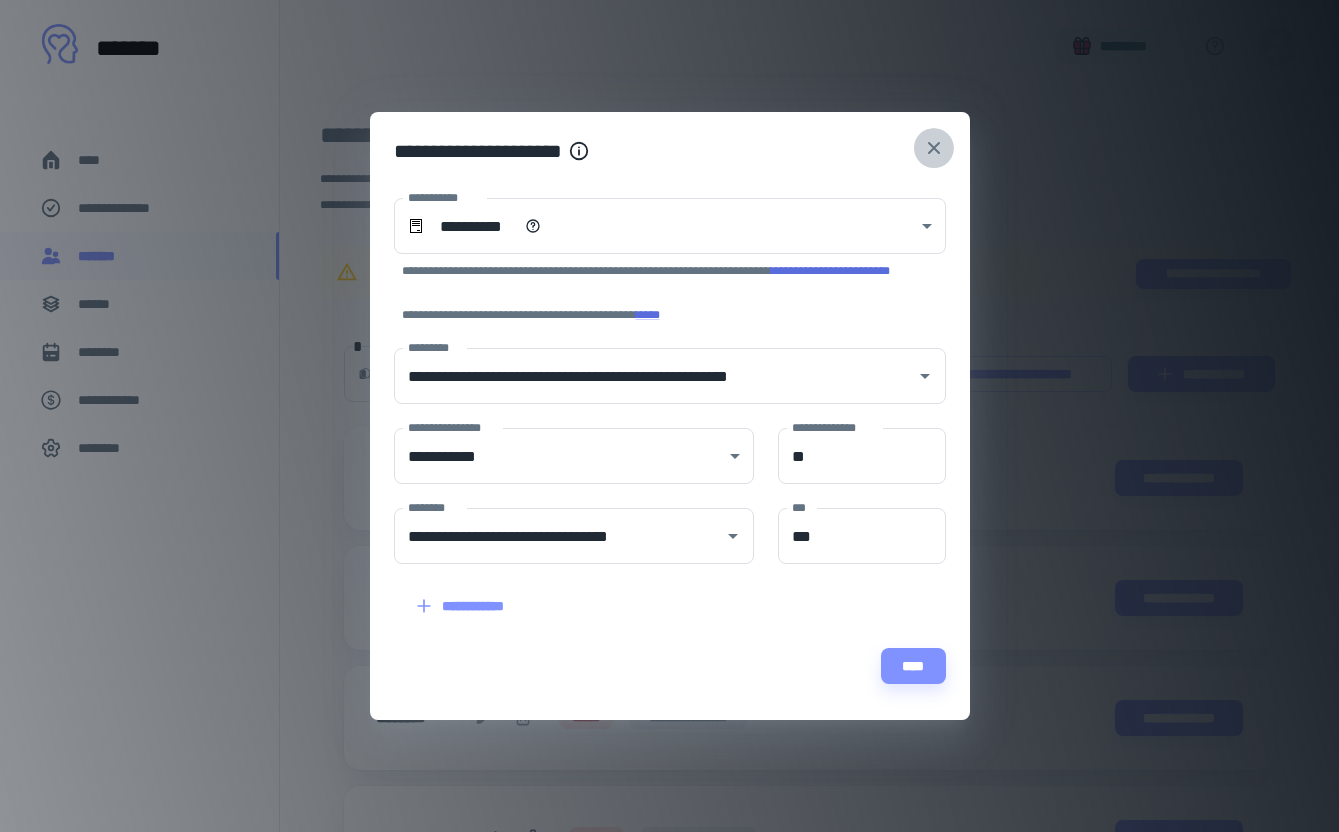 click 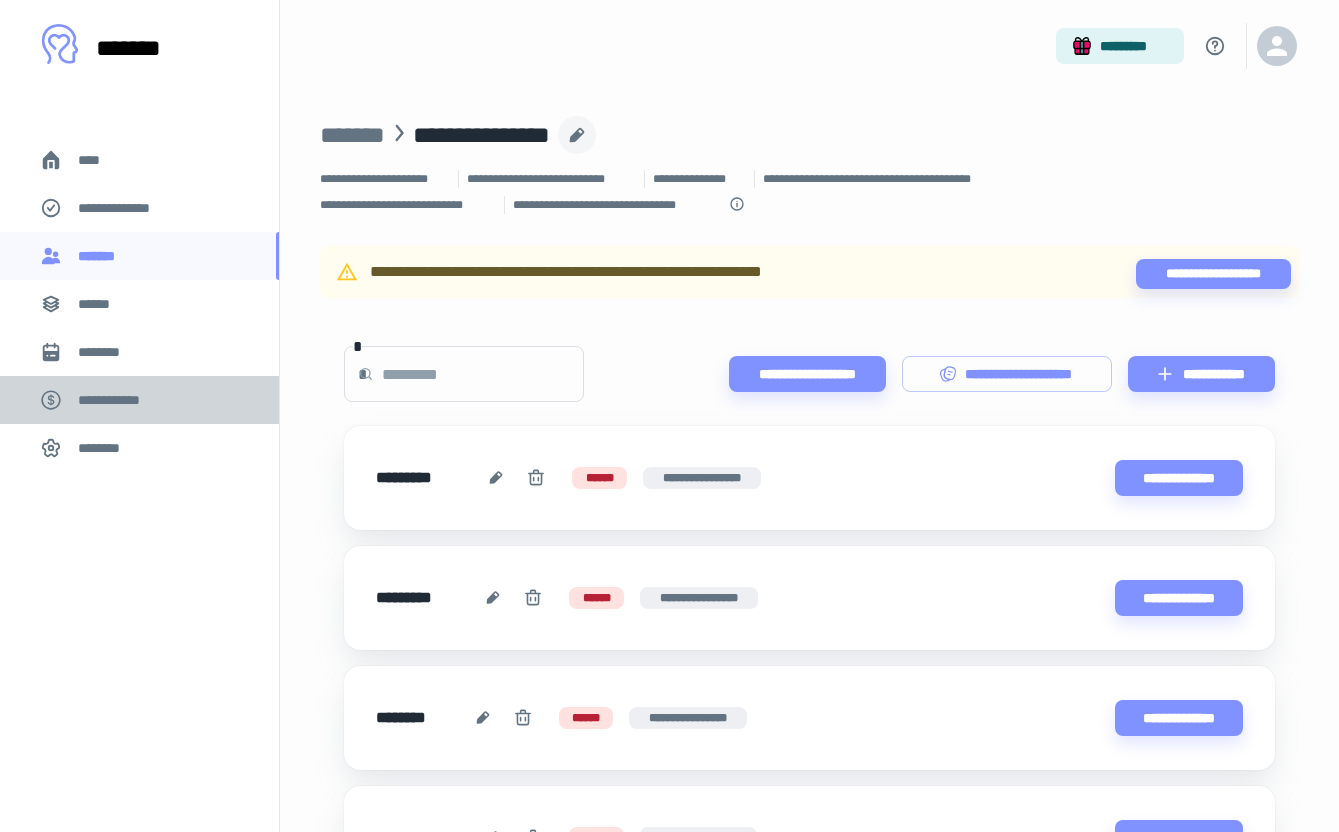 click on "**********" at bounding box center [139, 400] 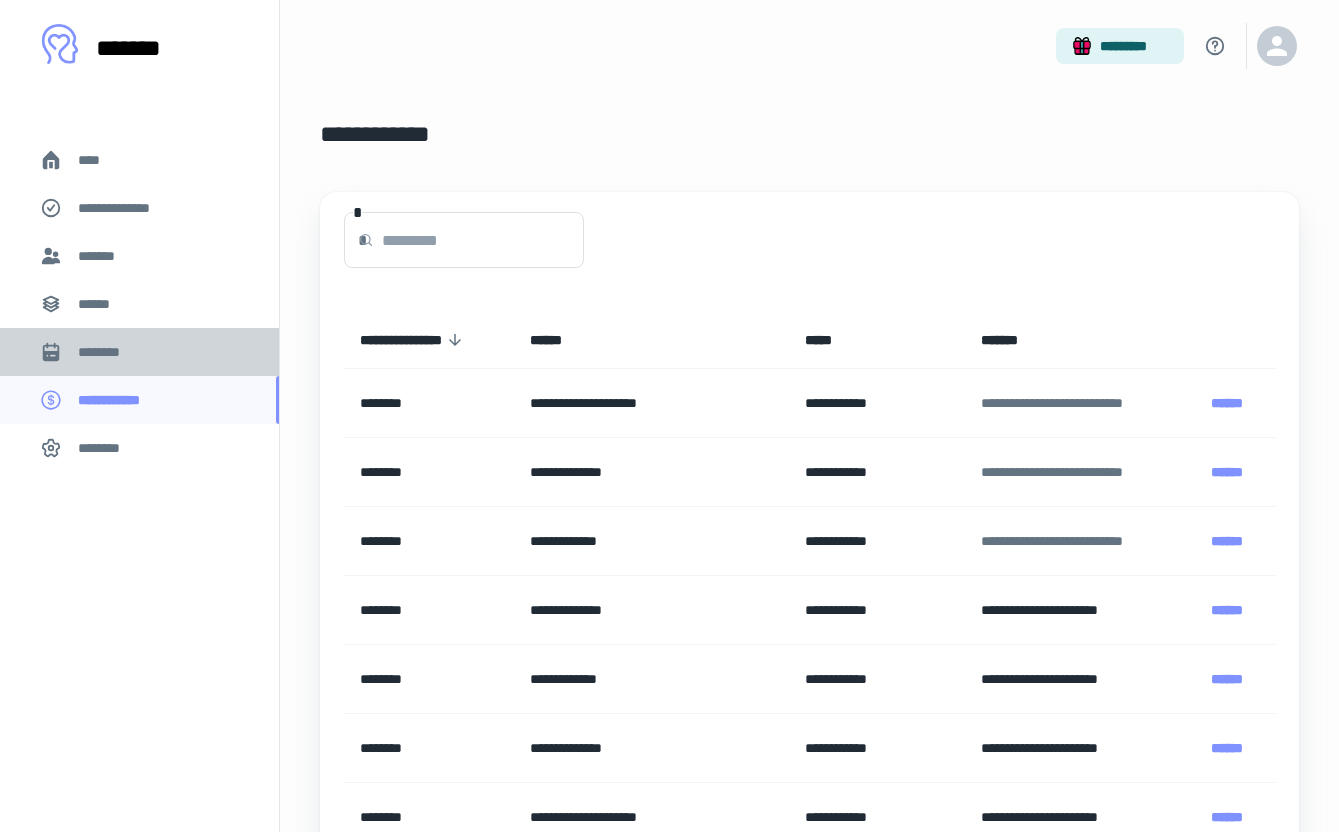 click on "********" at bounding box center (107, 352) 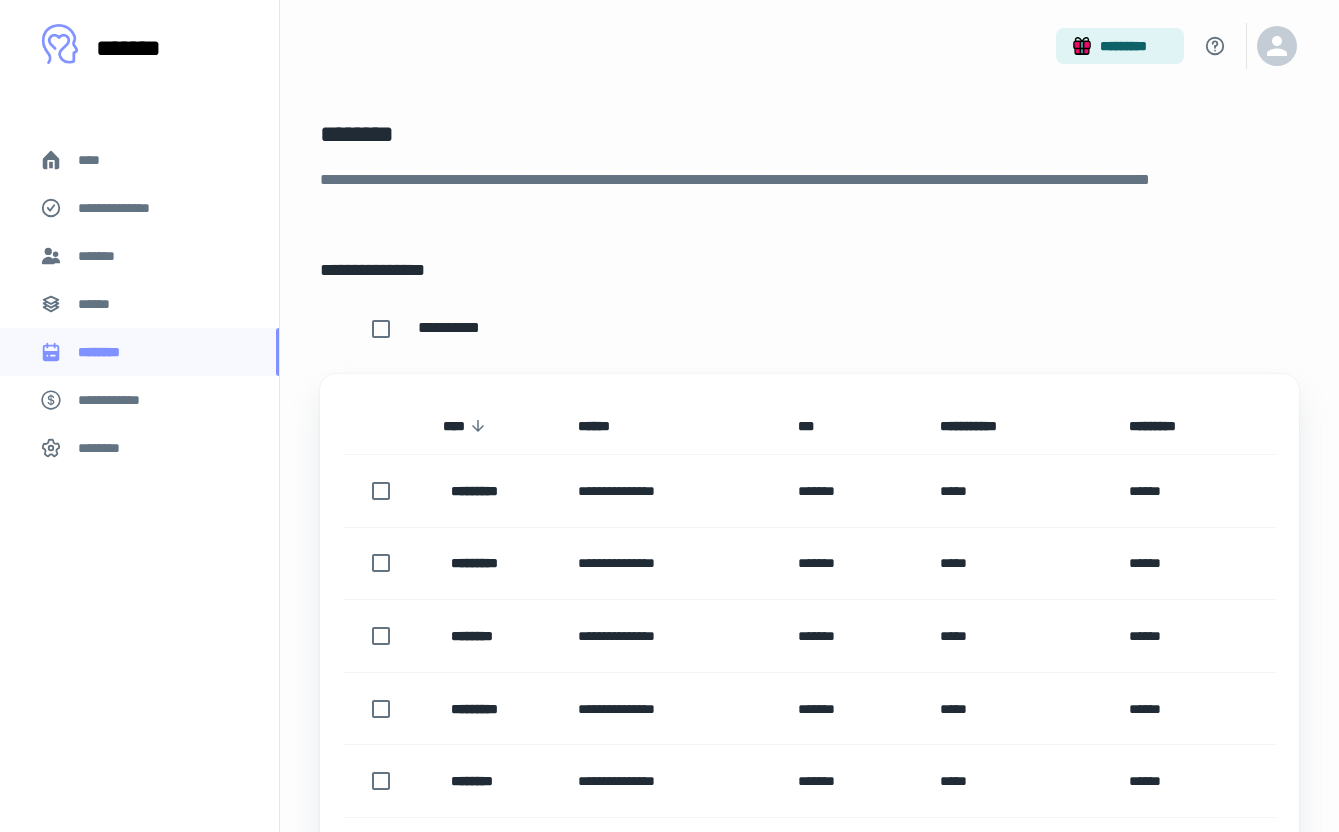 click on "******" at bounding box center (139, 304) 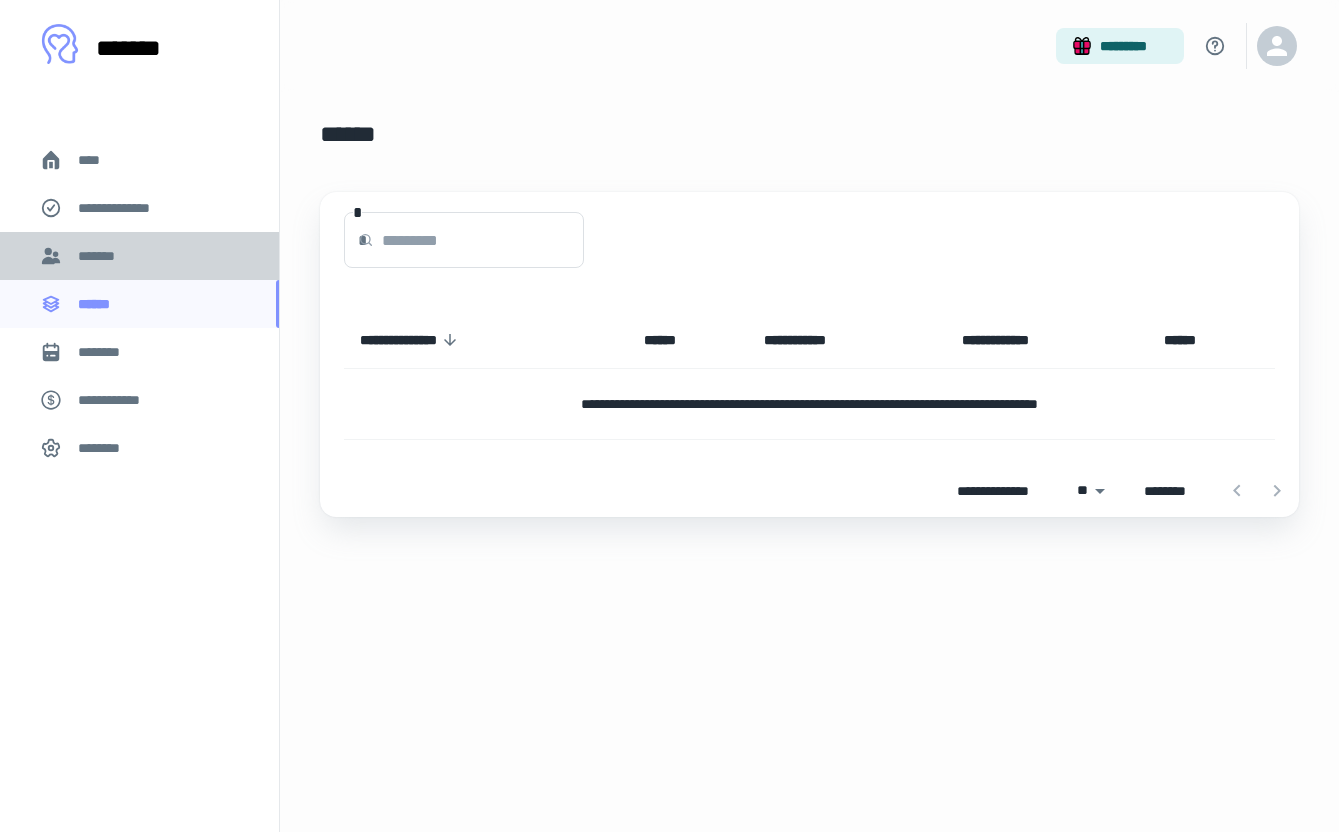 click on "*******" at bounding box center (139, 256) 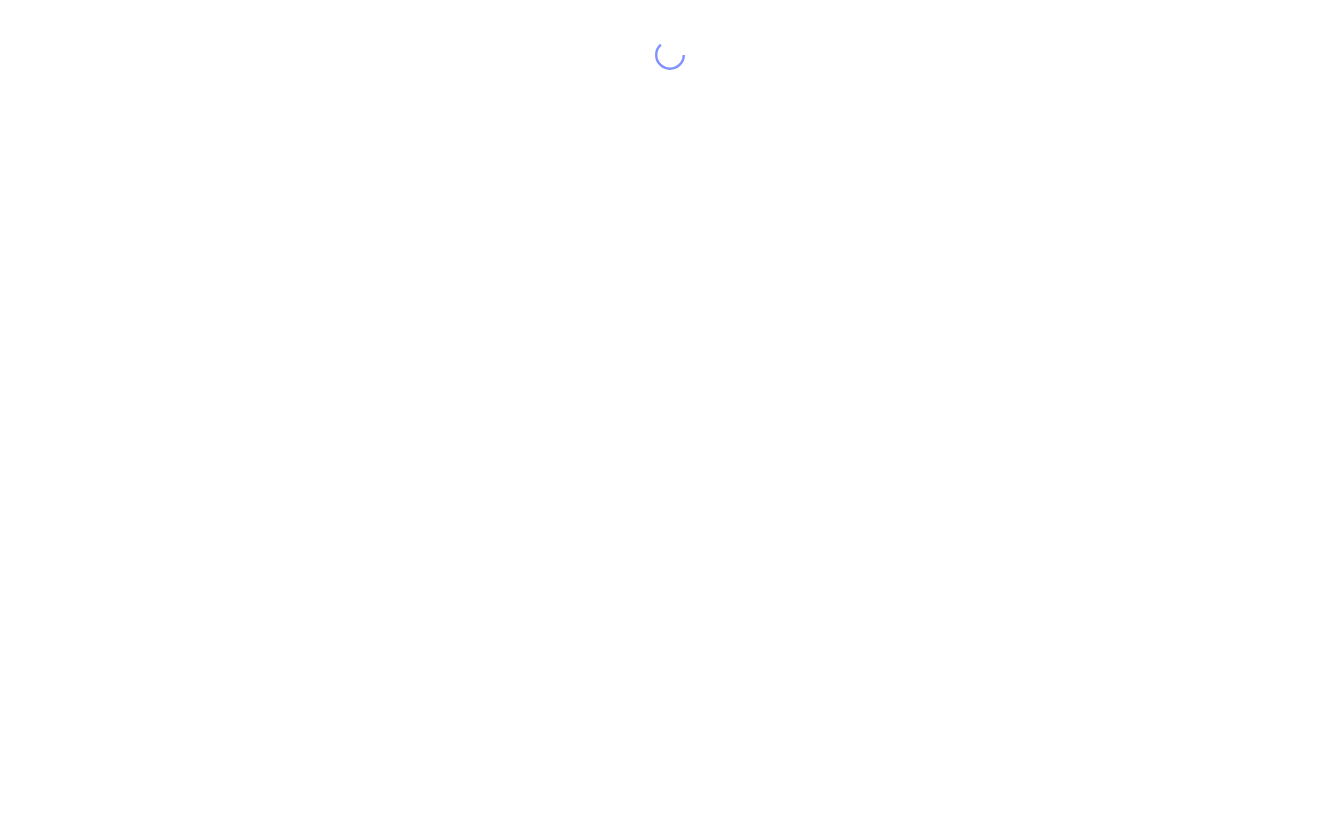 scroll, scrollTop: 0, scrollLeft: 0, axis: both 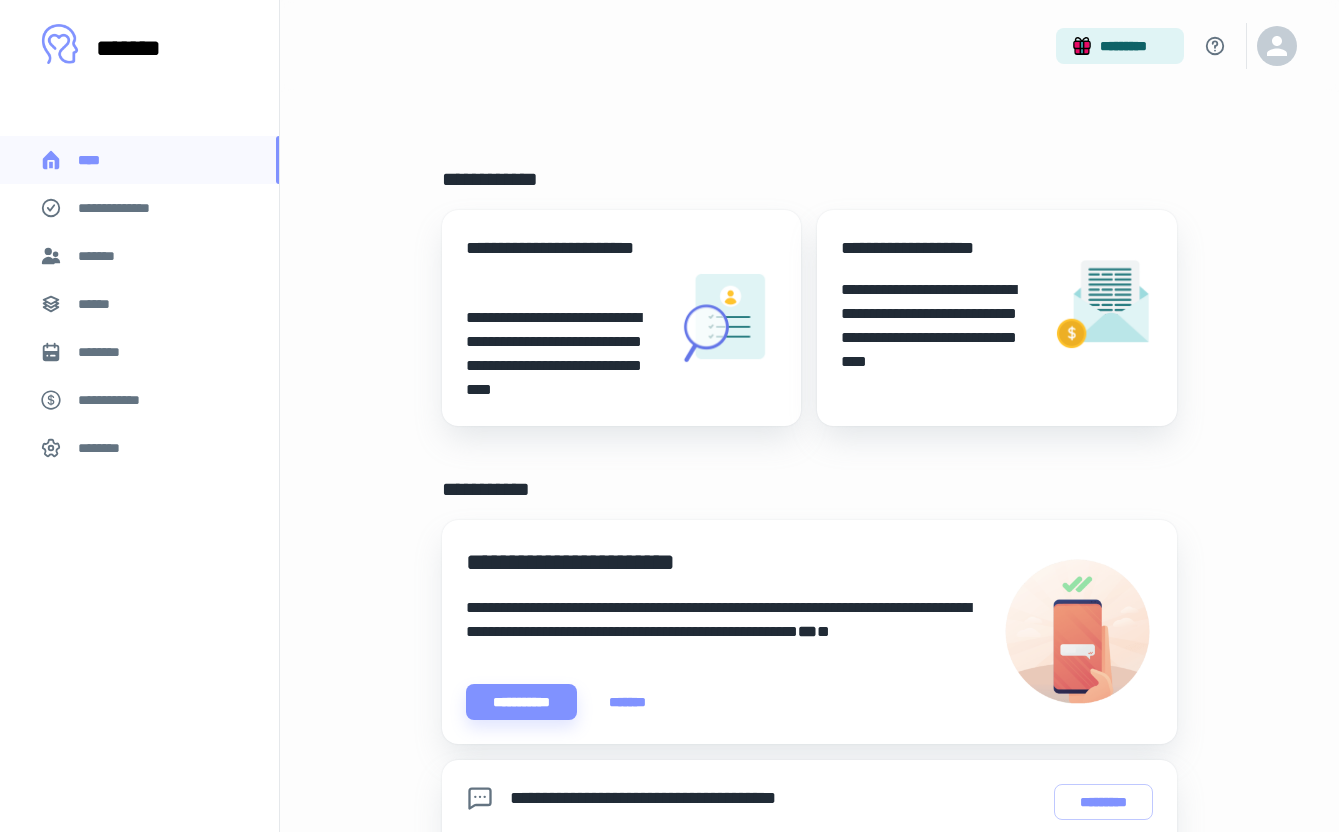 click on "*******" at bounding box center [139, 256] 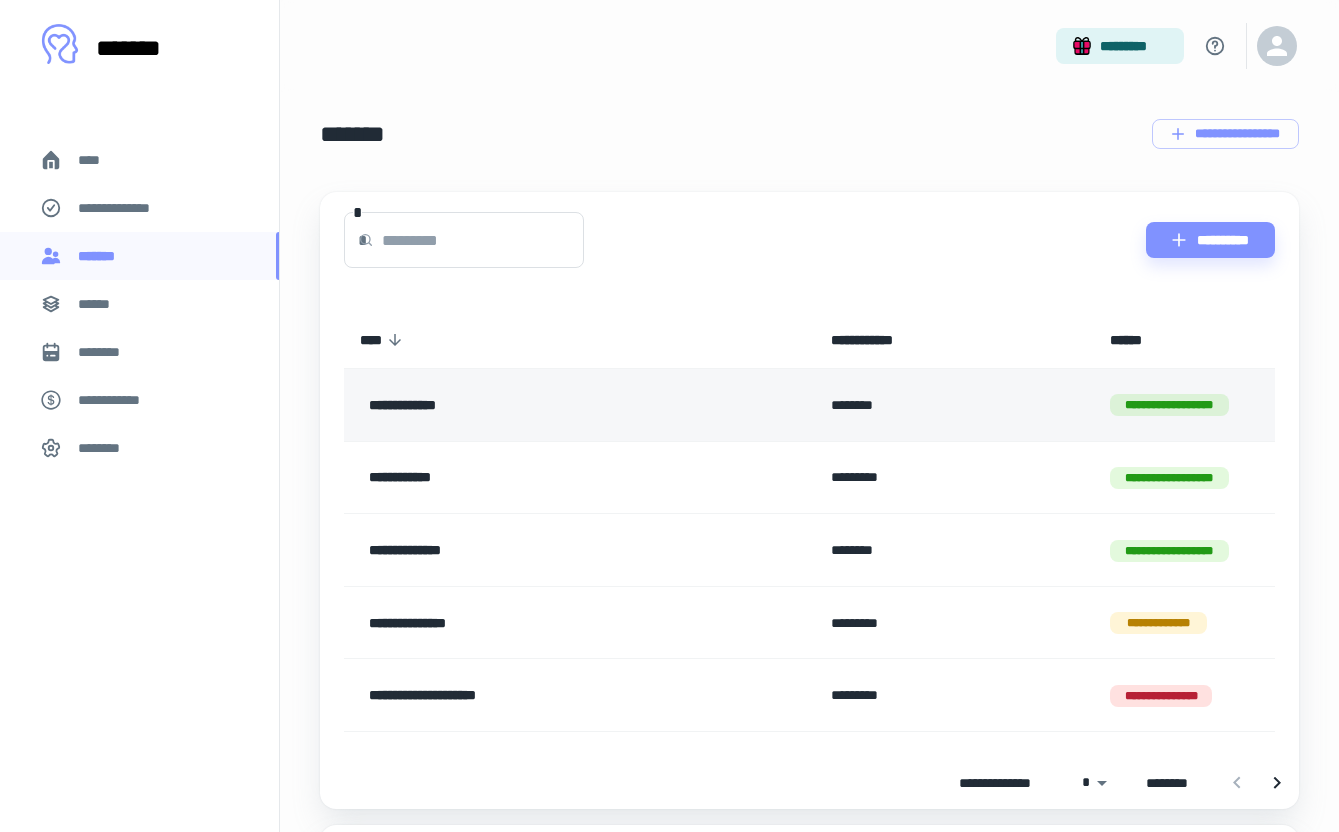 click on "**********" at bounding box center [541, 405] 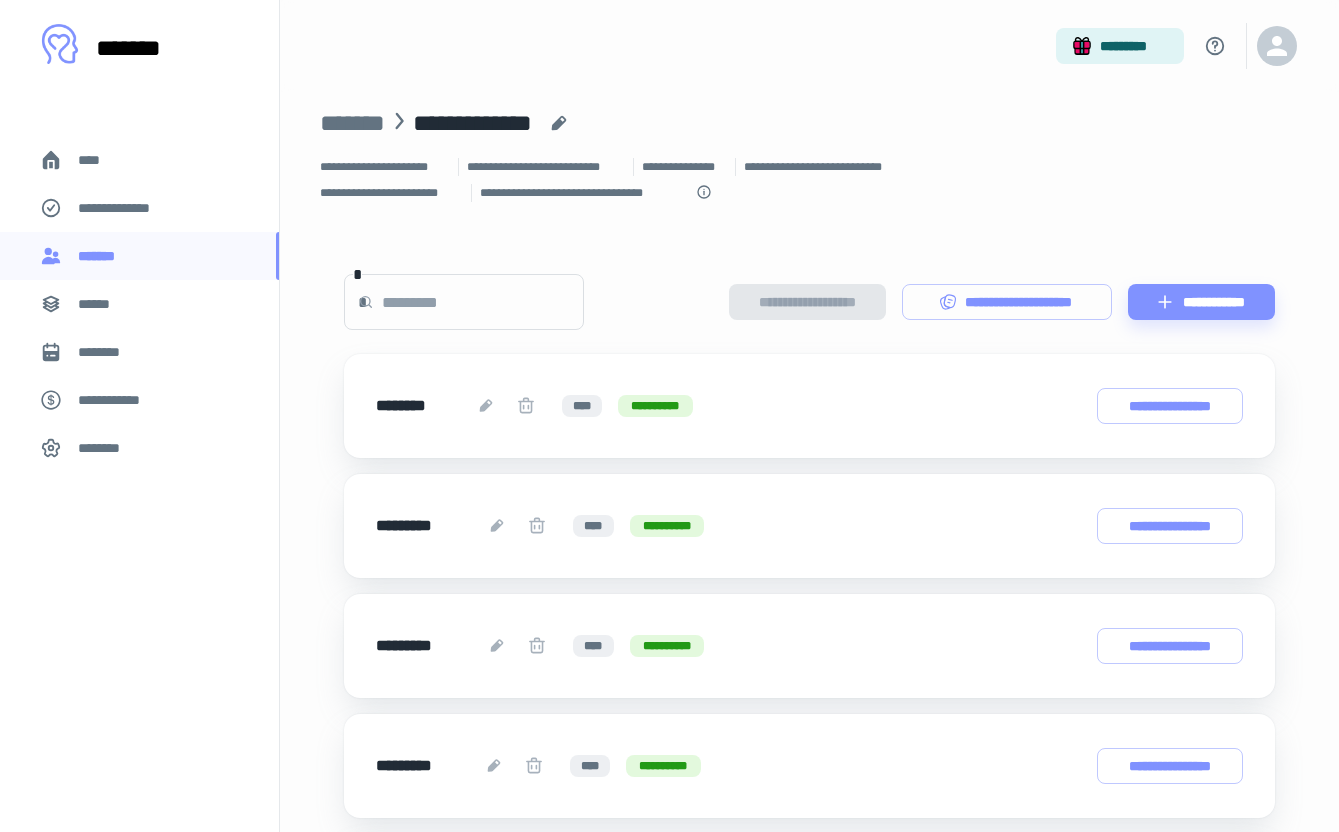 scroll, scrollTop: 15, scrollLeft: 0, axis: vertical 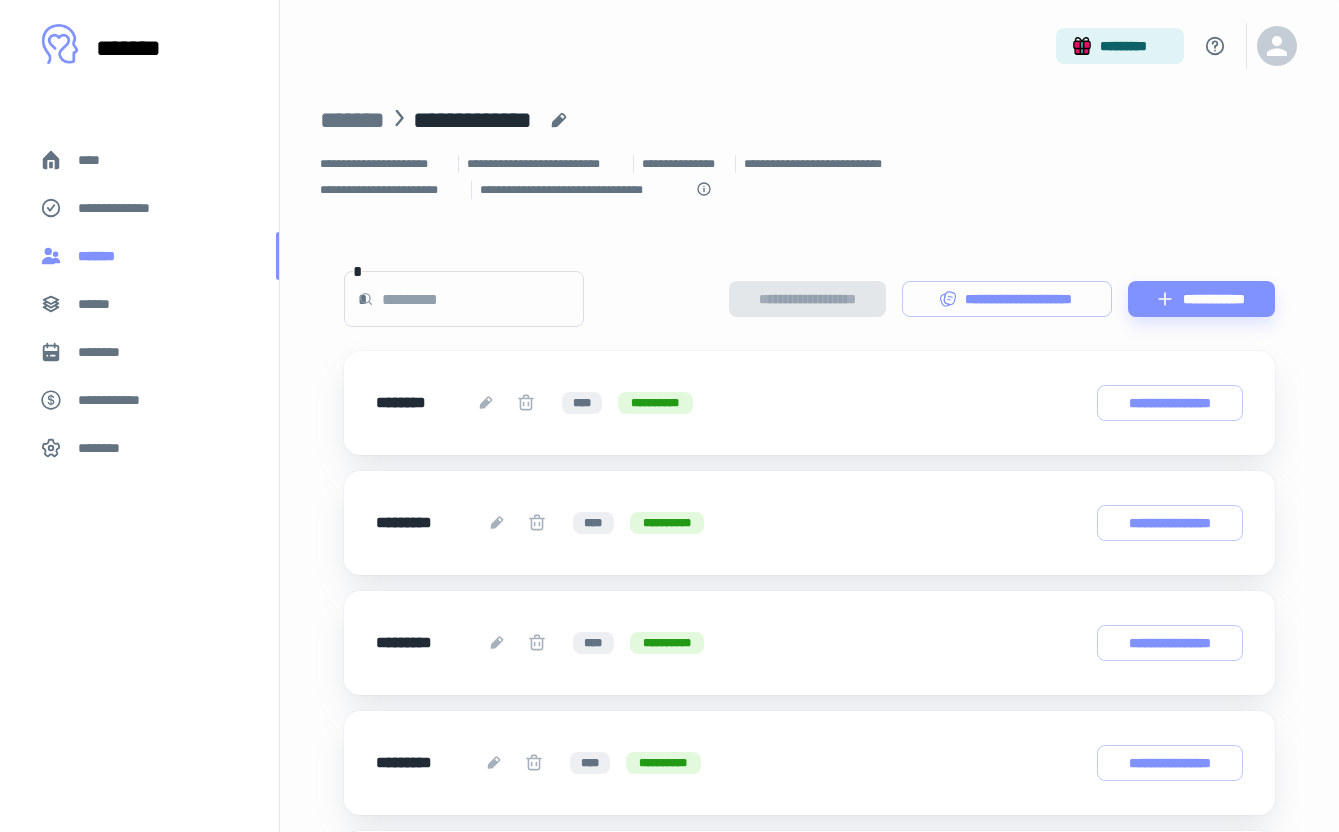 click on "*******" at bounding box center (139, 256) 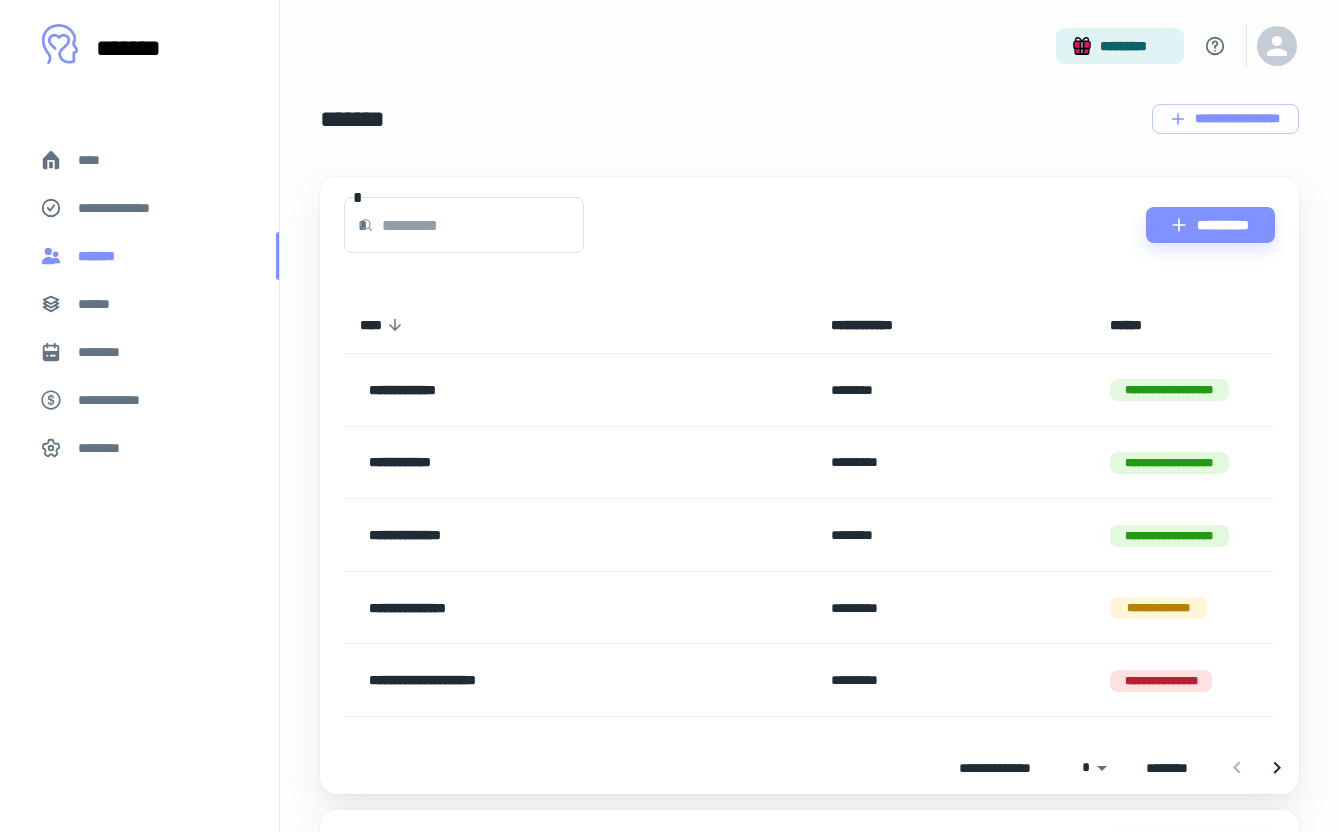 scroll, scrollTop: 0, scrollLeft: 0, axis: both 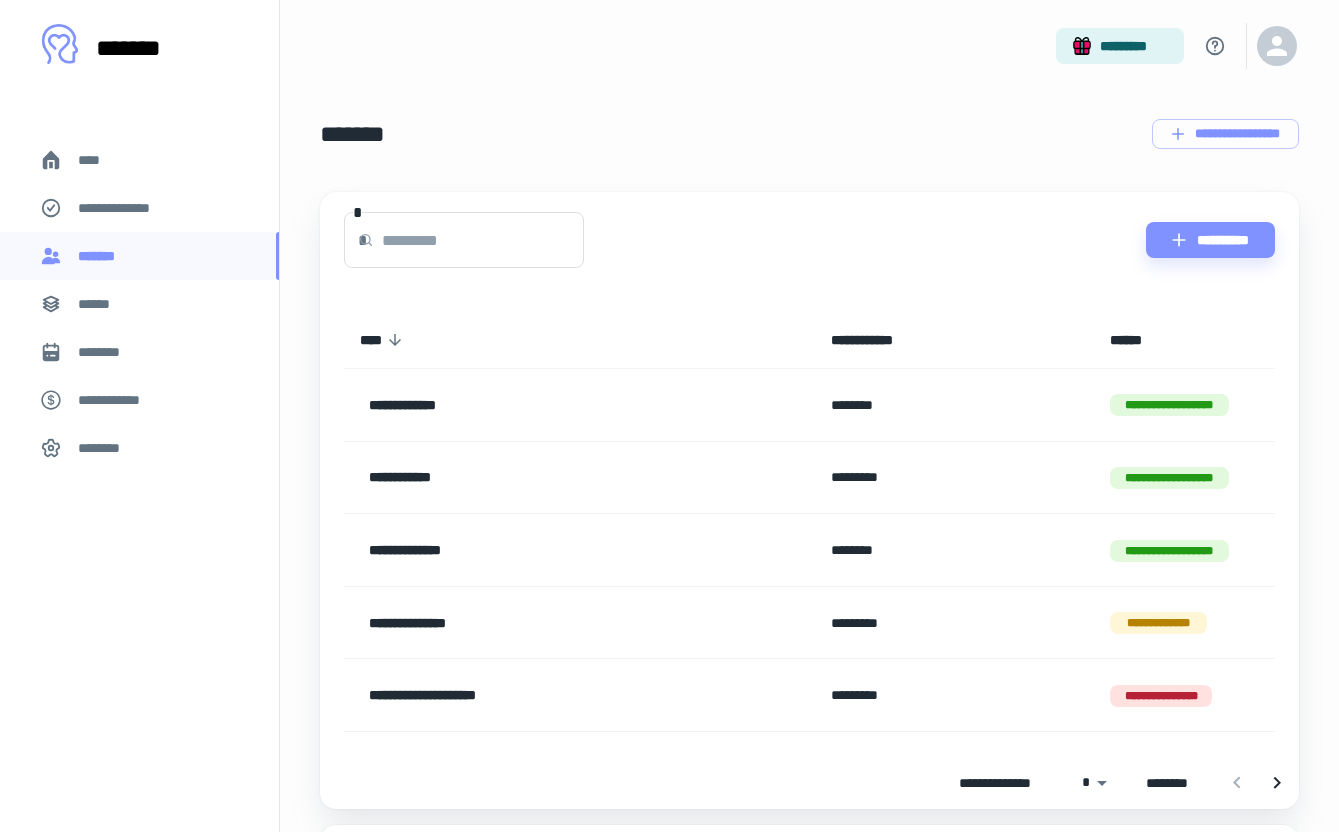 click on "**********" at bounding box center [541, 550] 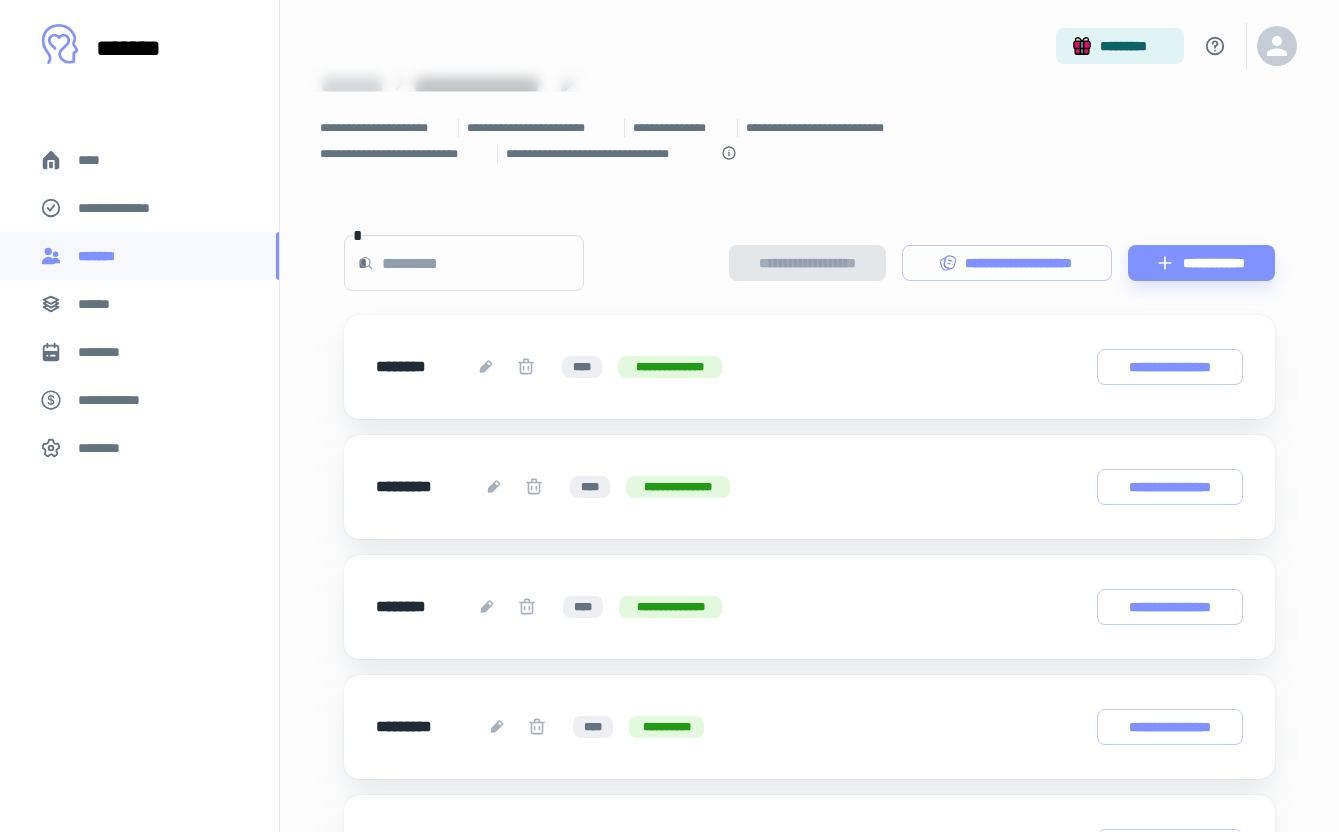 scroll, scrollTop: 0, scrollLeft: 0, axis: both 